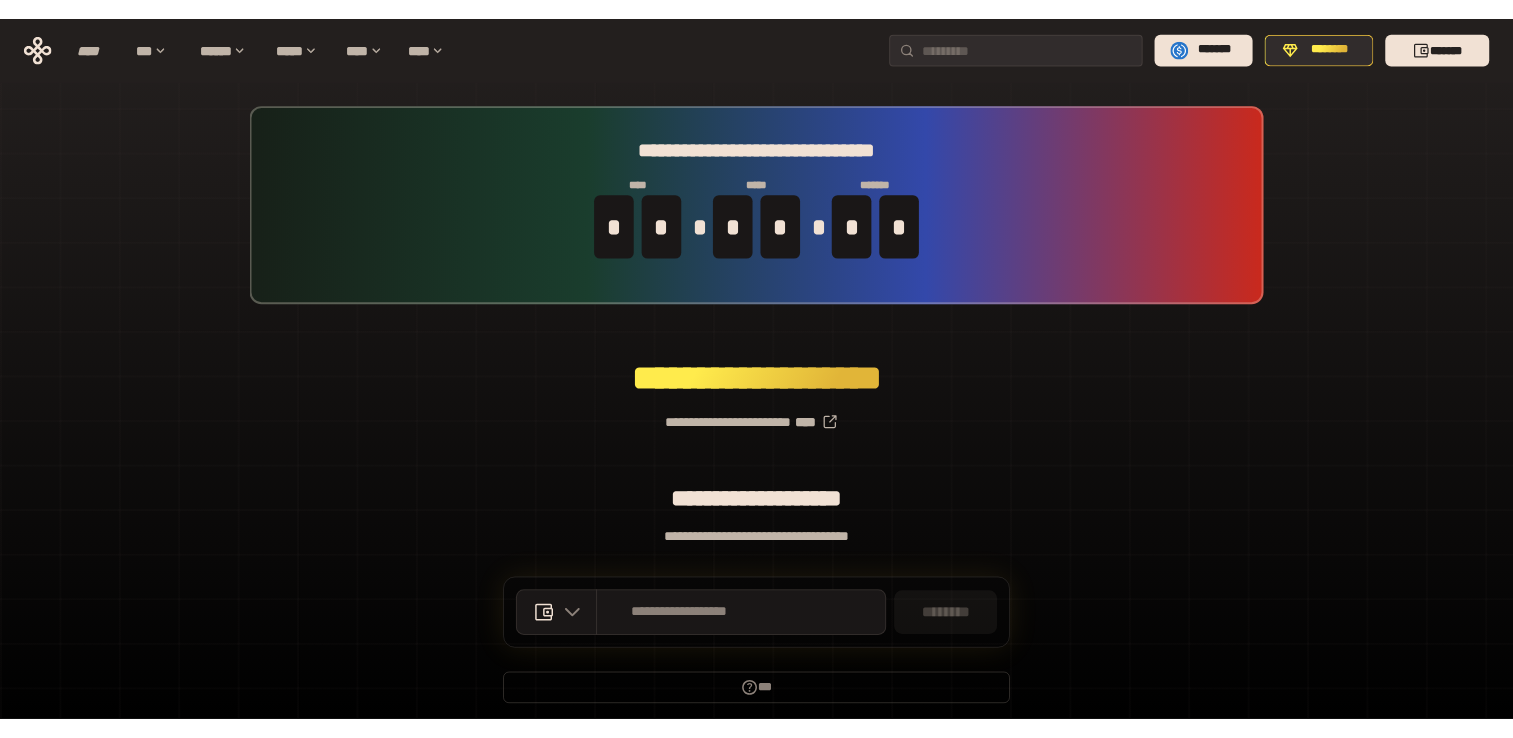 scroll, scrollTop: 0, scrollLeft: 0, axis: both 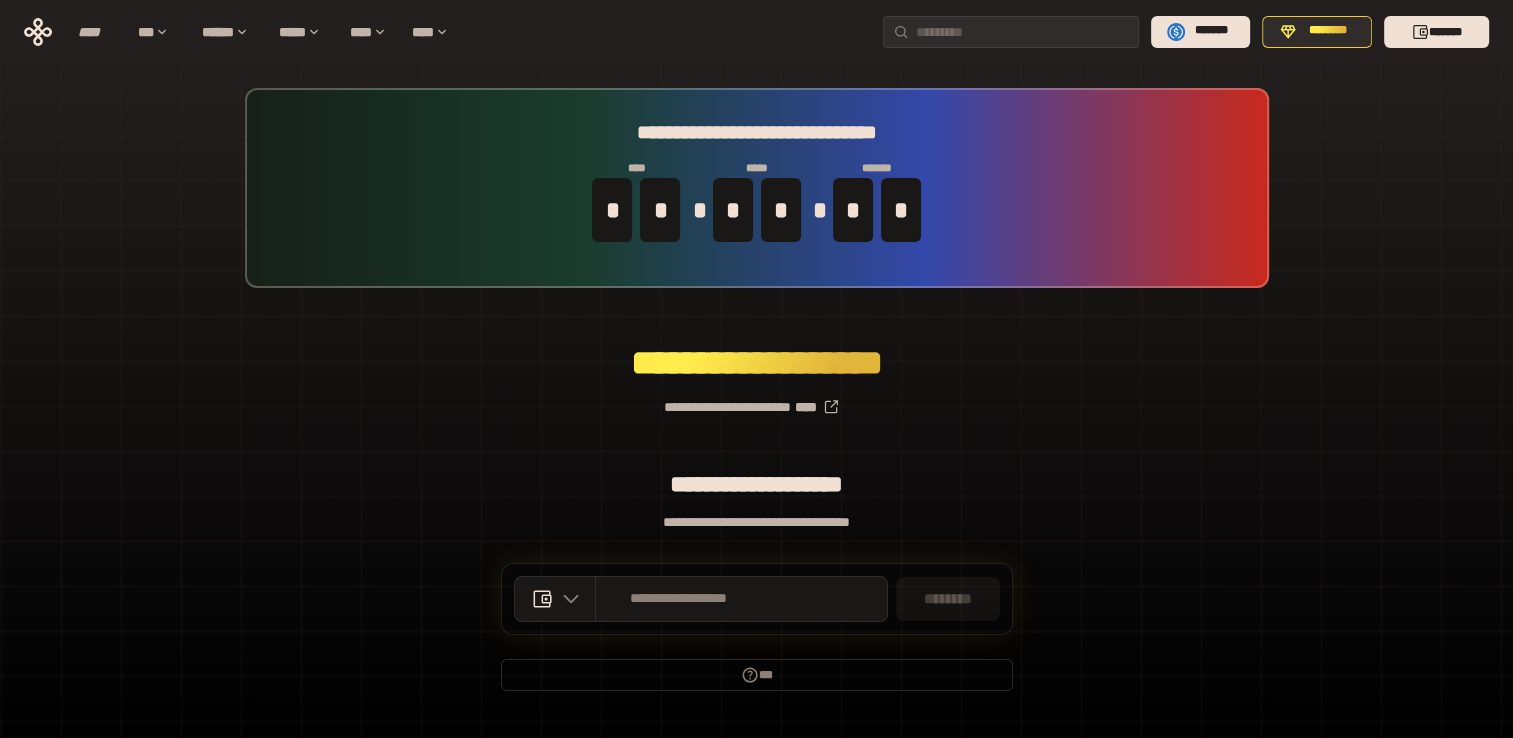 click on "**********" at bounding box center [756, 399] 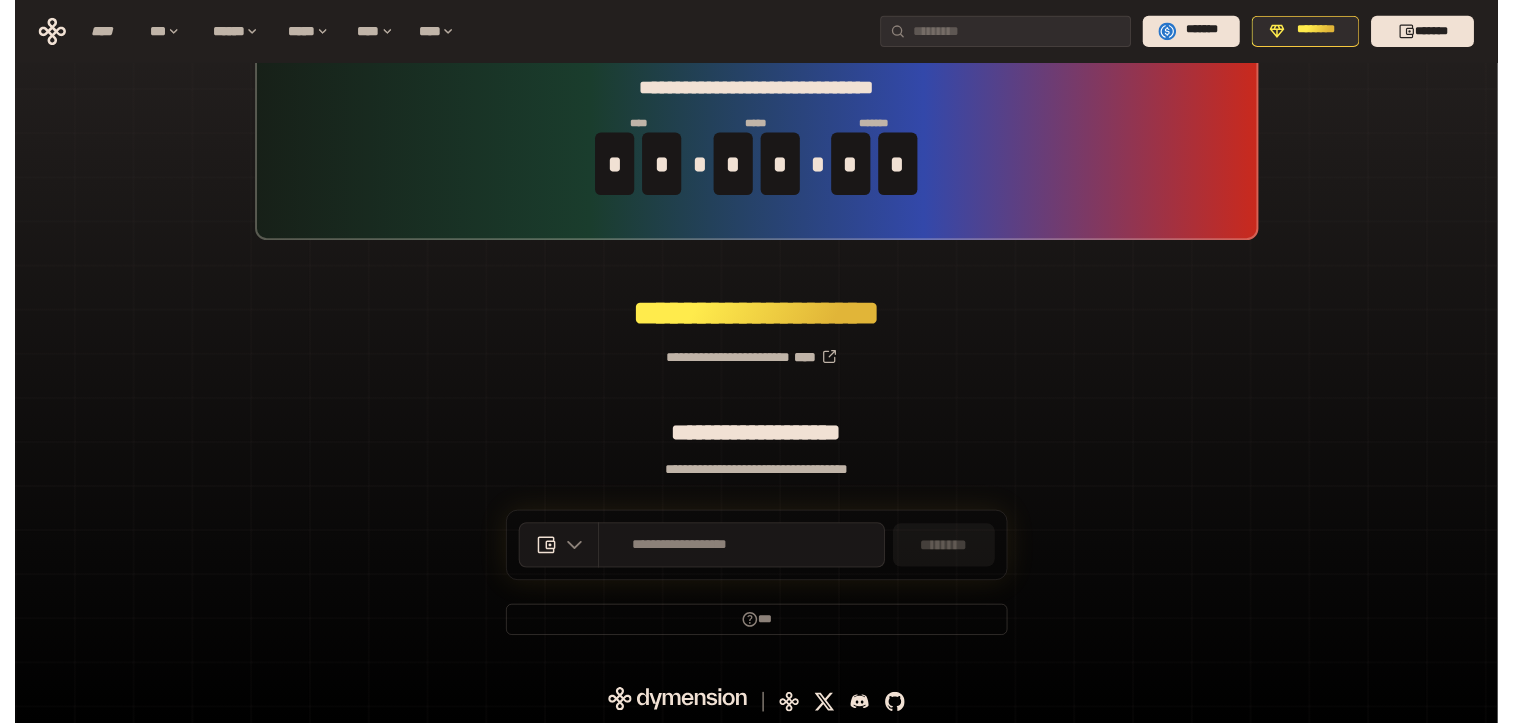 scroll, scrollTop: 44, scrollLeft: 0, axis: vertical 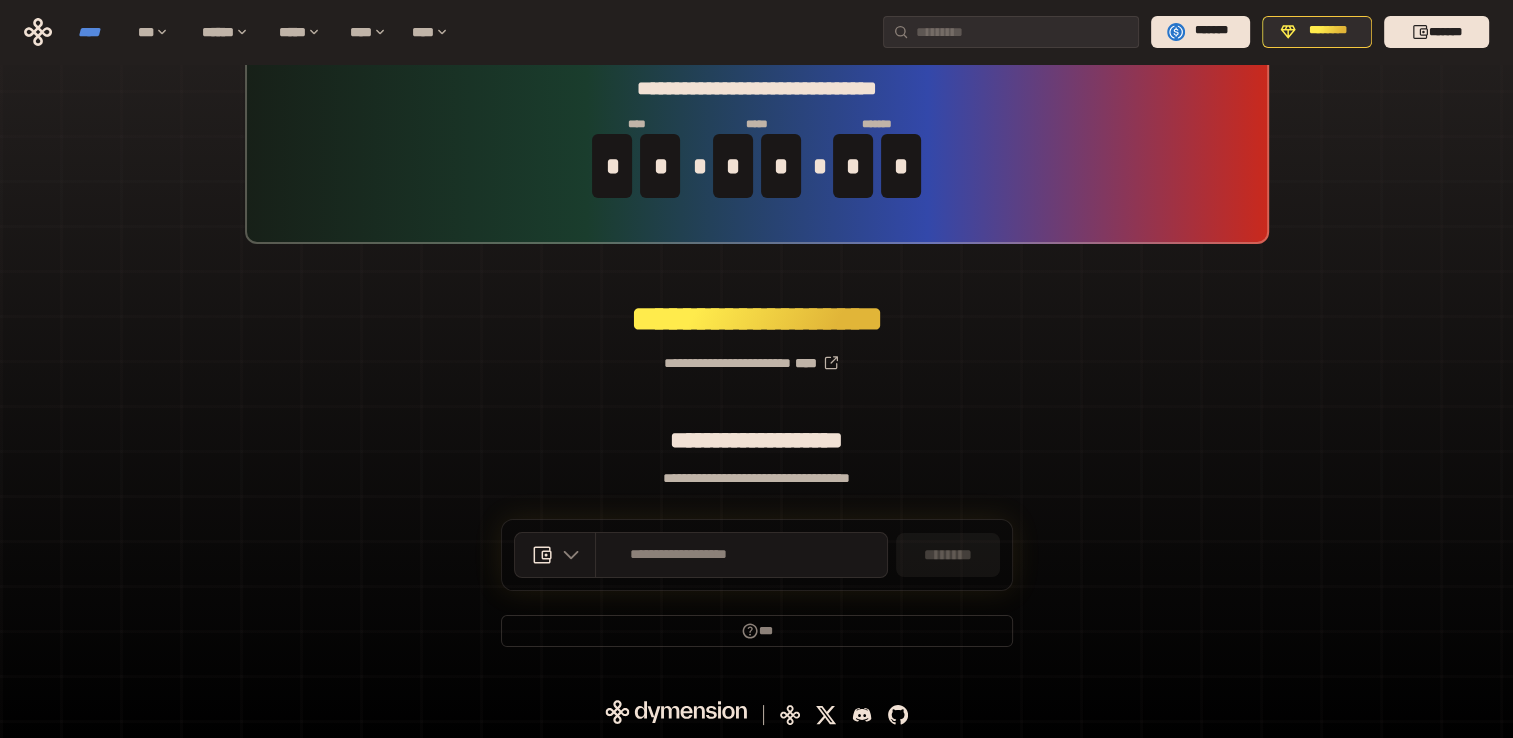 click on "****" at bounding box center [98, 32] 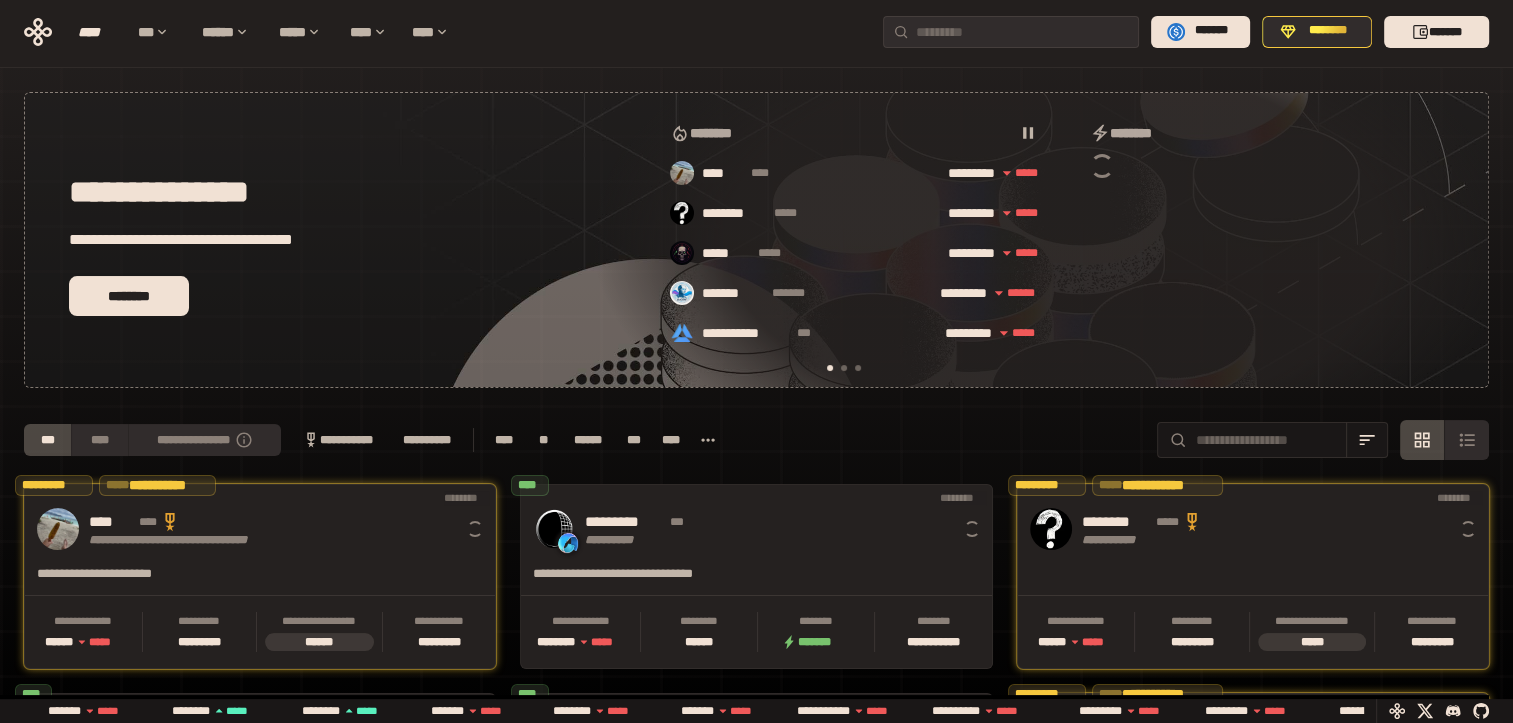 scroll, scrollTop: 0, scrollLeft: 16, axis: horizontal 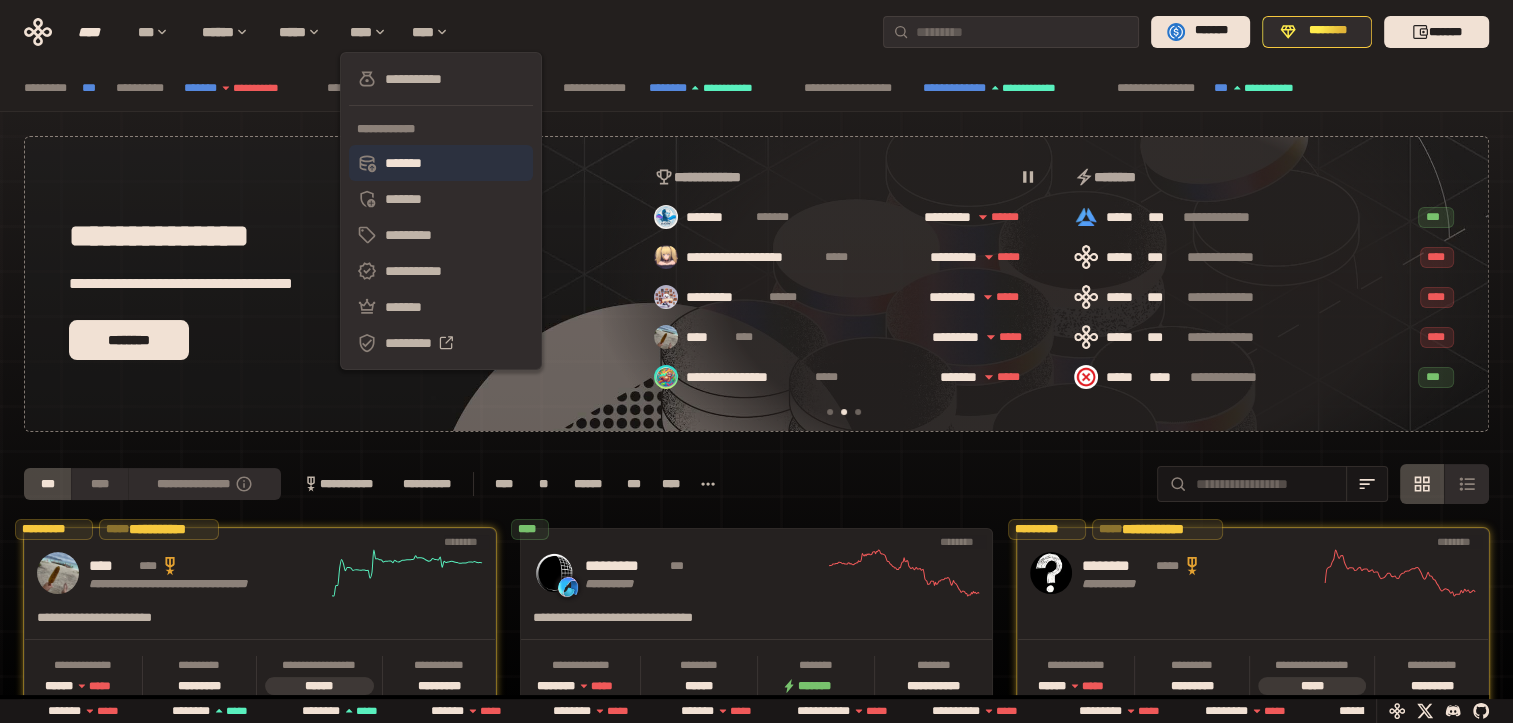 click on "*******" at bounding box center (441, 163) 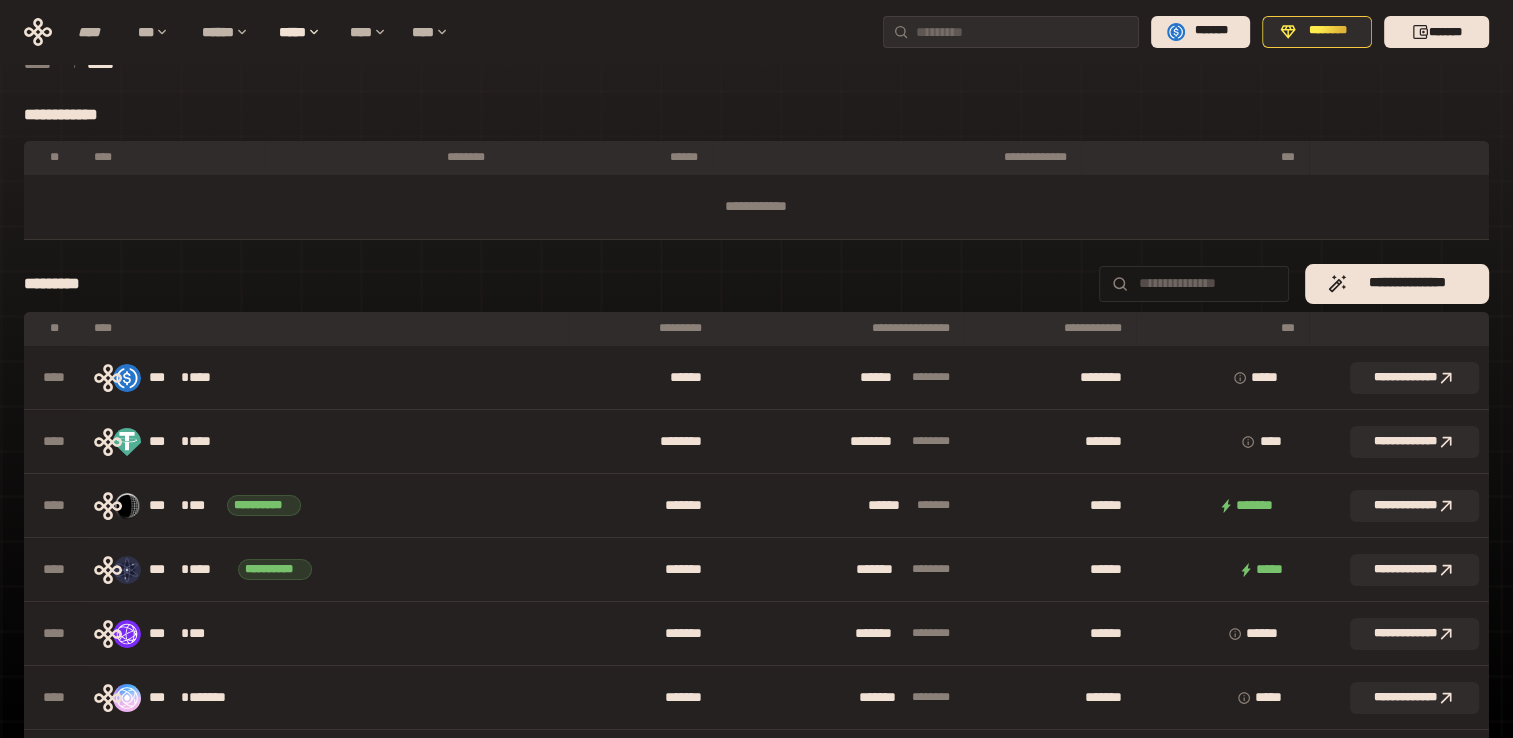 scroll, scrollTop: 0, scrollLeft: 0, axis: both 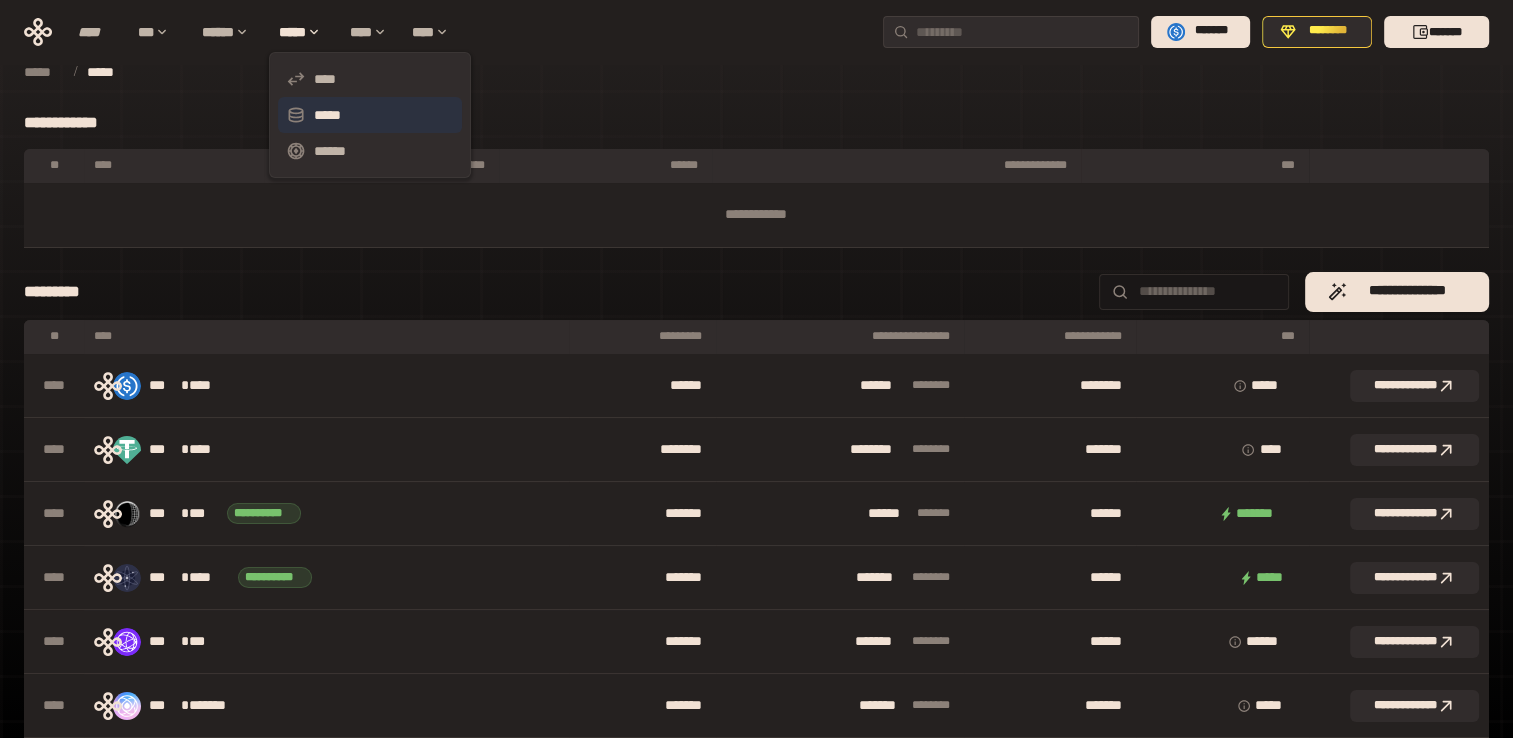 click on "*****" at bounding box center (370, 115) 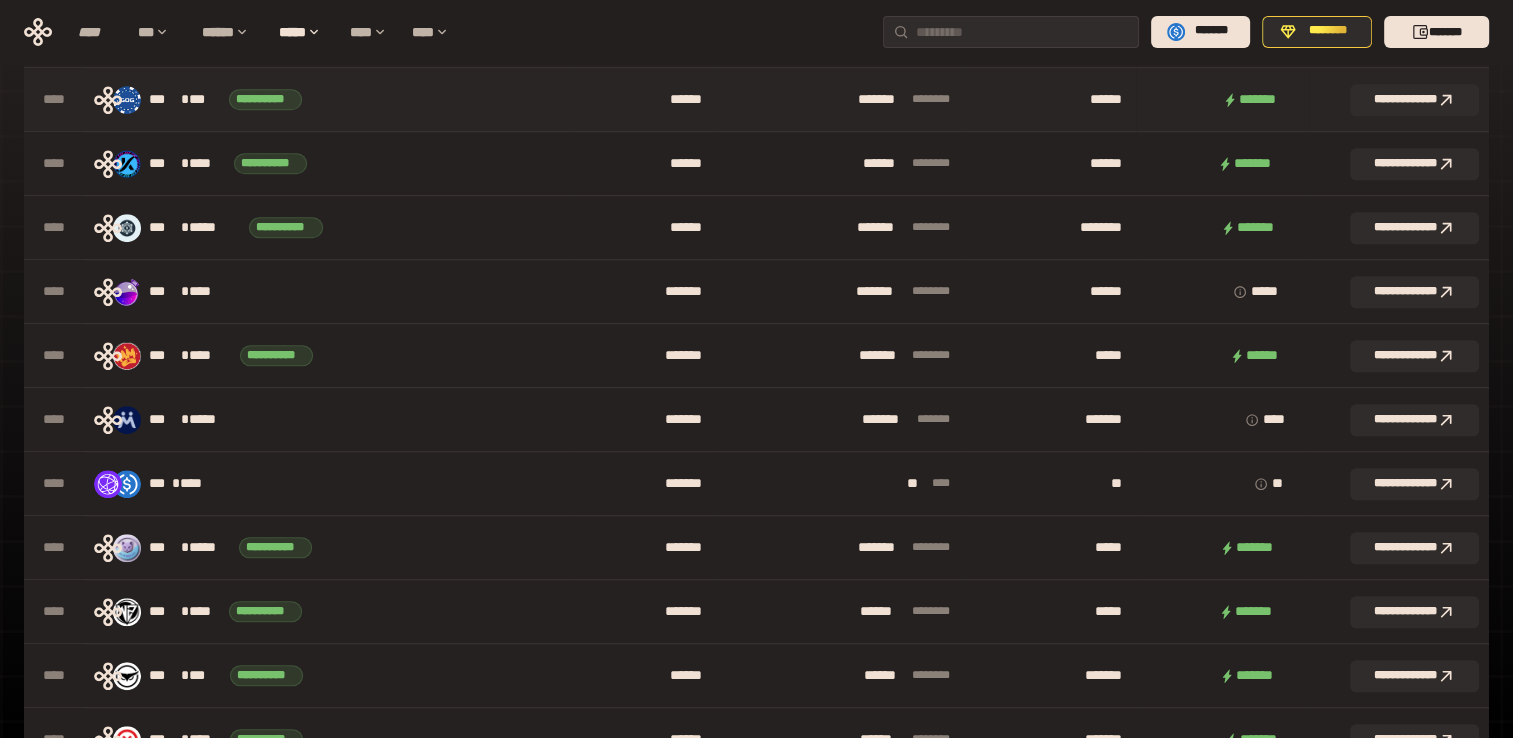 scroll, scrollTop: 1196, scrollLeft: 0, axis: vertical 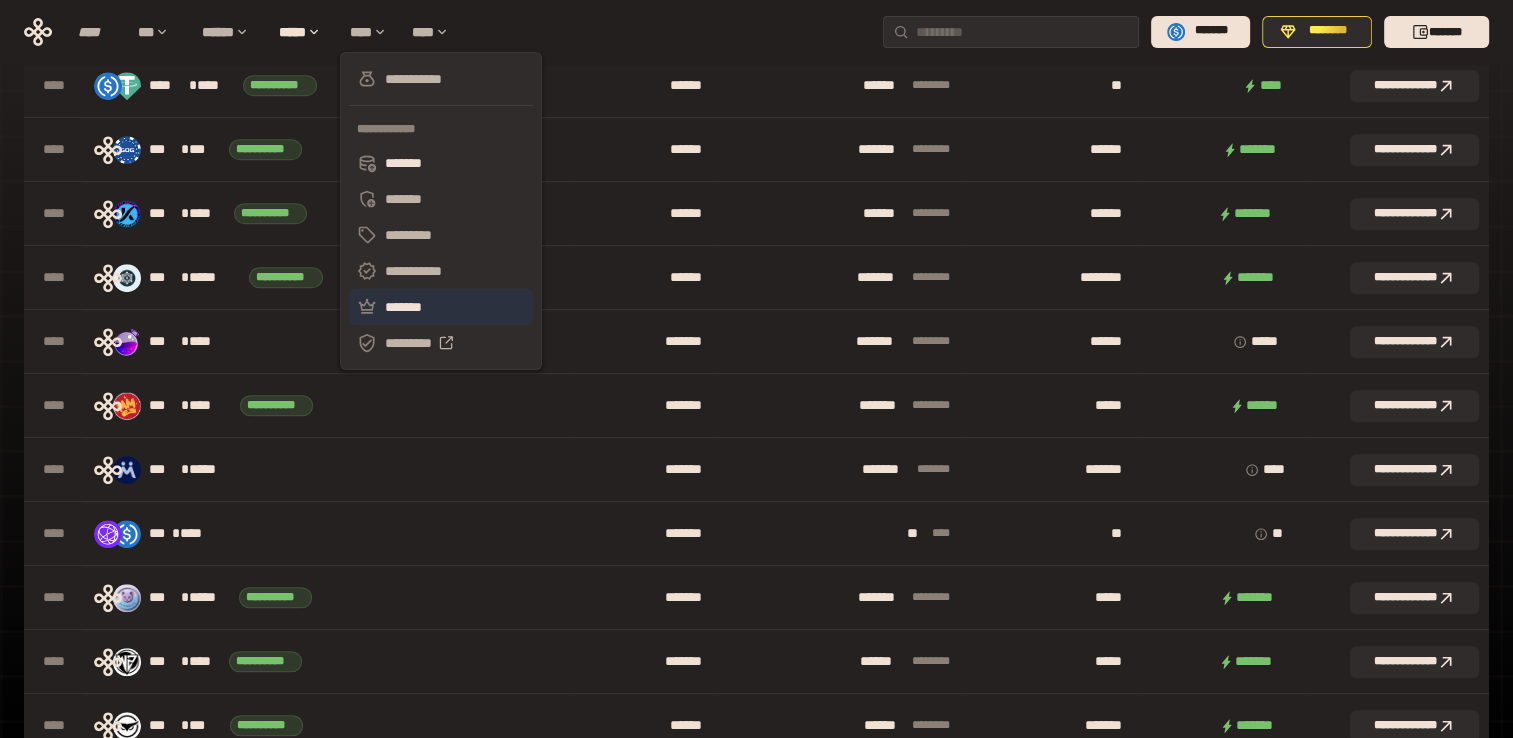 click on "*******" at bounding box center [441, 307] 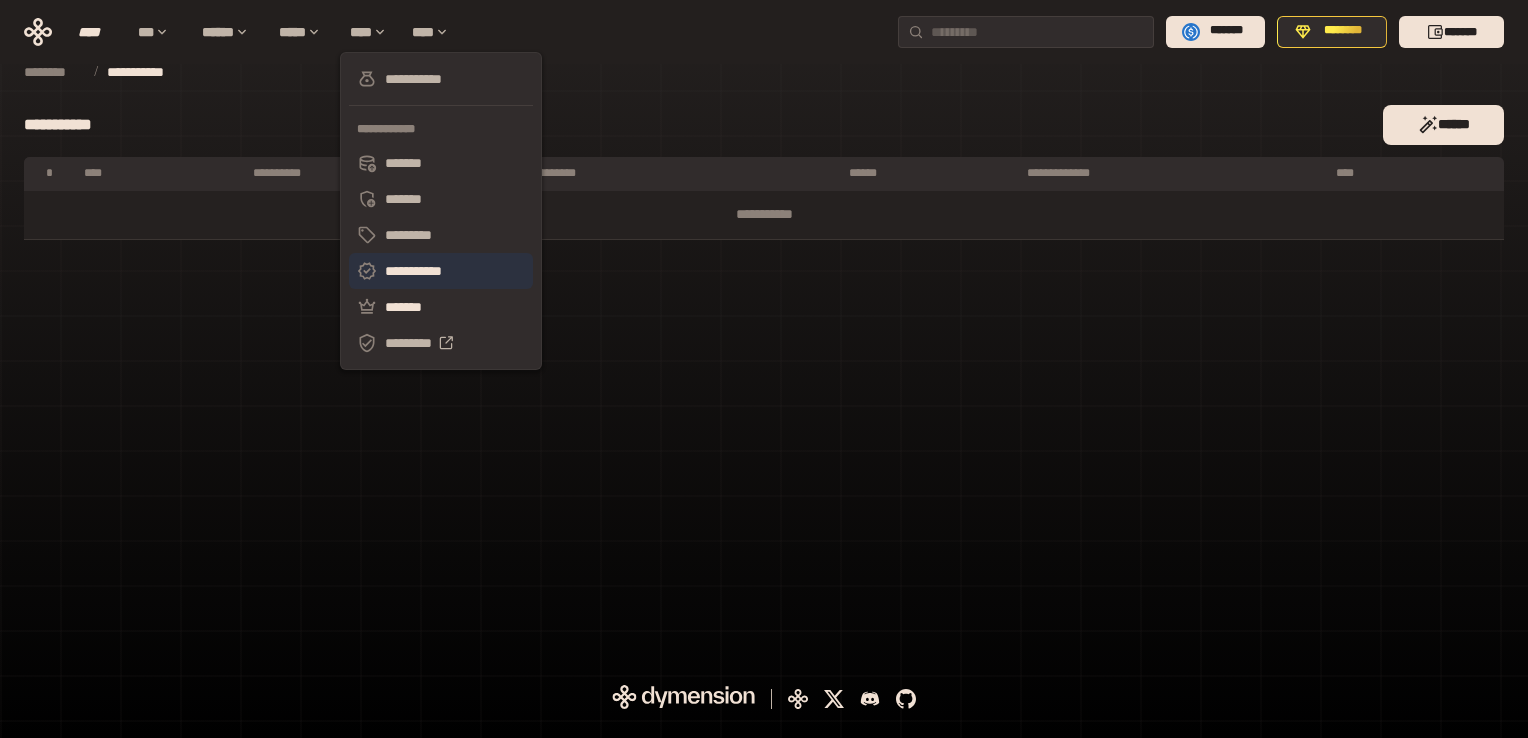 click on "**********" at bounding box center [441, 271] 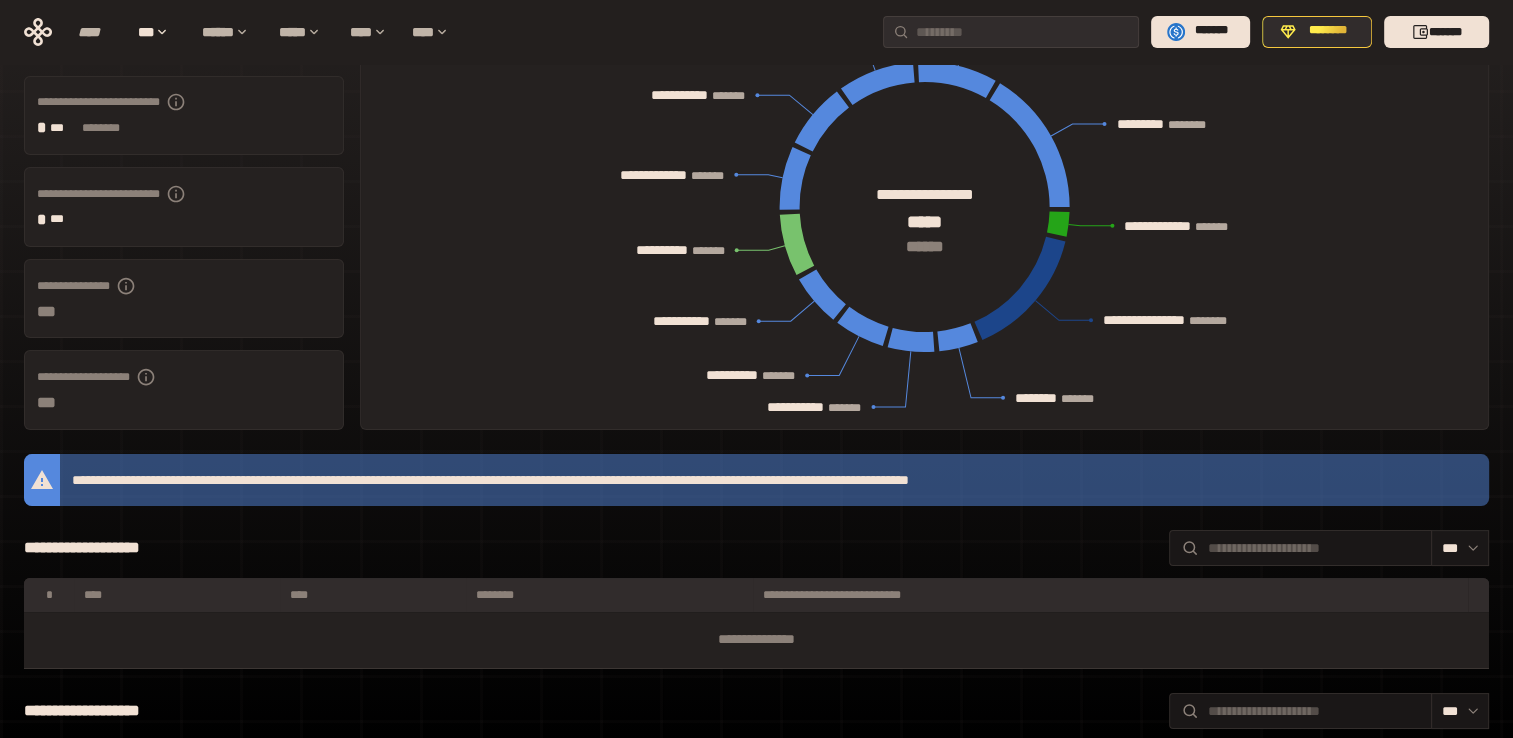 scroll, scrollTop: 0, scrollLeft: 0, axis: both 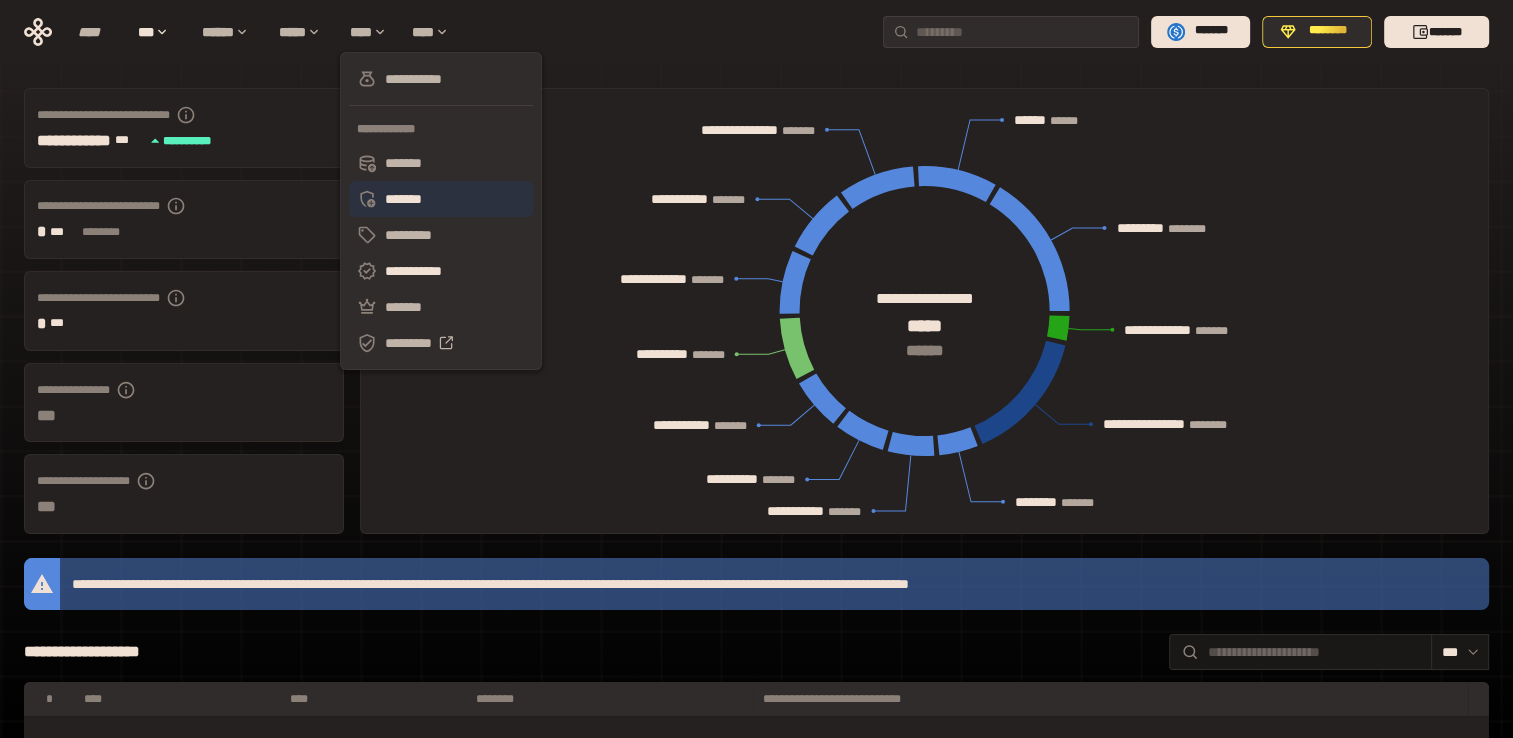 click on "*******" at bounding box center [441, 199] 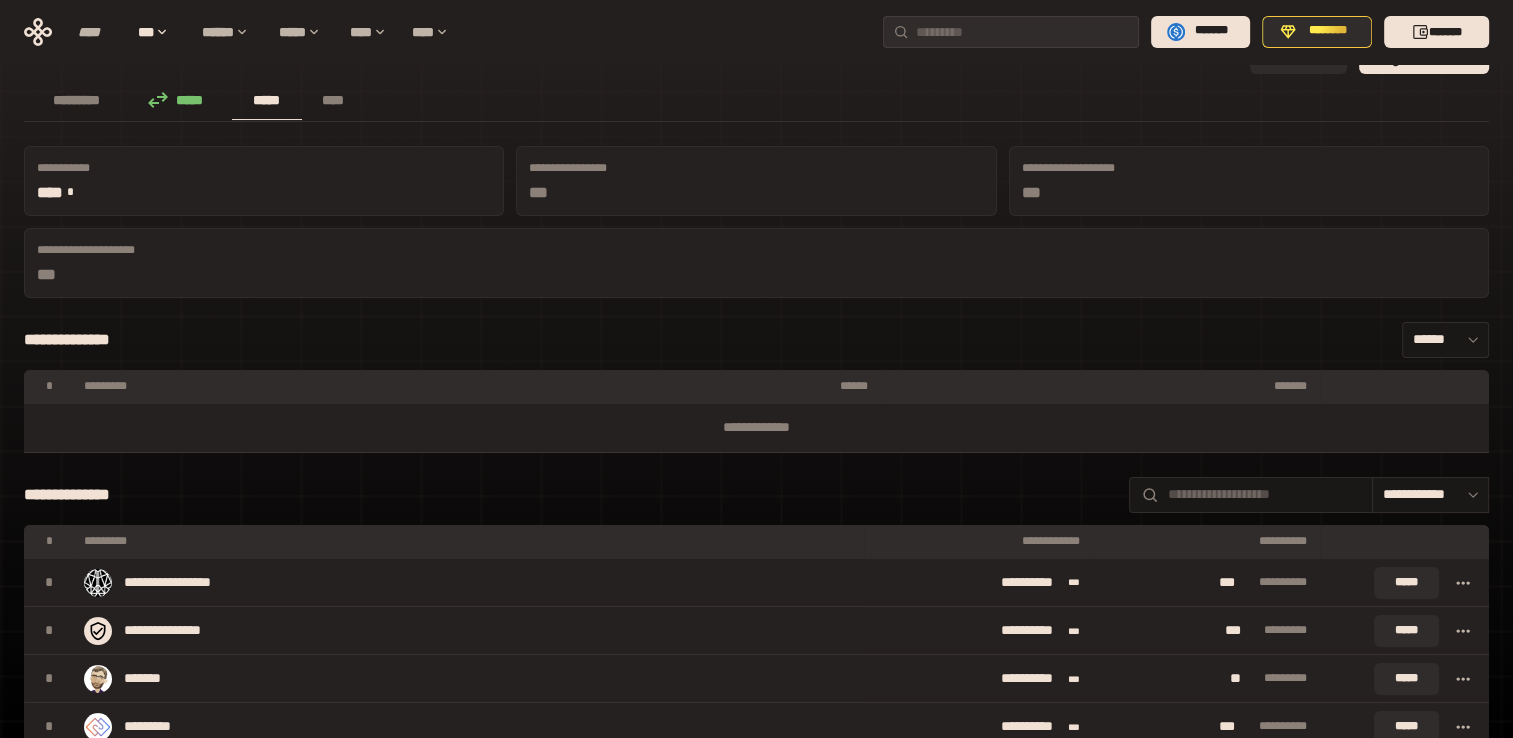 scroll, scrollTop: 200, scrollLeft: 0, axis: vertical 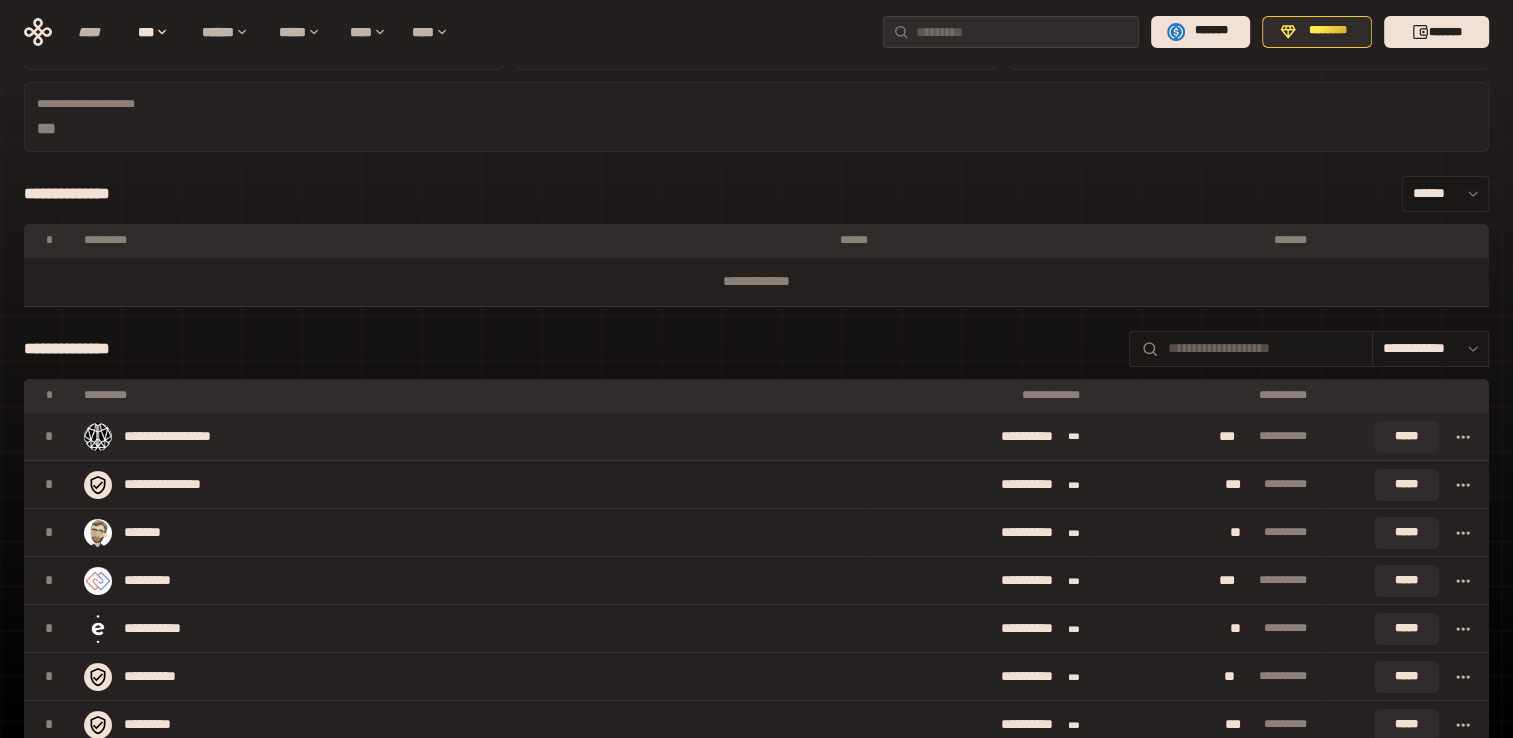 click on "**********" at bounding box center (469, 437) 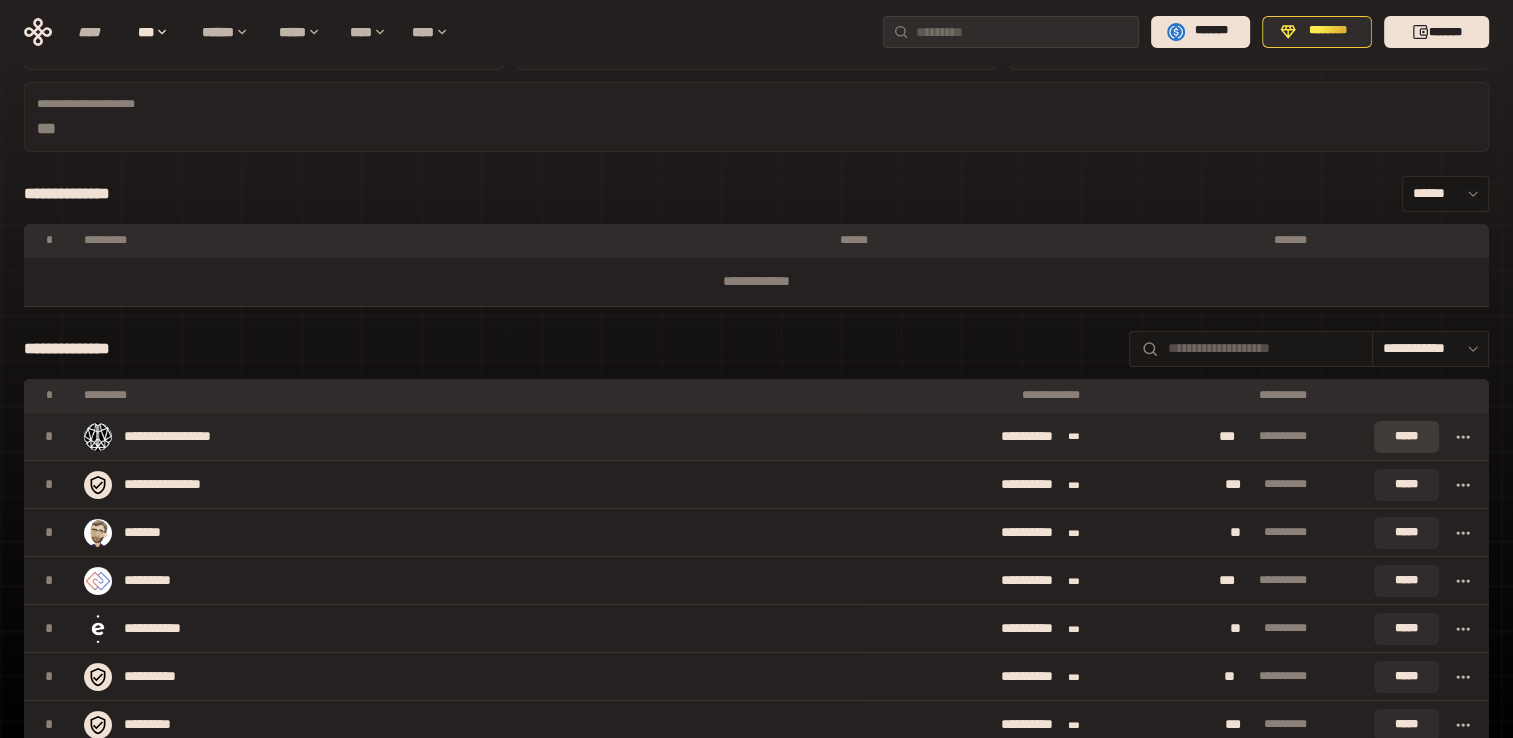 click on "*****" at bounding box center (1406, 437) 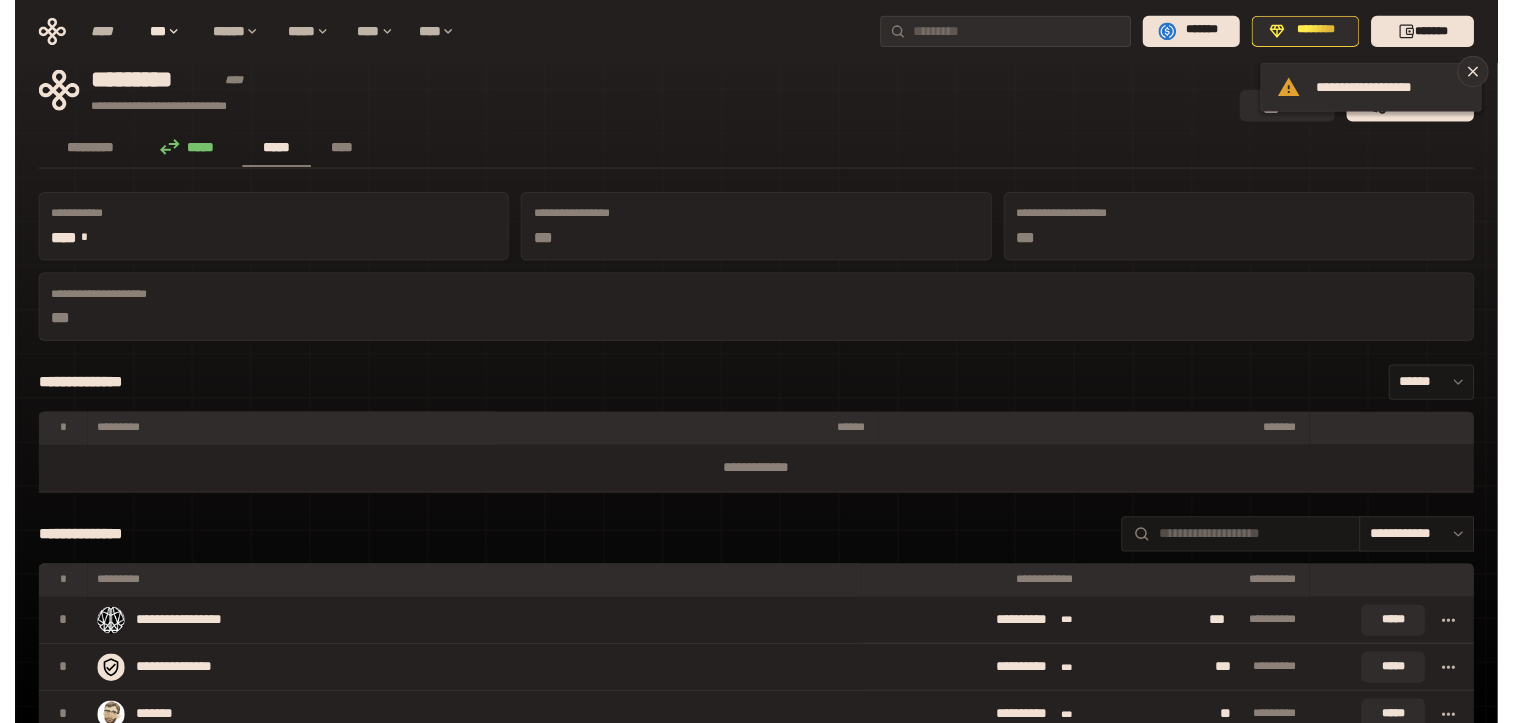 scroll, scrollTop: 0, scrollLeft: 0, axis: both 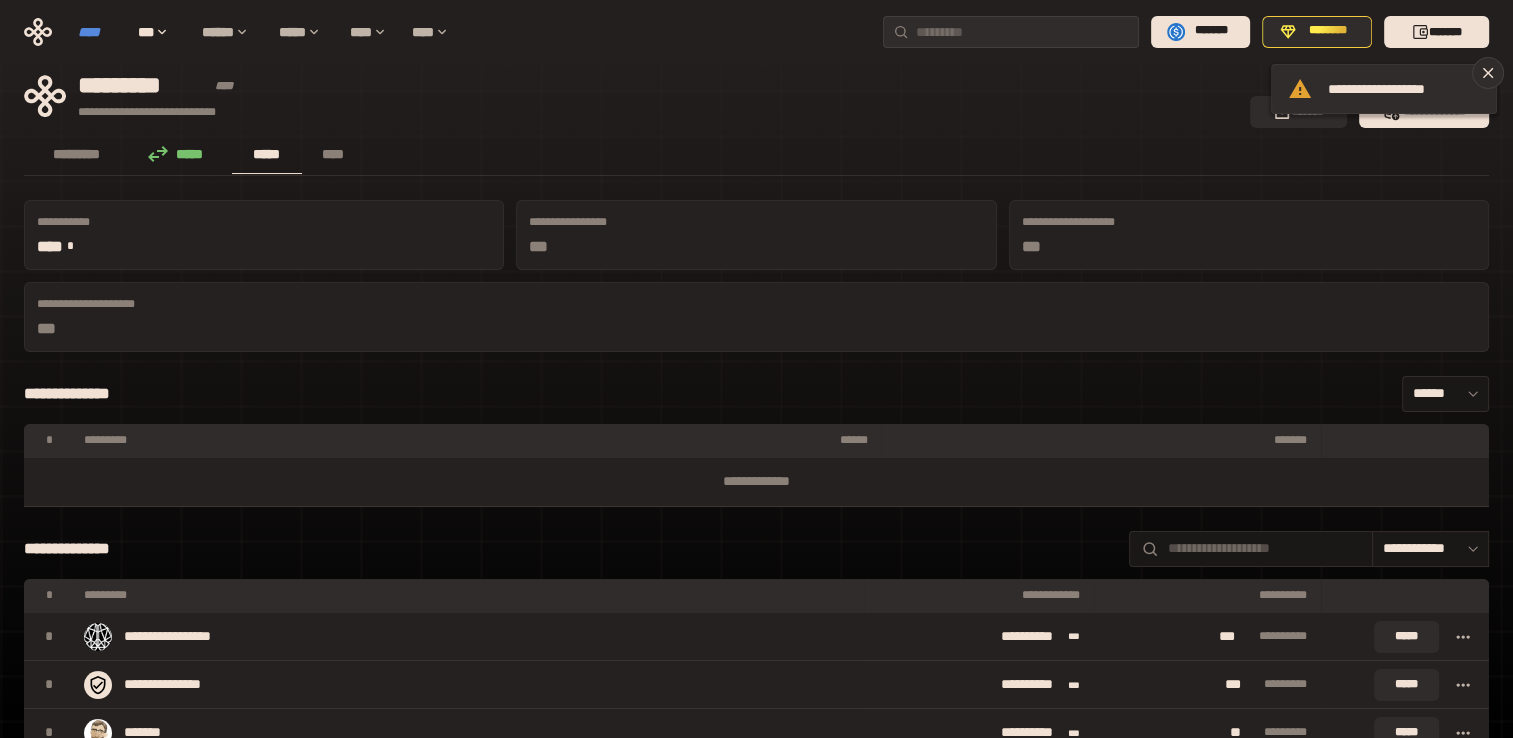 click on "****" at bounding box center (98, 32) 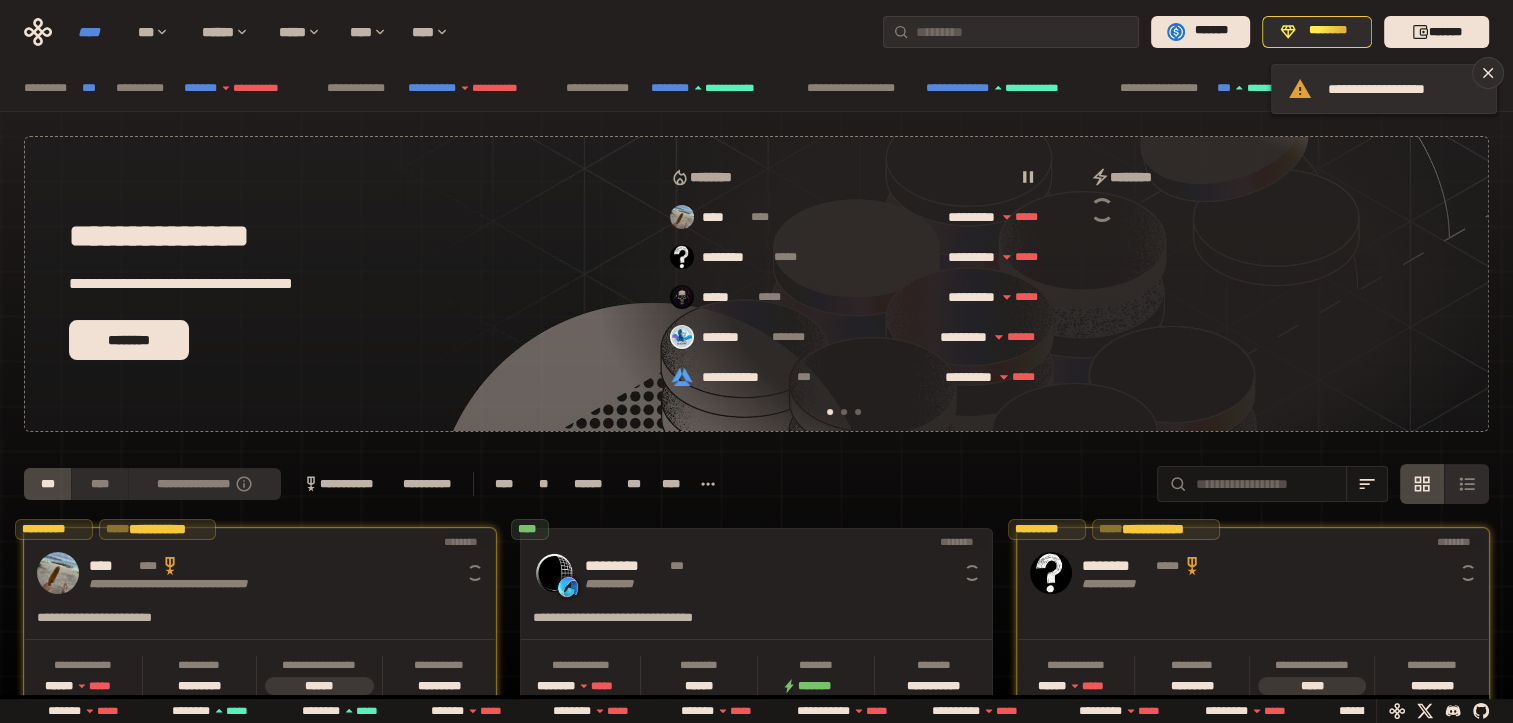 scroll, scrollTop: 0, scrollLeft: 16, axis: horizontal 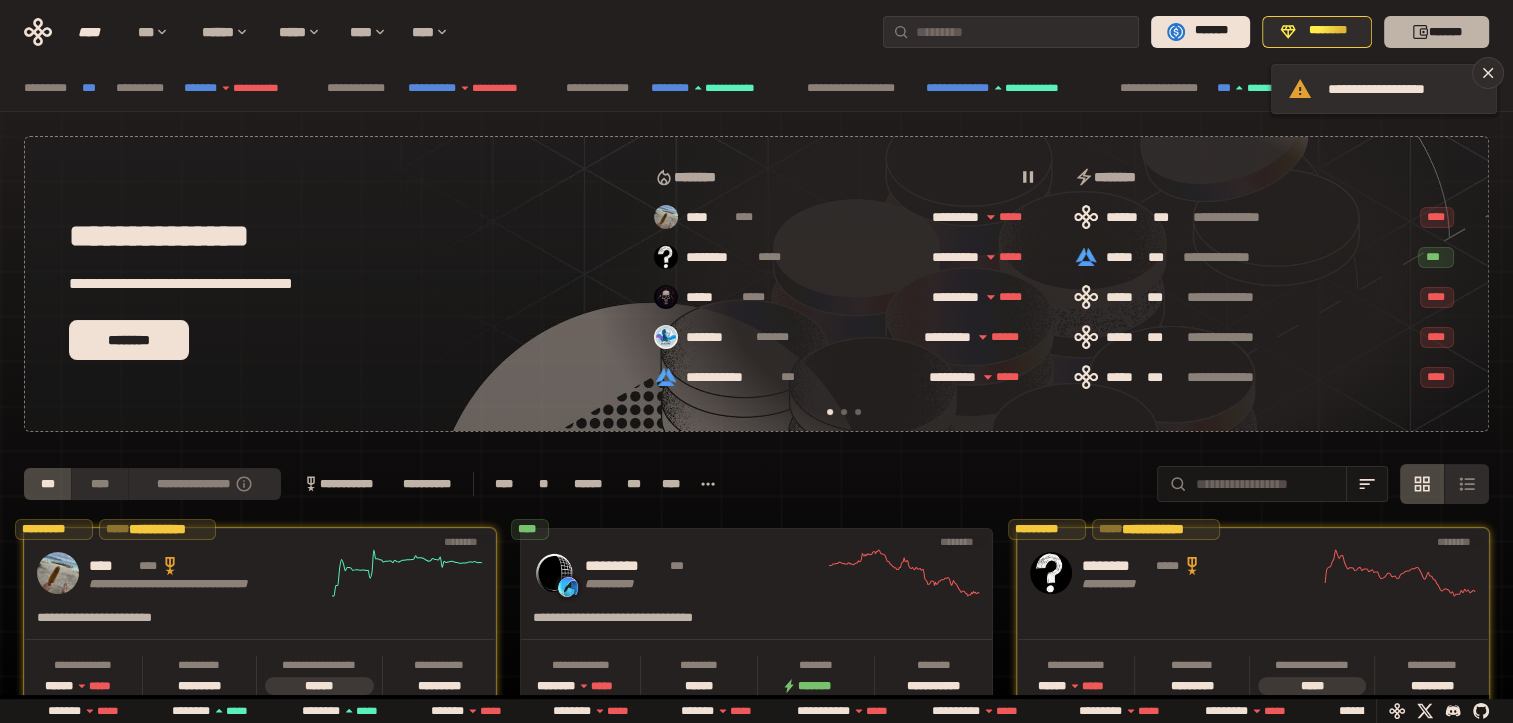 click 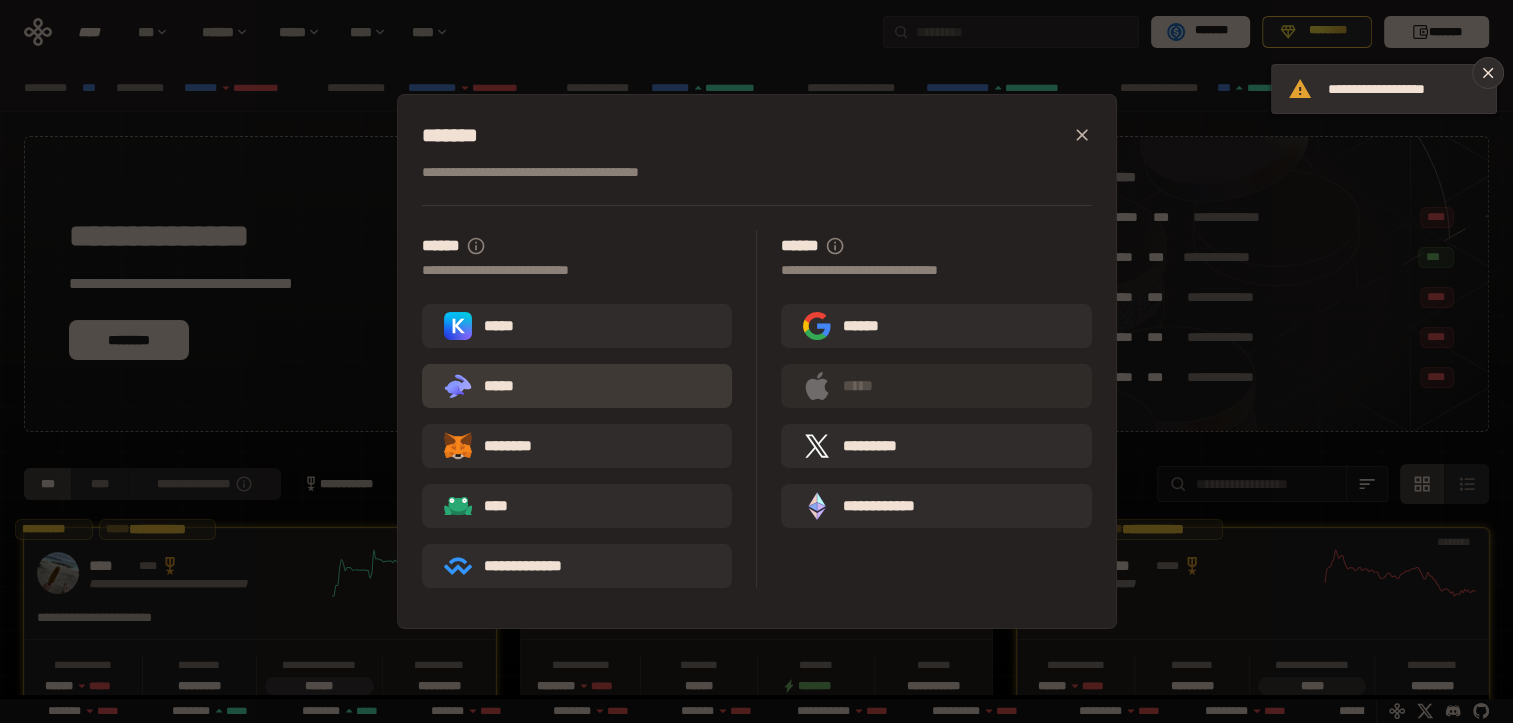click on ".st0{fill:url(#SVGID_1_);}
.st1{fill-rule:evenodd;clip-rule:evenodd;fill:url(#SVGID_00000161597173617360504640000012432366591255278478_);}
.st2{fill-rule:evenodd;clip-rule:evenodd;fill:url(#SVGID_00000021803777515098205300000017382971856690286485_);}
.st3{fill:url(#SVGID_00000031192219548086493050000012287181694732331425_);}
*****" at bounding box center [577, 386] 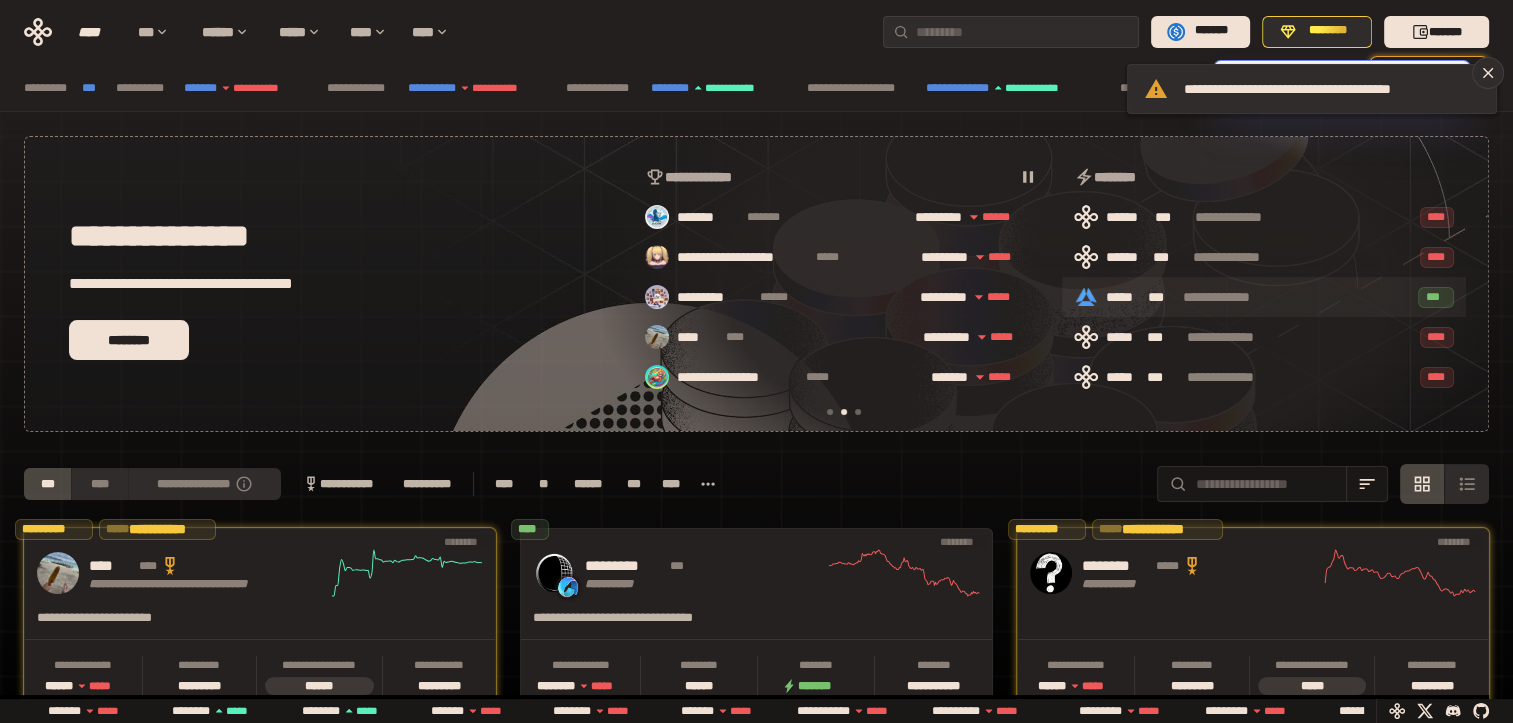 scroll, scrollTop: 0, scrollLeft: 436, axis: horizontal 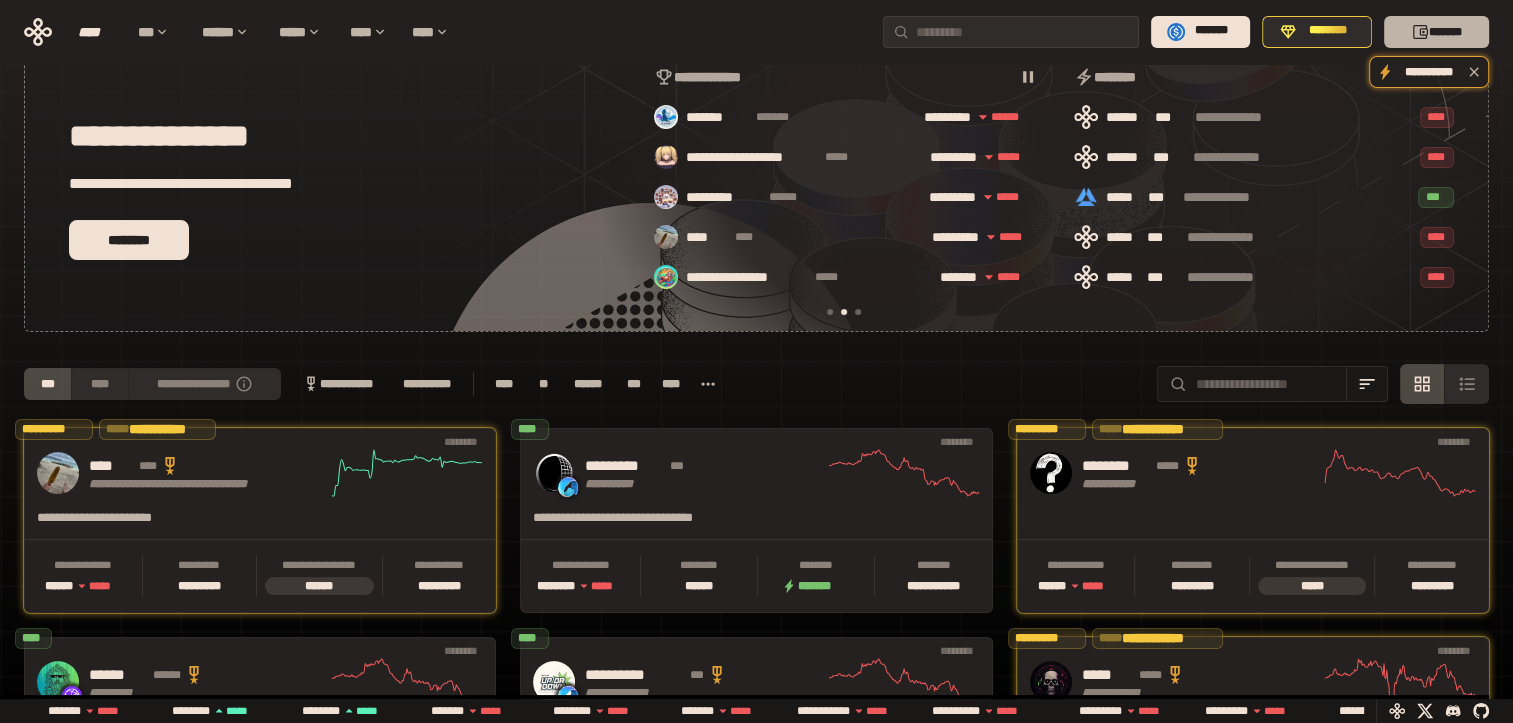 click 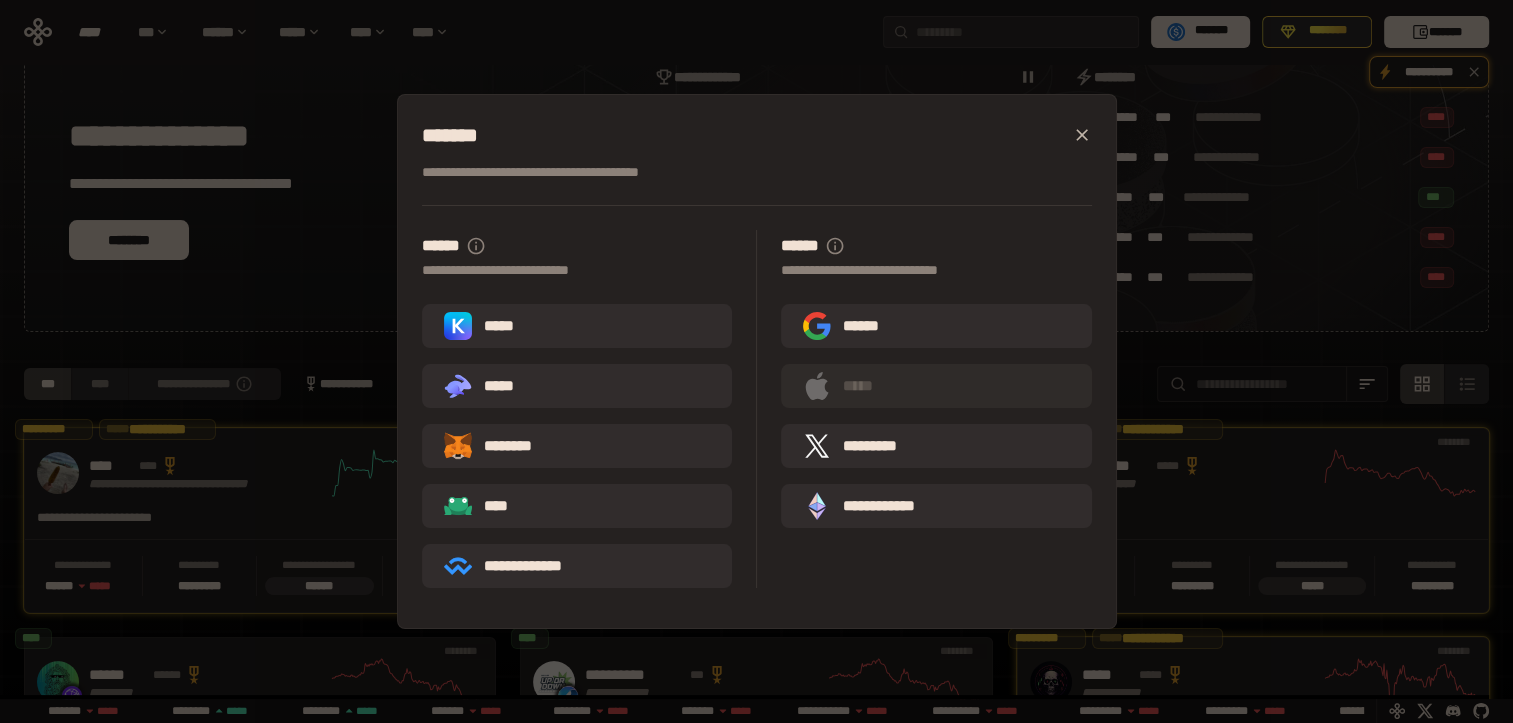 click on "**********" at bounding box center [590, 409] 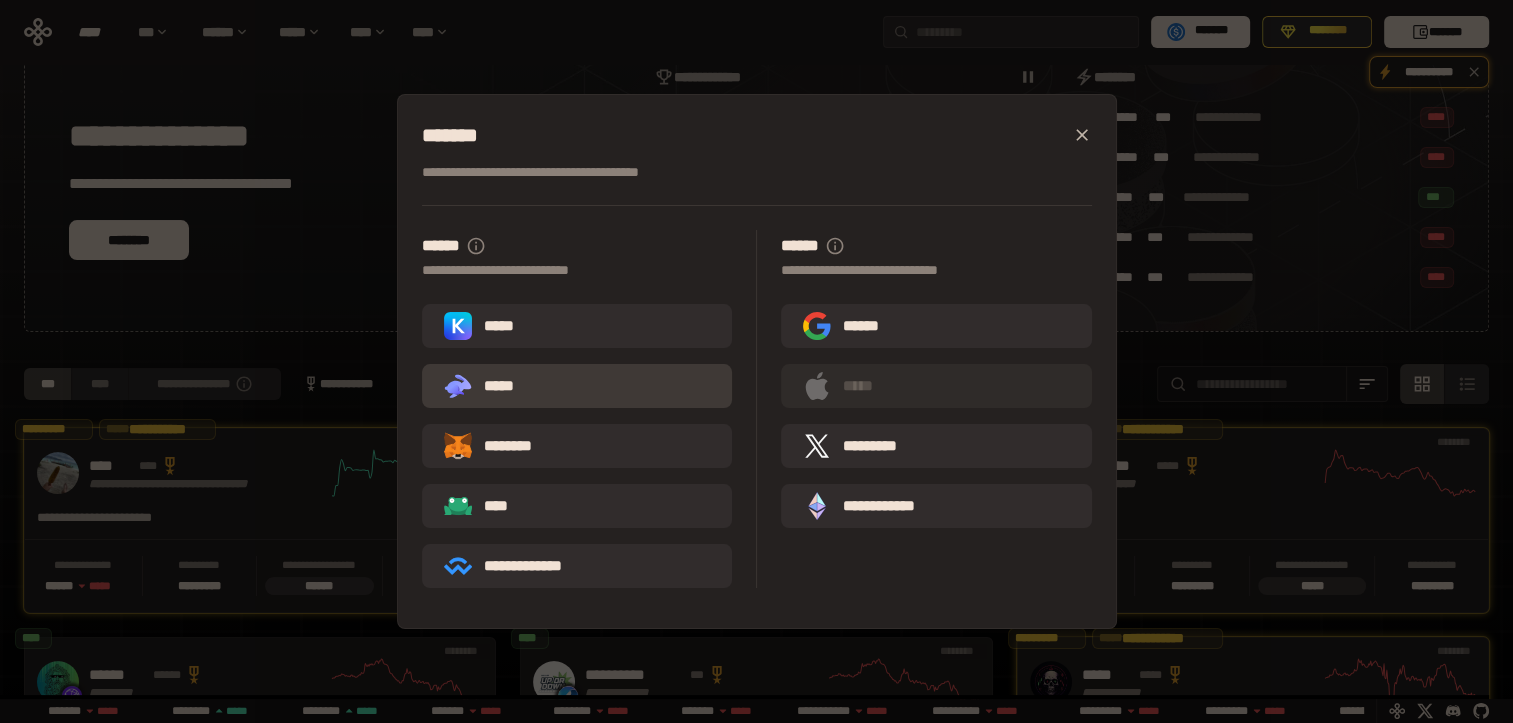 click on ".st0{fill:url(#SVGID_1_);}
.st1{fill-rule:evenodd;clip-rule:evenodd;fill:url(#SVGID_00000161597173617360504640000012432366591255278478_);}
.st2{fill-rule:evenodd;clip-rule:evenodd;fill:url(#SVGID_00000021803777515098205300000017382971856690286485_);}
.st3{fill:url(#SVGID_00000031192219548086493050000012287181694732331425_);}
*****" at bounding box center (577, 386) 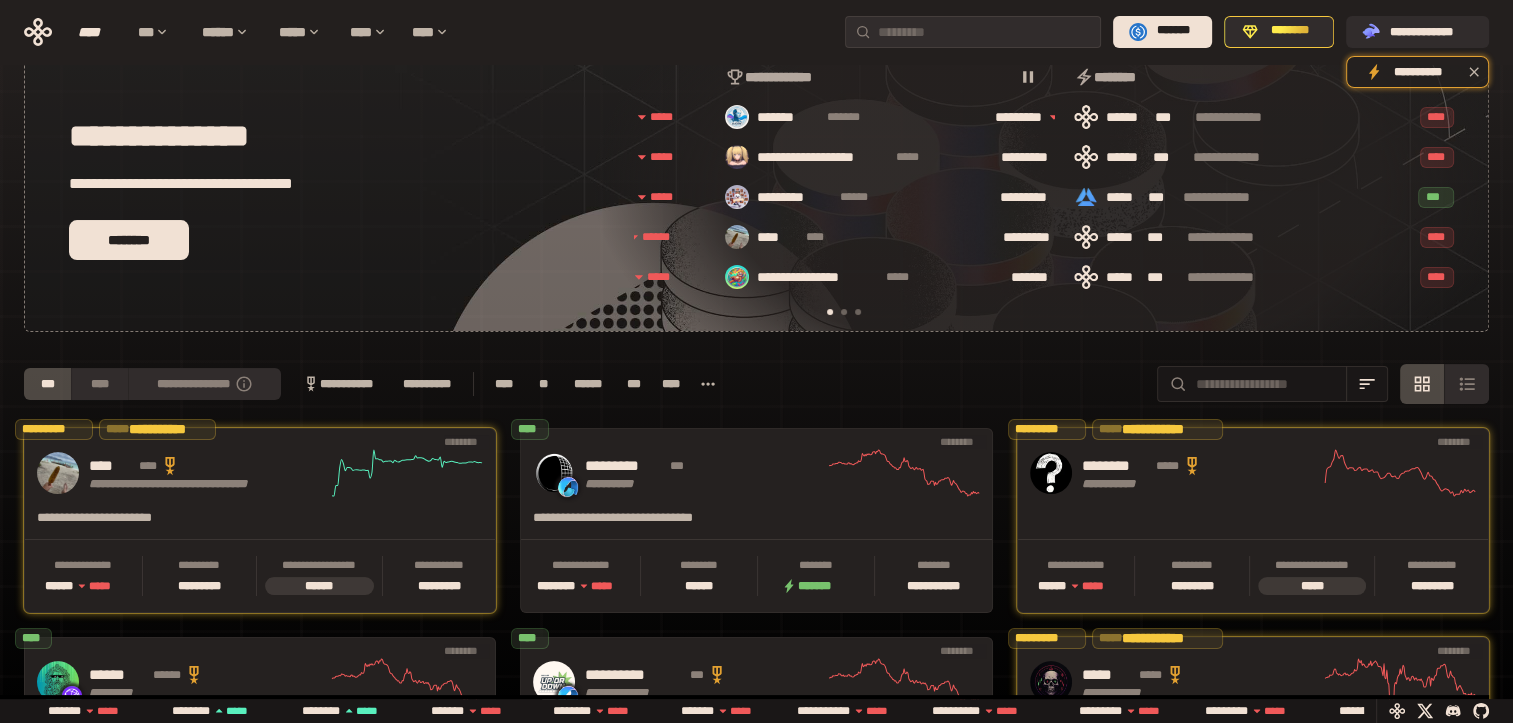 scroll, scrollTop: 0, scrollLeft: 16, axis: horizontal 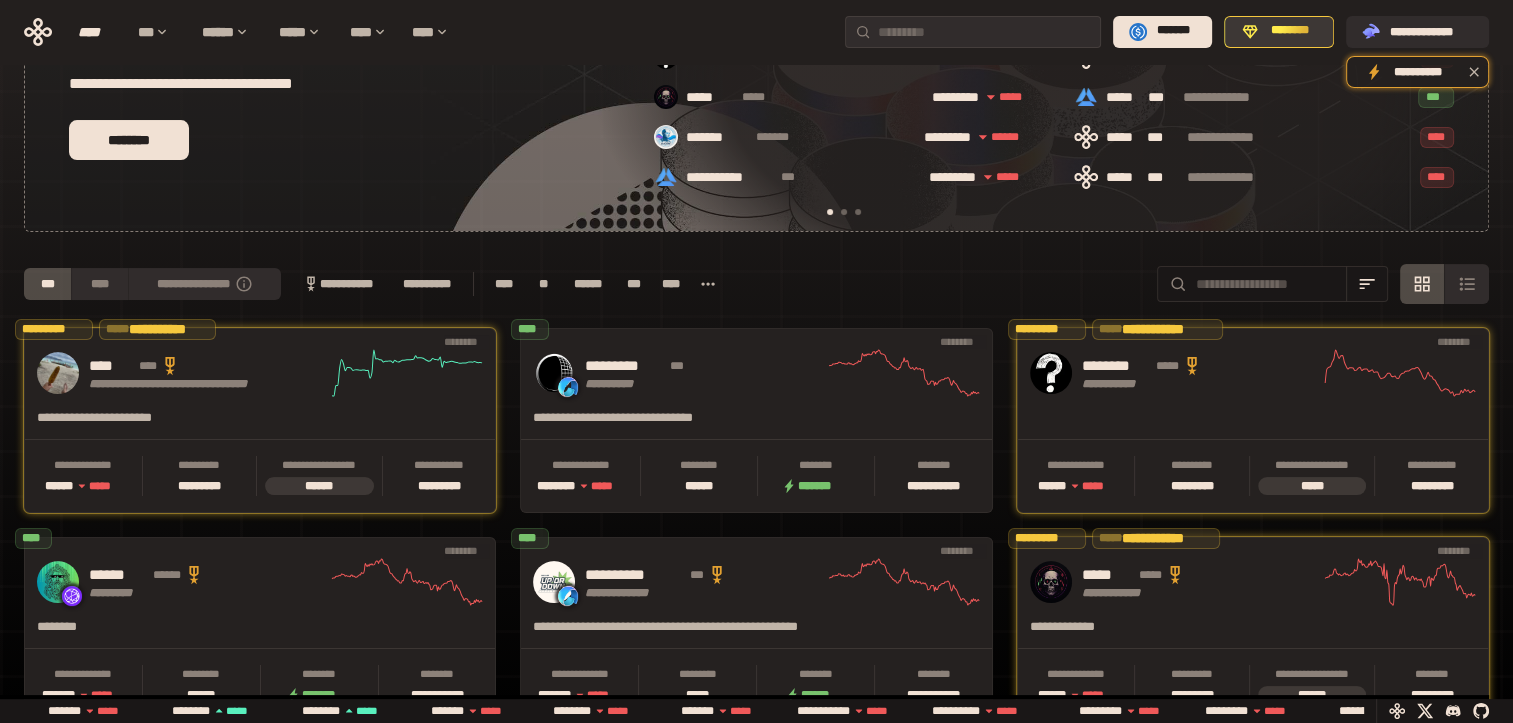 click 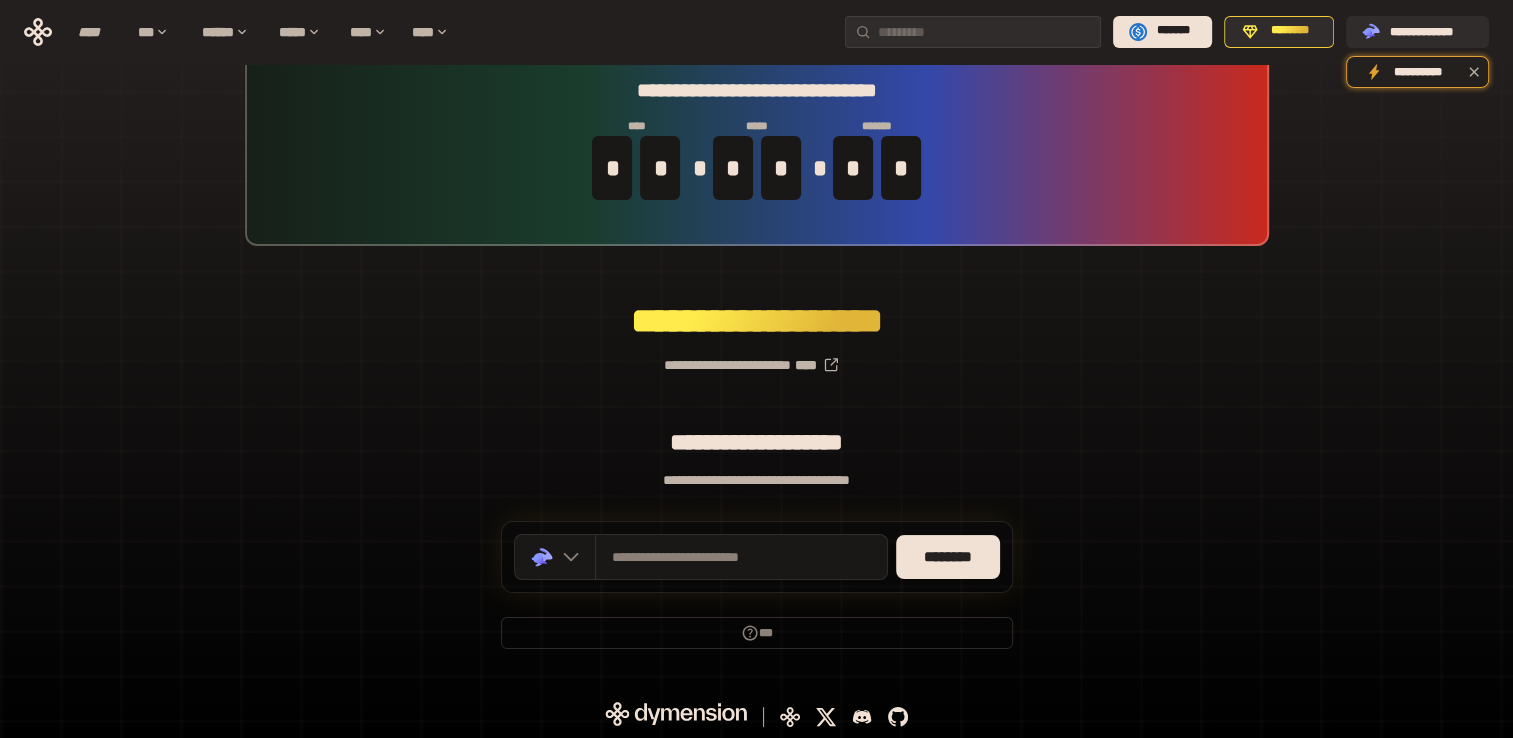 scroll, scrollTop: 44, scrollLeft: 0, axis: vertical 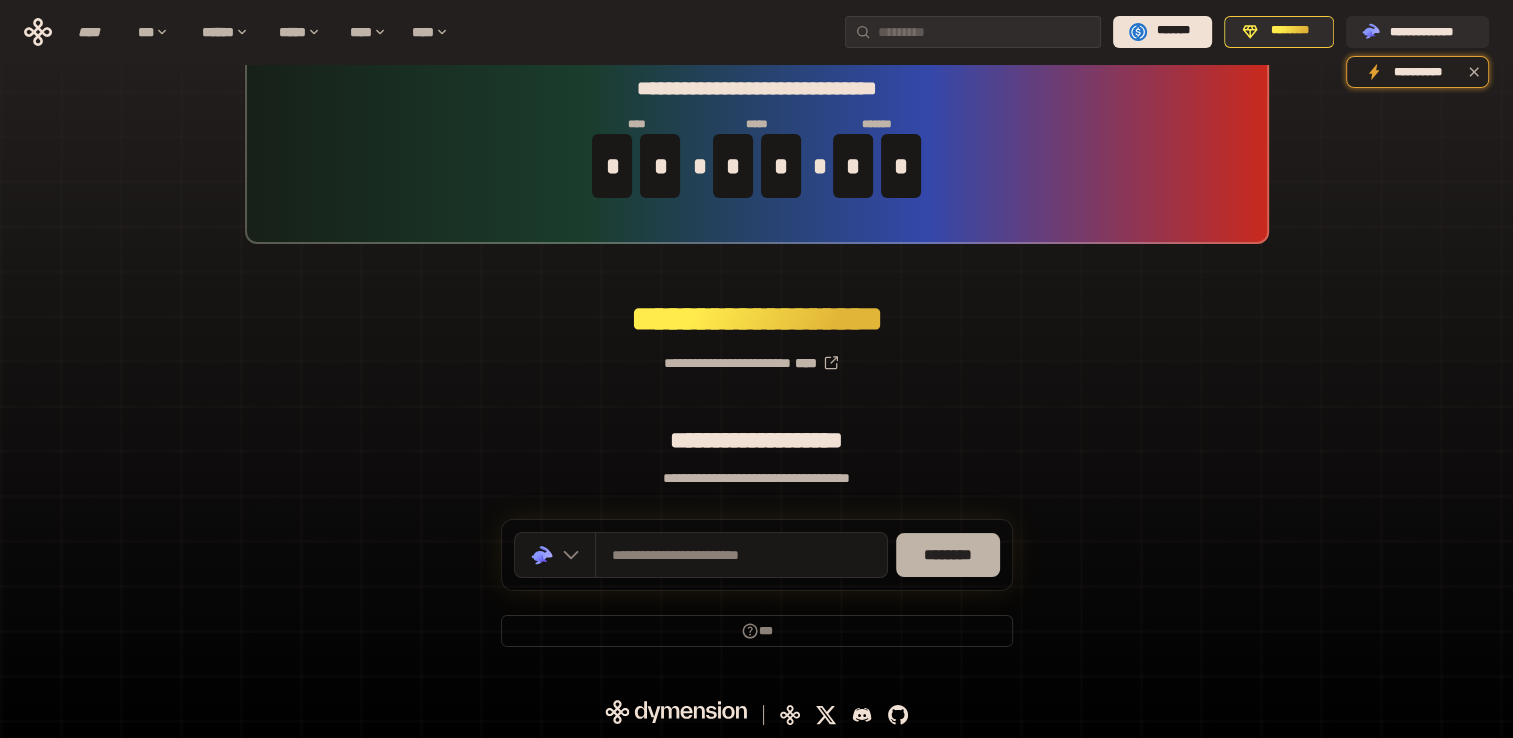 click on "********" at bounding box center (948, 555) 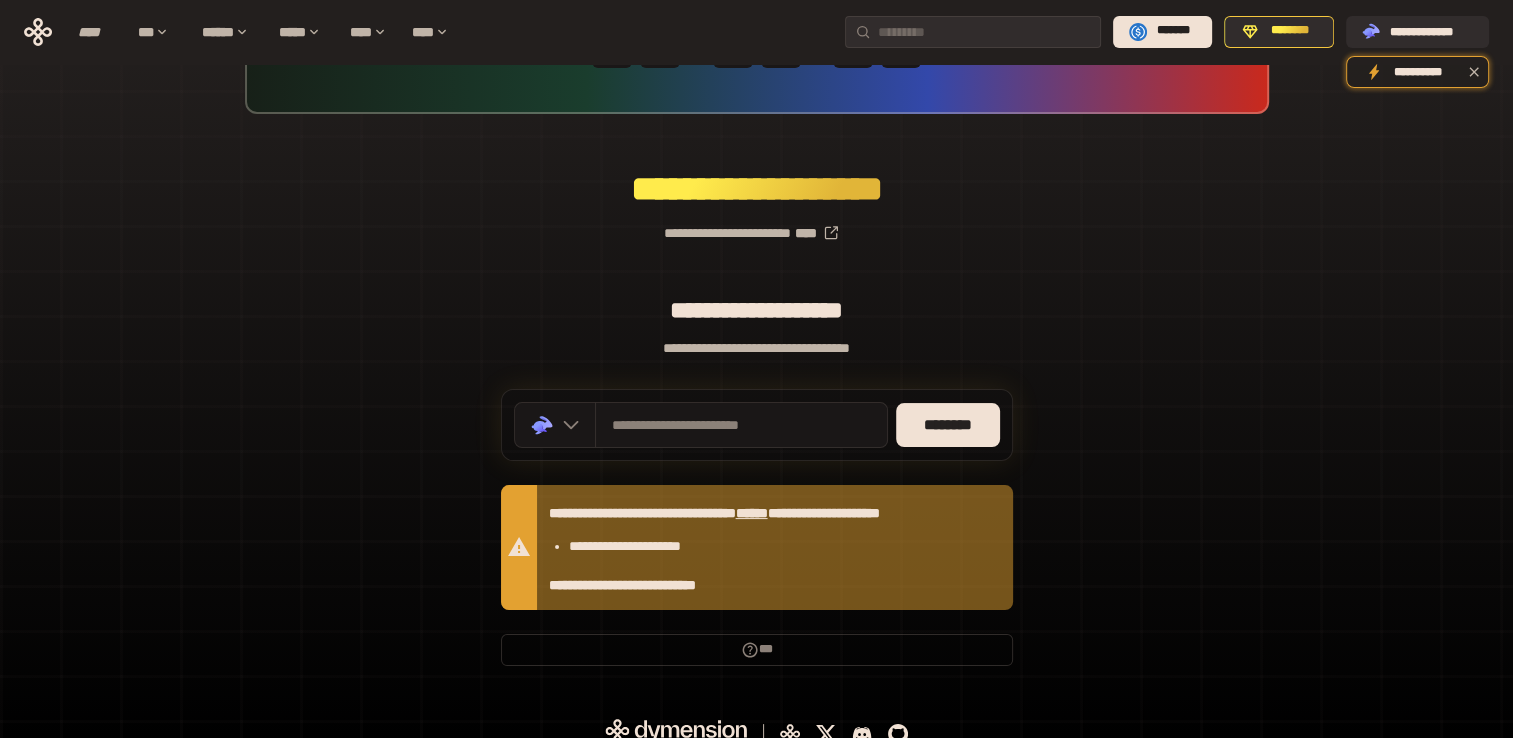 scroll, scrollTop: 192, scrollLeft: 0, axis: vertical 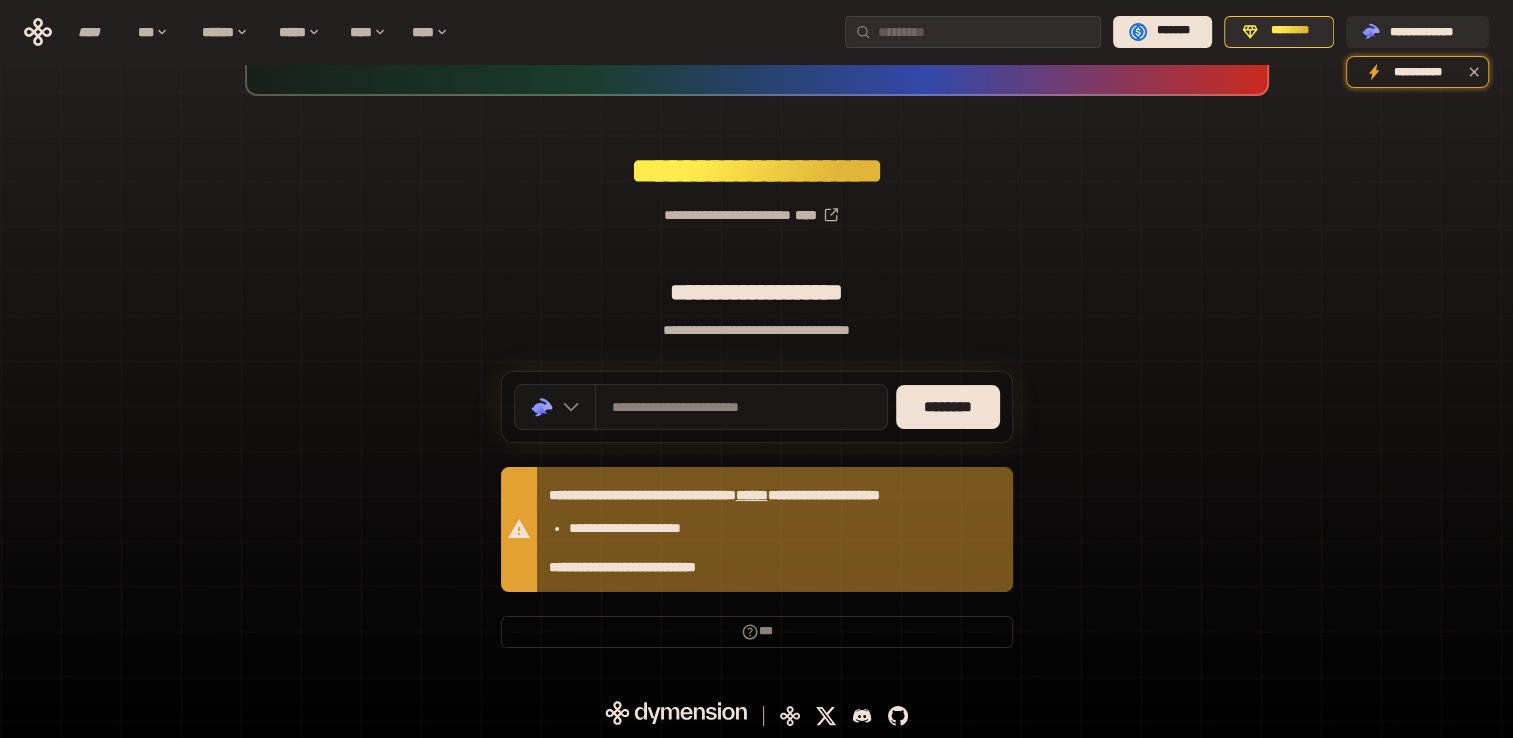 click on "**********" at bounding box center [622, 567] 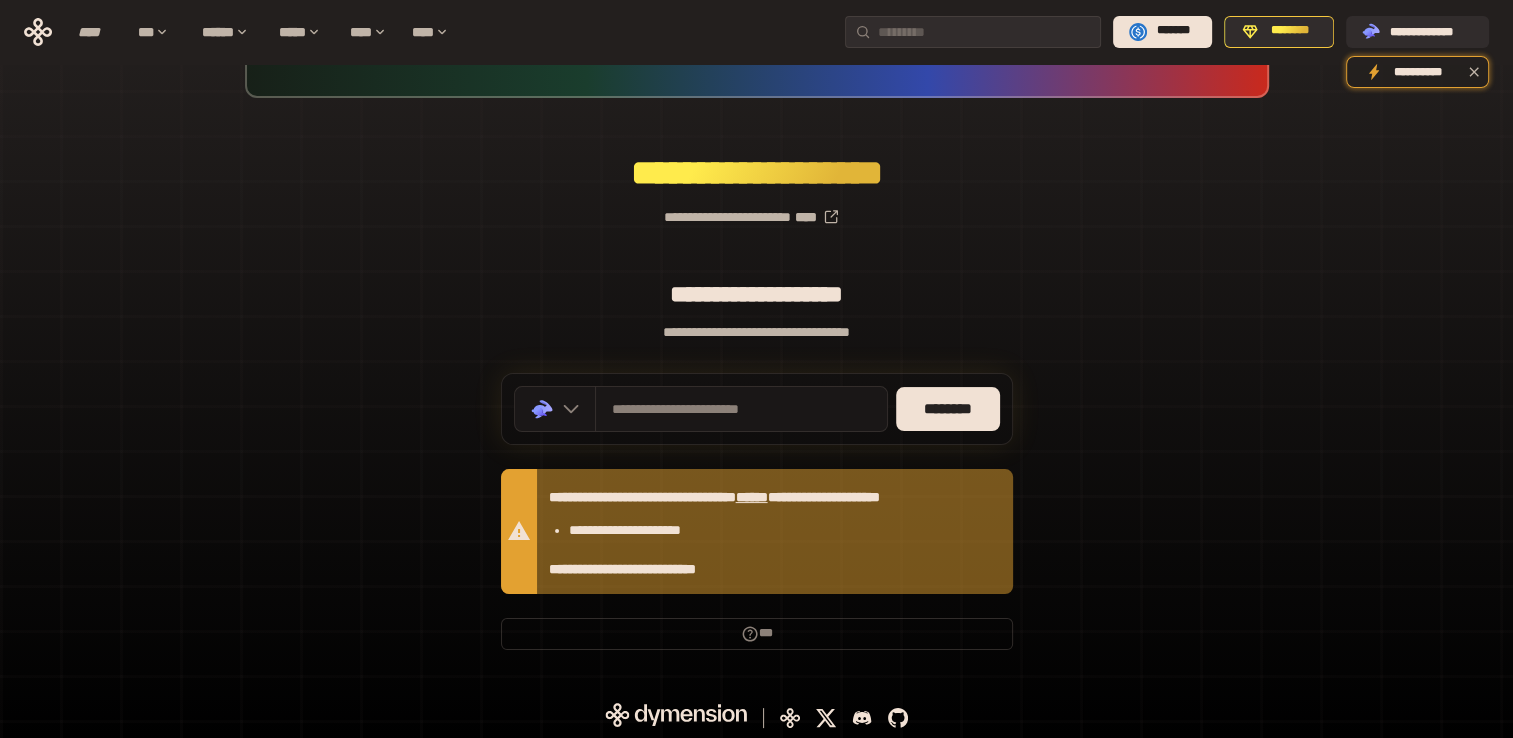 scroll, scrollTop: 192, scrollLeft: 0, axis: vertical 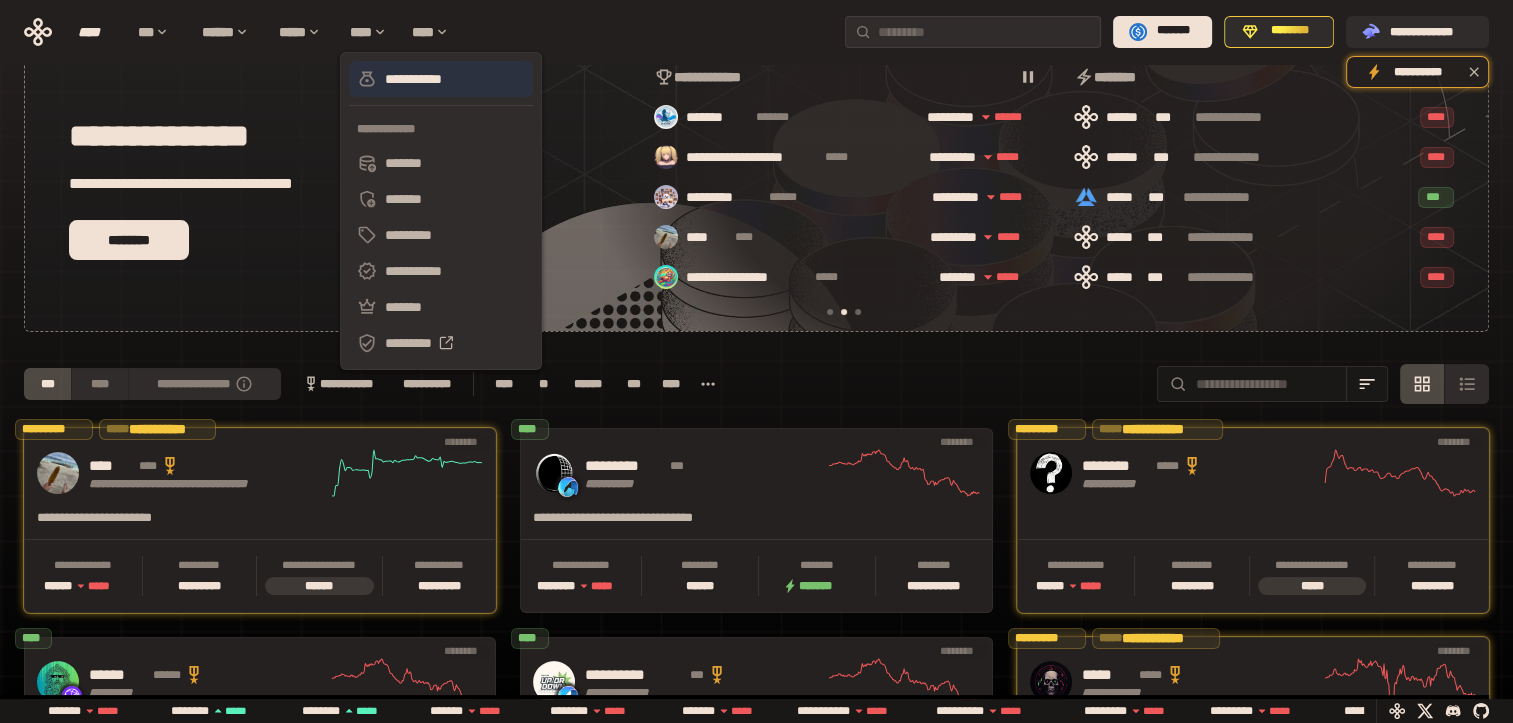click on "**********" at bounding box center (441, 79) 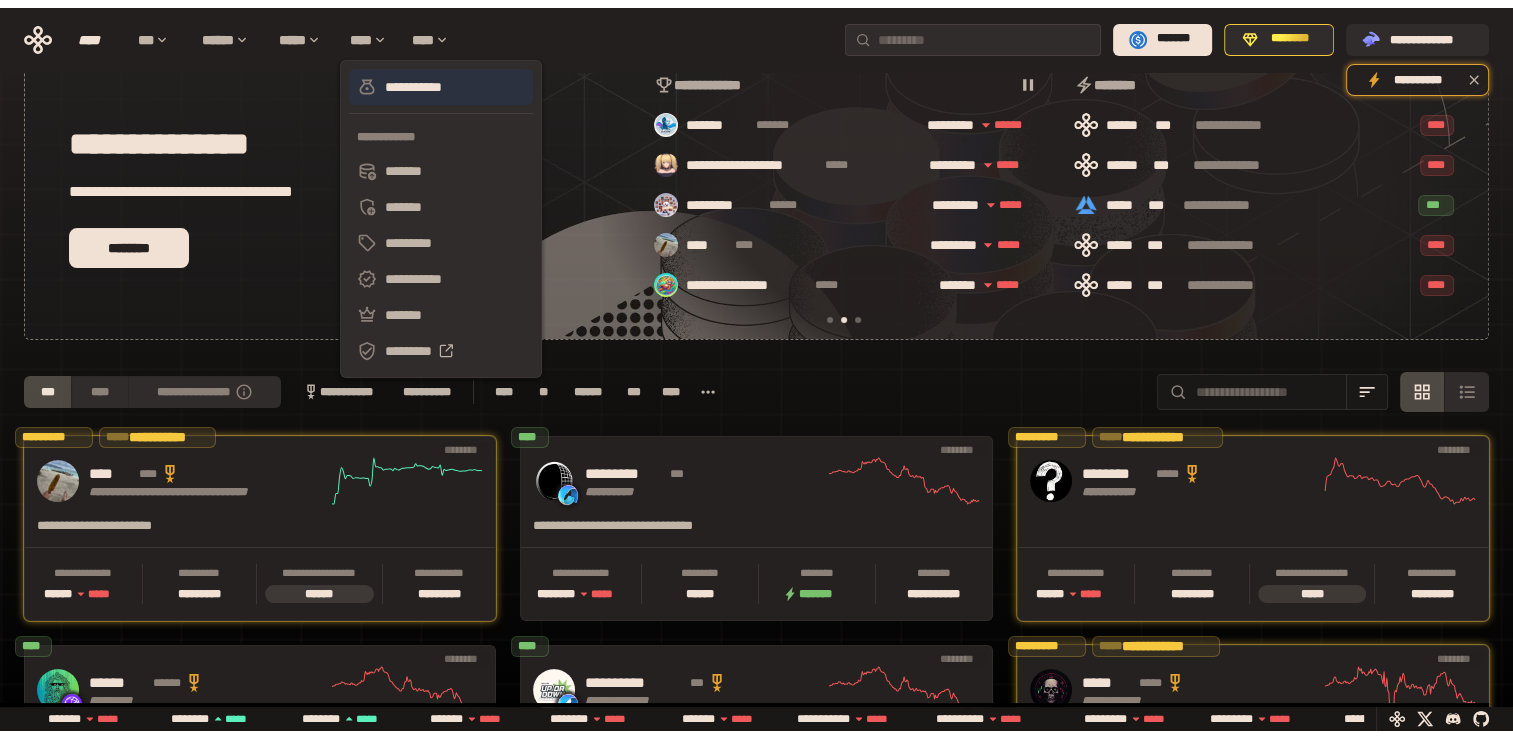 scroll, scrollTop: 0, scrollLeft: 0, axis: both 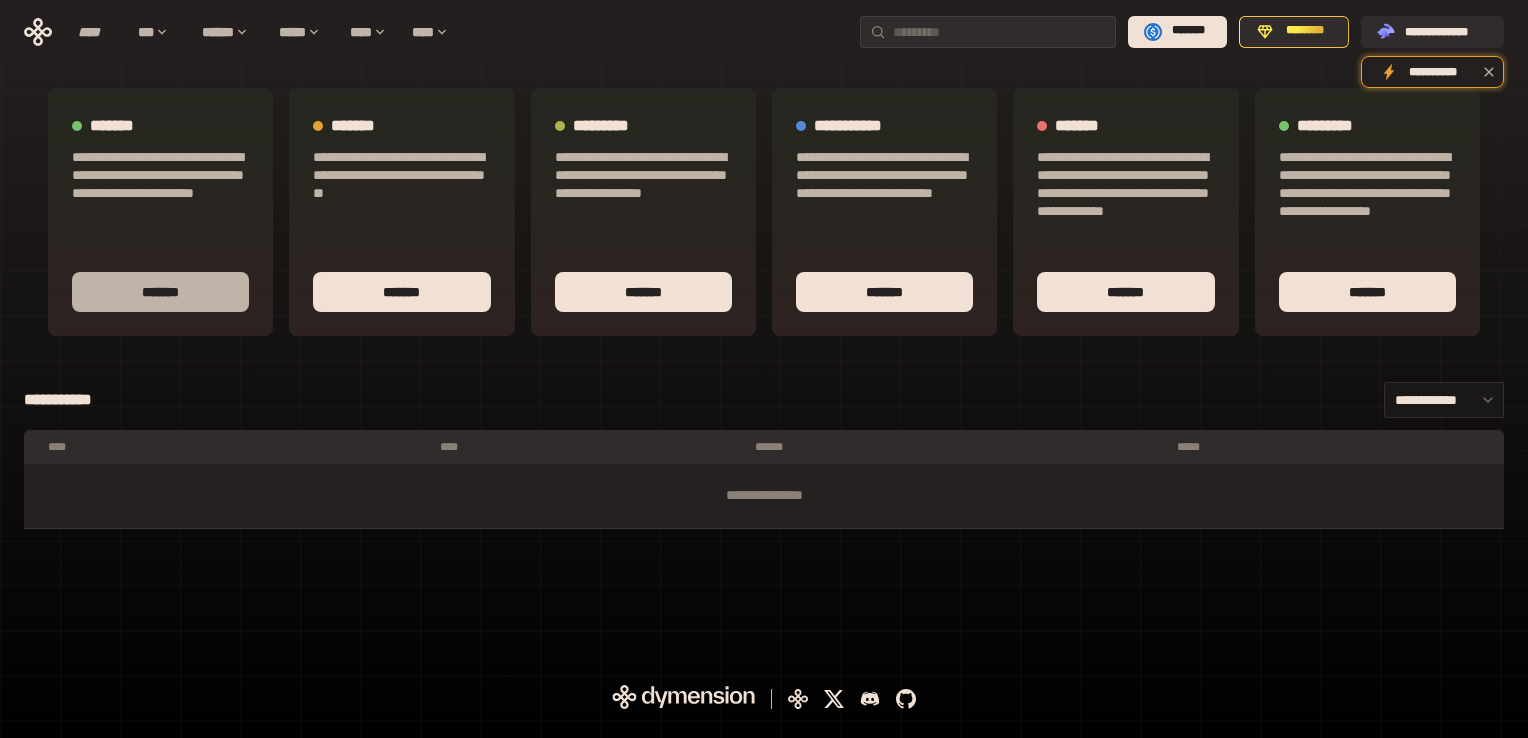 click on "*******" at bounding box center [160, 292] 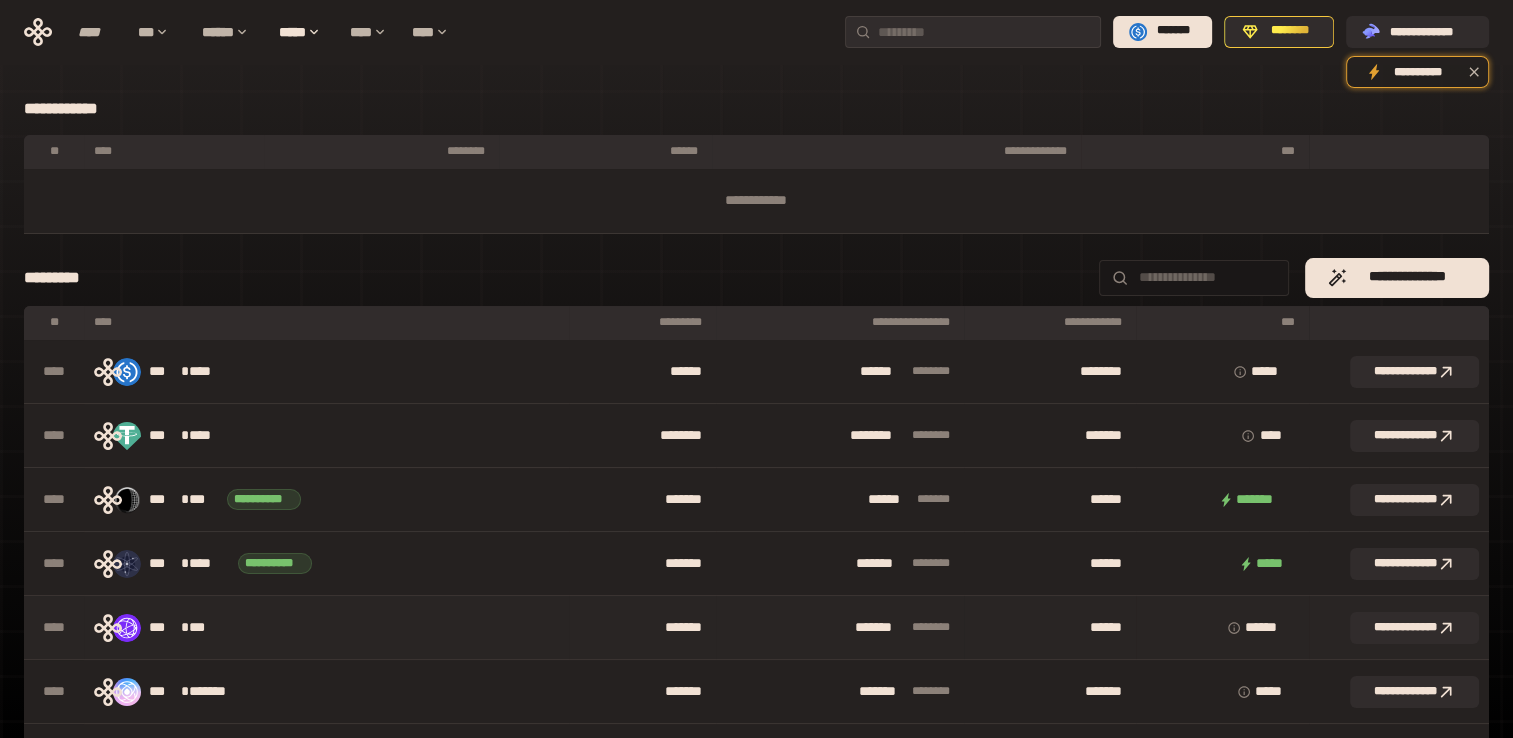 scroll, scrollTop: 0, scrollLeft: 0, axis: both 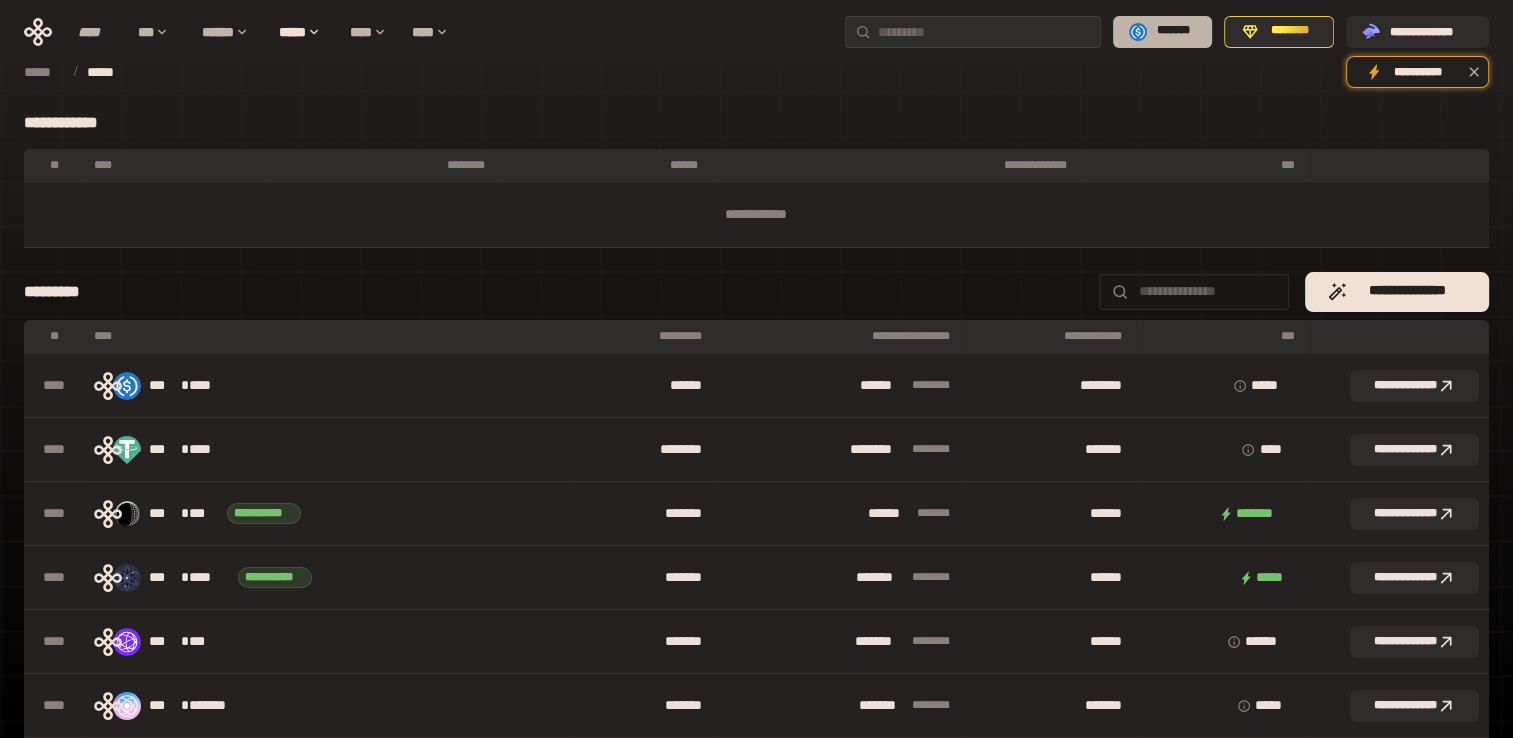 click 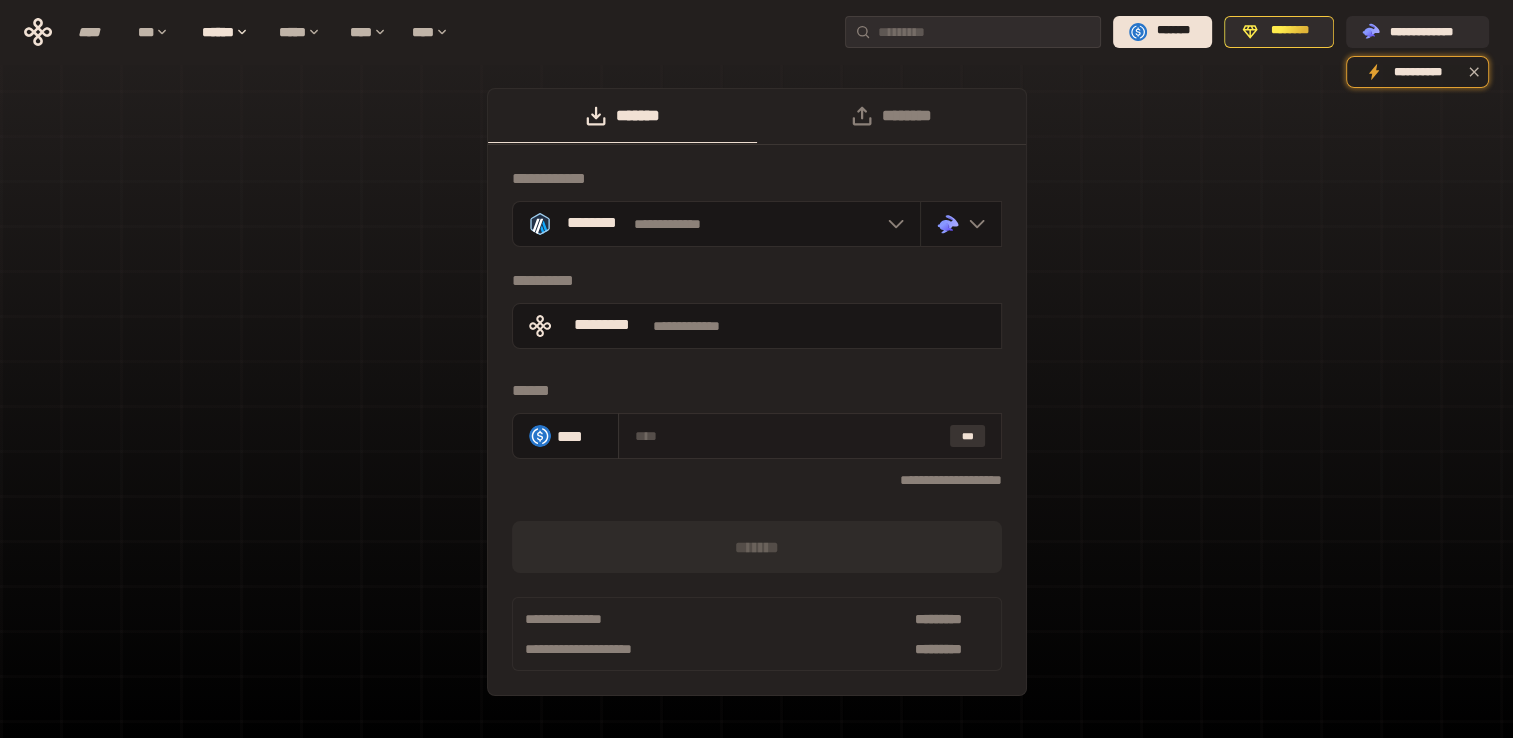 click on "***" at bounding box center [968, 436] 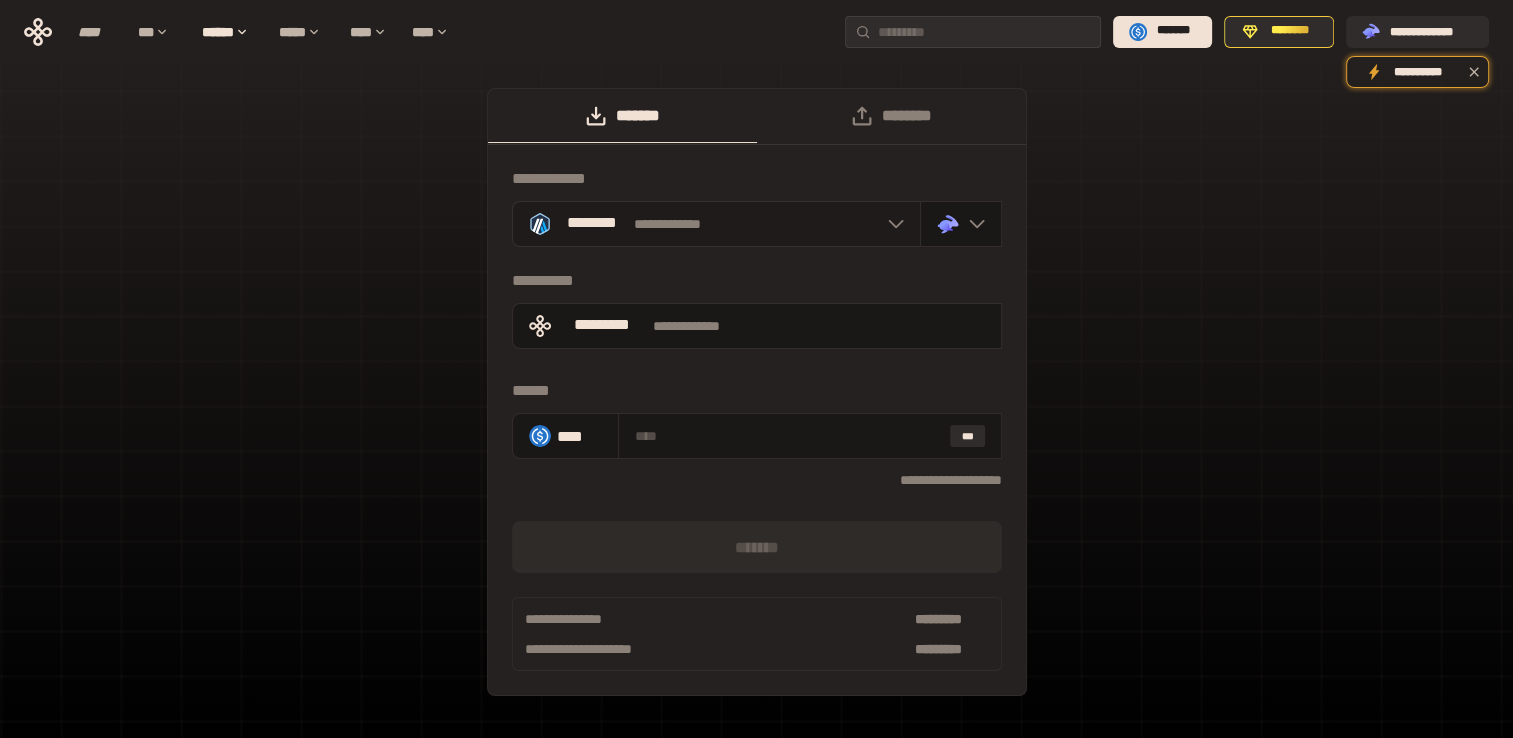 click 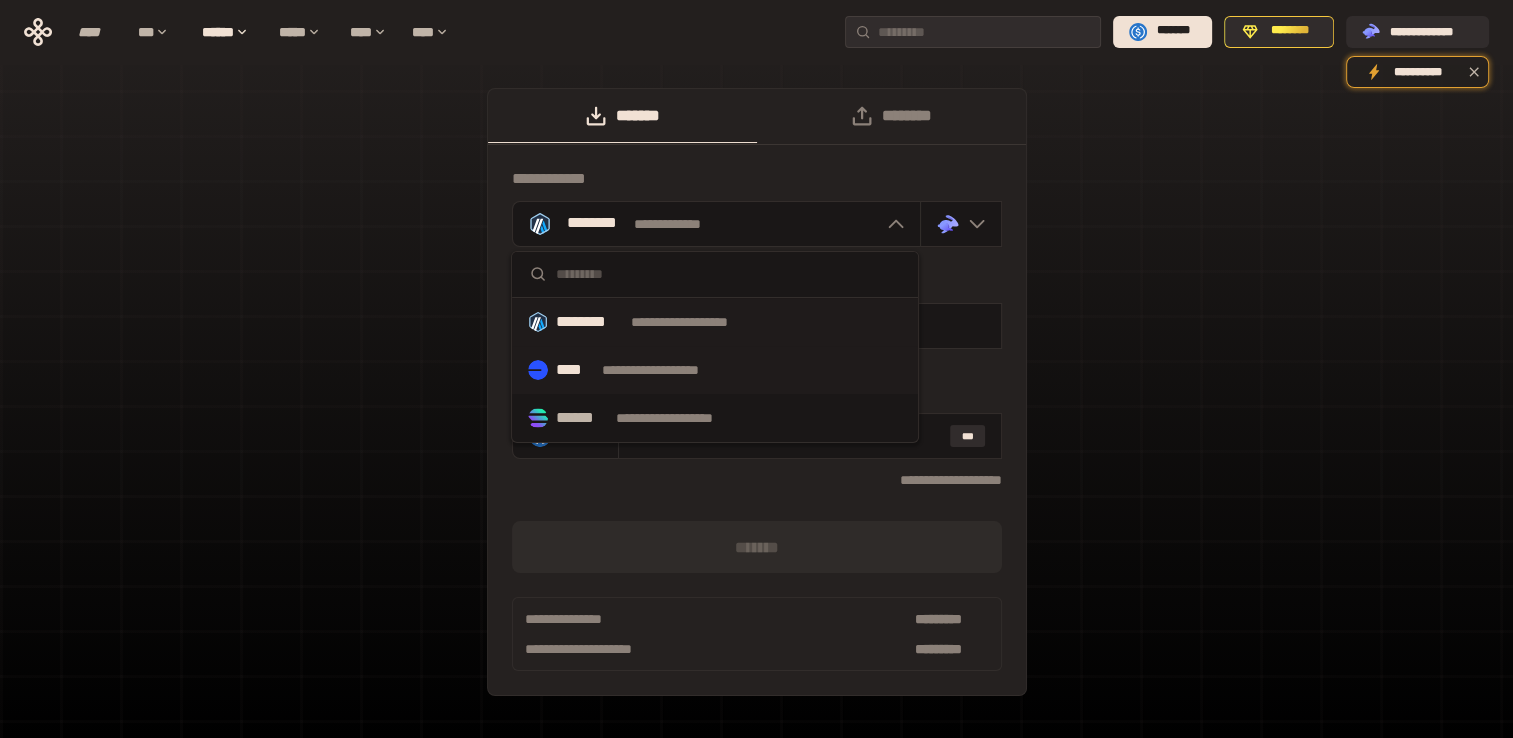 click on "**********" at bounding box center (715, 370) 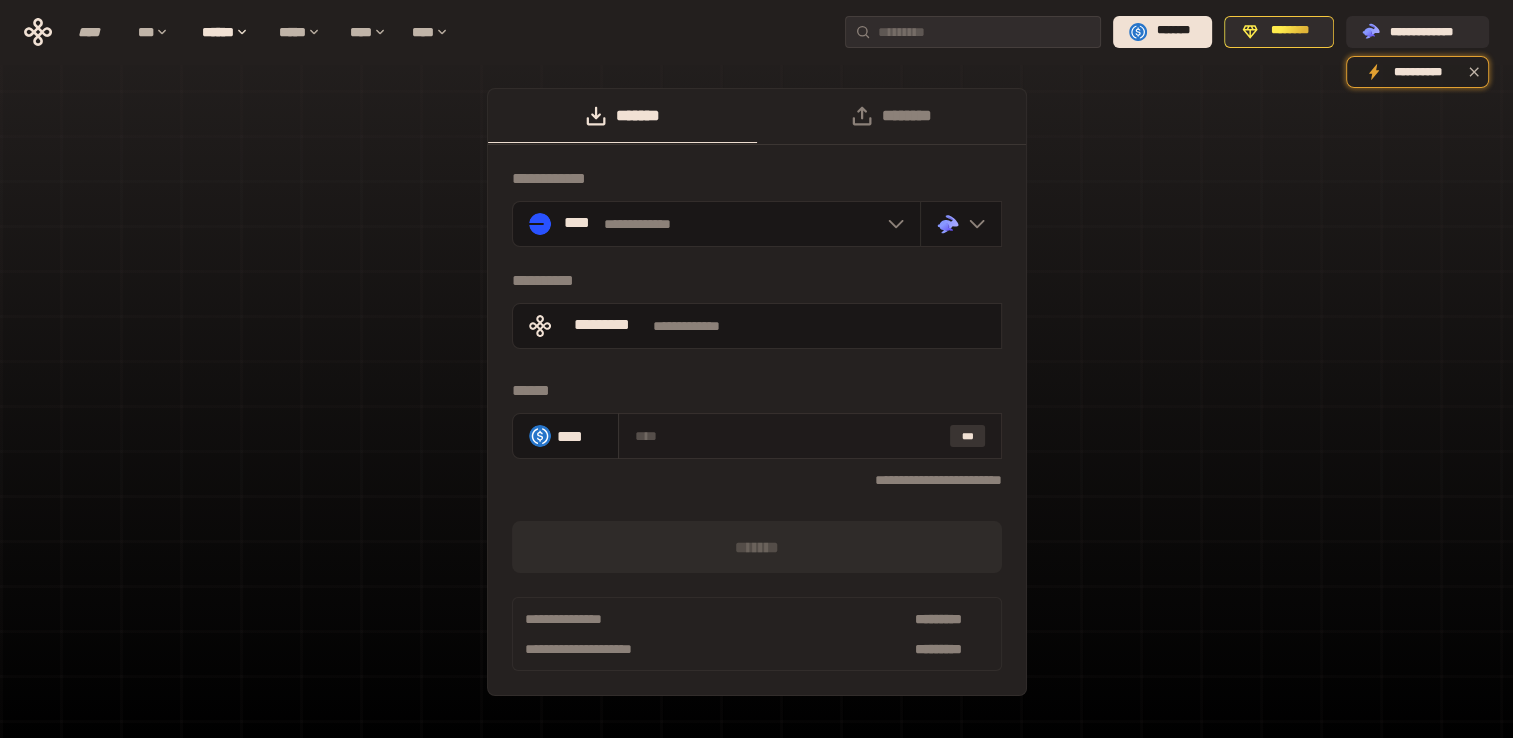 click on "***" at bounding box center (968, 436) 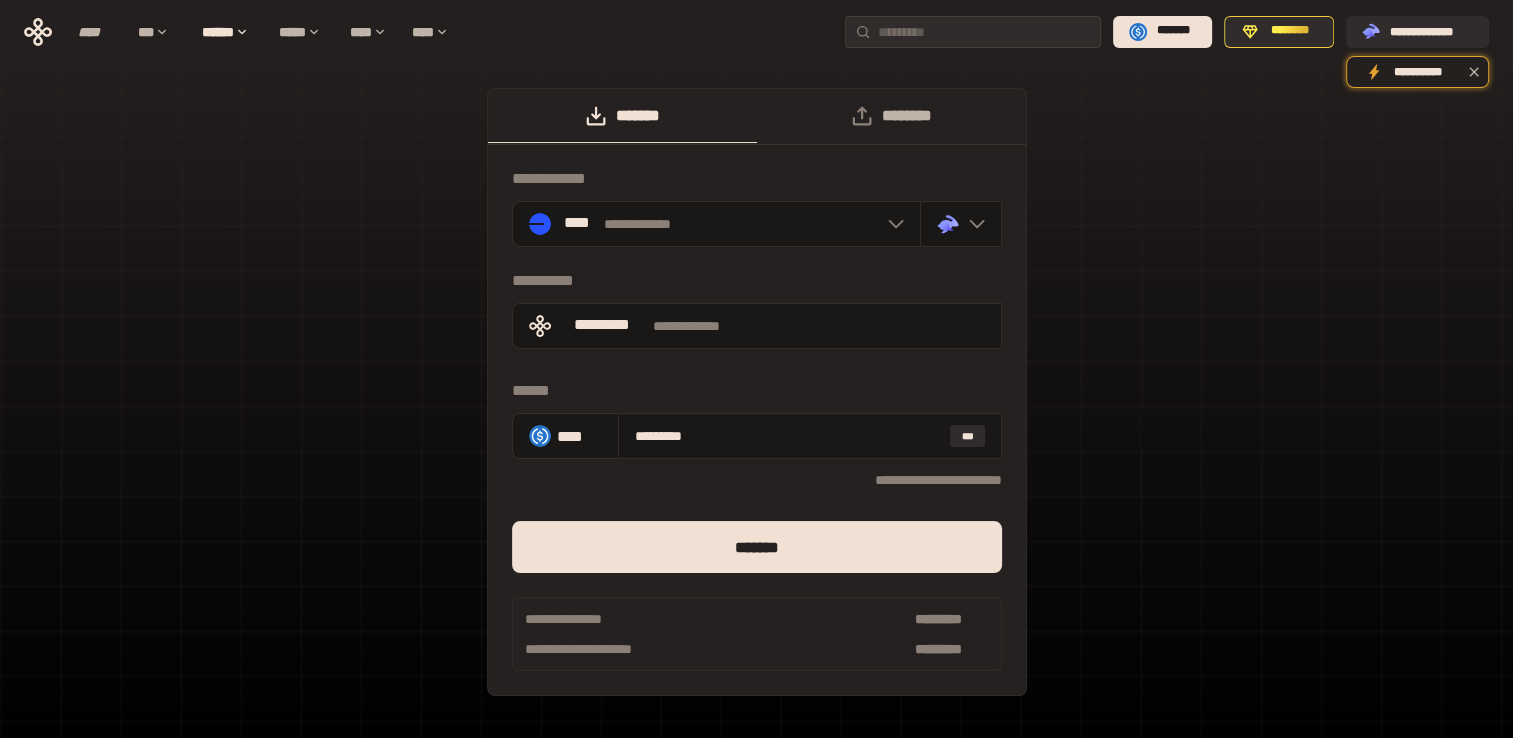 click on "********" at bounding box center [891, 116] 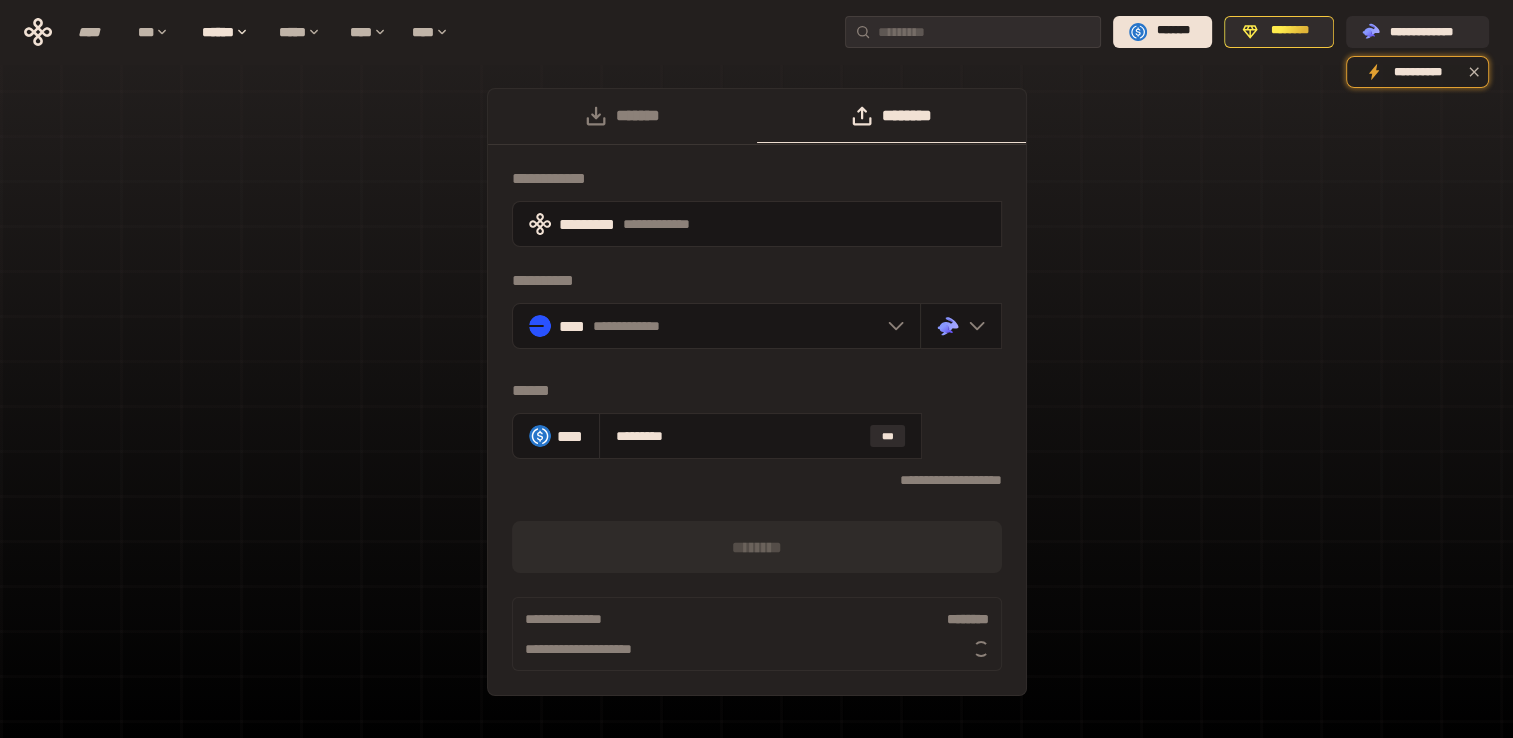 type 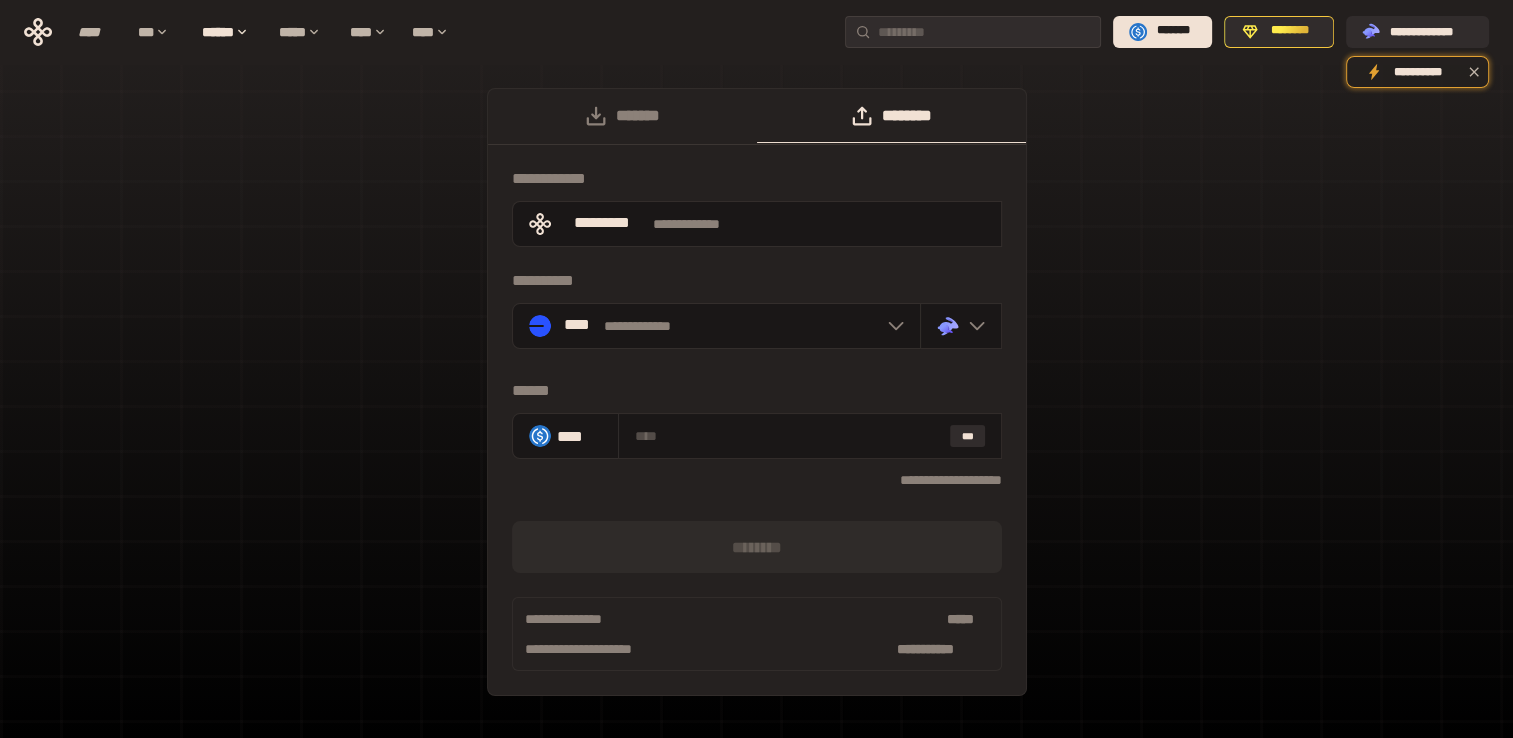 click on "[FIRST] [LAST] [CREDIT CARD] [PHONE] [ADDRESS] [CITY] [STATE] [POSTAL CODE] [COUNTRY]
.st0{fill:url(#SVGID_1_);}
.st1{fill-rule:evenodd;clip-rule:evenodd;fill:url(#SVGID_00000161597173617360504640000012432366591255278478_);}
.st2{fill-rule:evenodd;clip-rule:evenodd;fill:url(#SVGID_00000021803777515098205300000017382971856690286485_);}
.st3{fill:url(#SVGID_00000031192219548086493050000012287181694732331425_);}
[FIRST] [LAST] [EMAIL] [ADDRESS] [CITY] [STATE] [POSTAL CODE] [COUNTRY]" at bounding box center (756, 402) 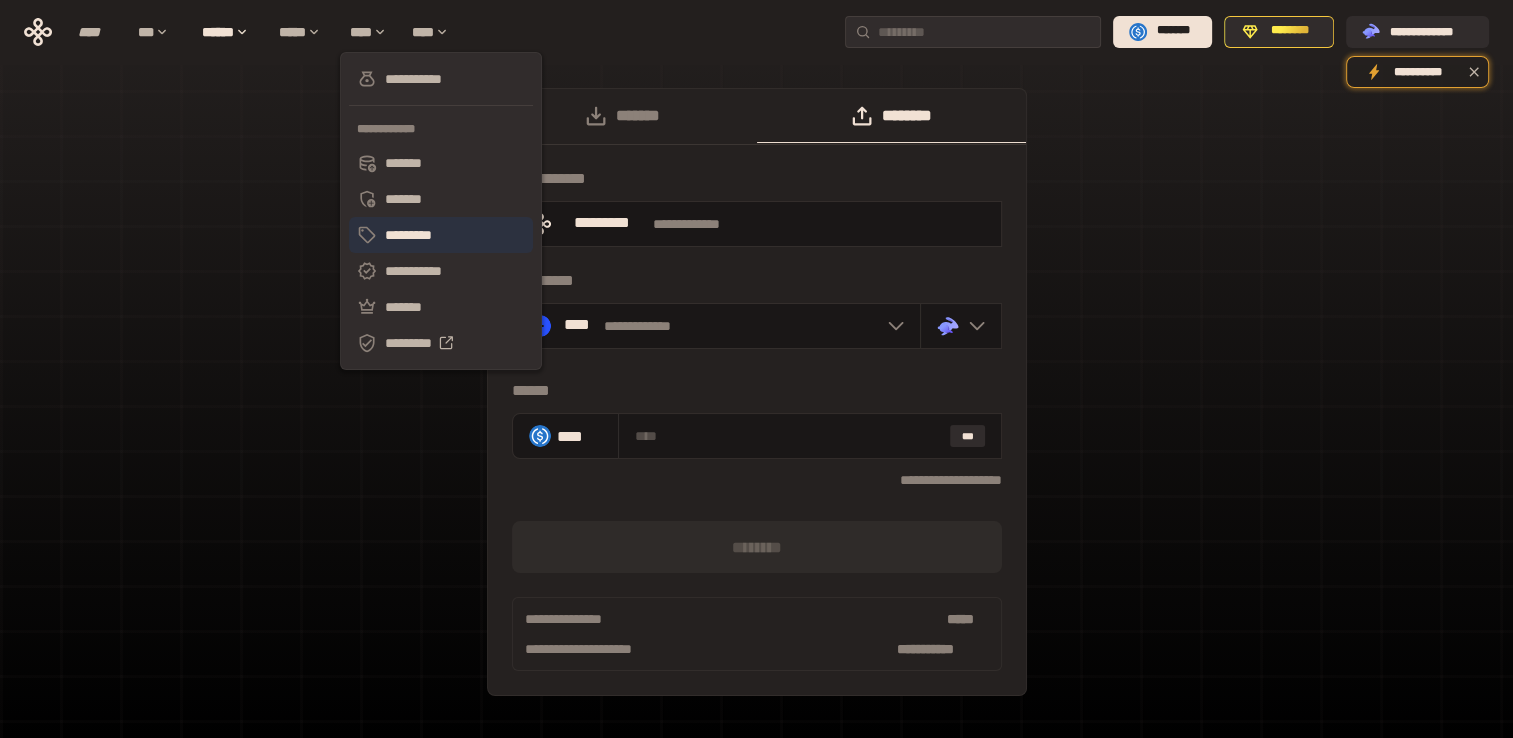 click on "*********" at bounding box center (441, 235) 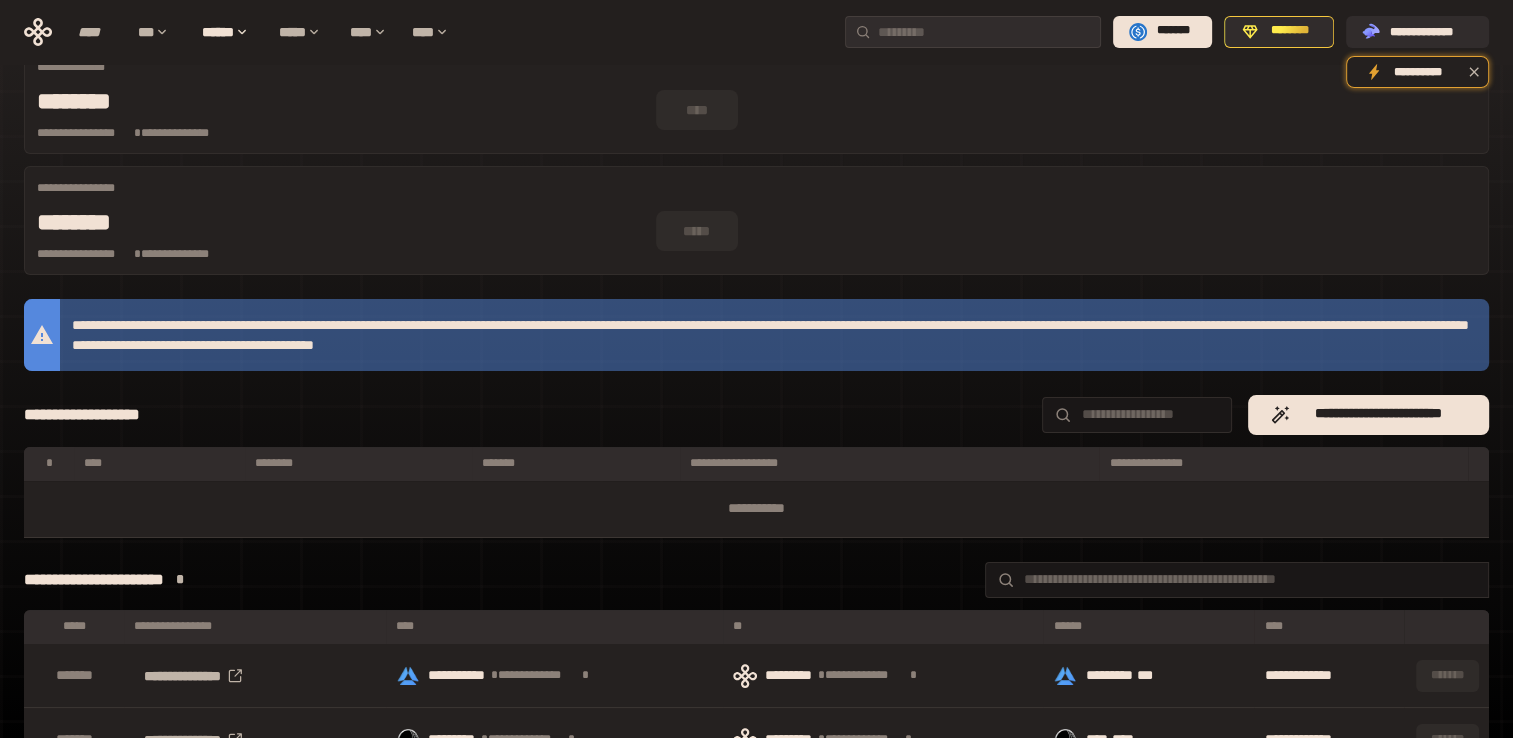 scroll, scrollTop: 64, scrollLeft: 0, axis: vertical 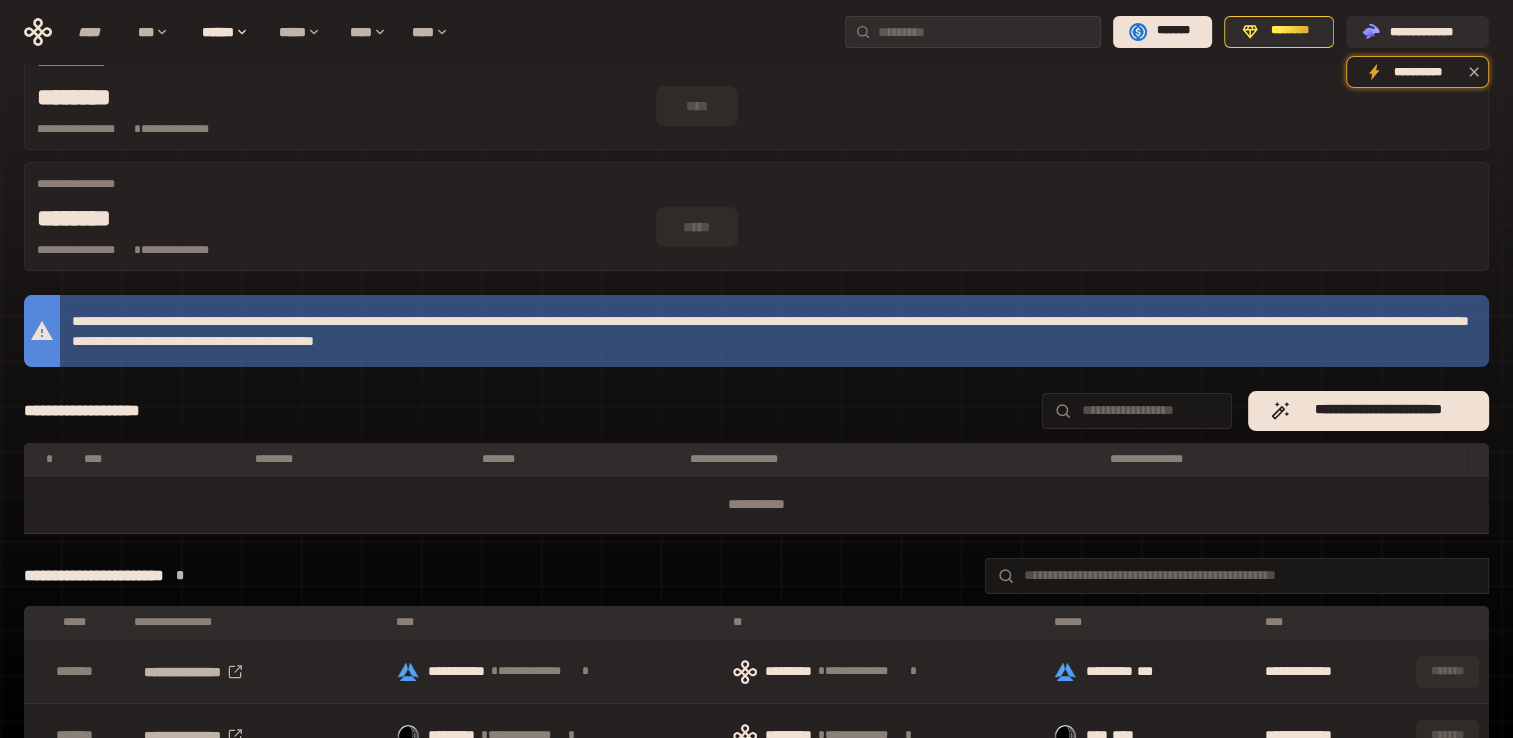 click on "*********   ***" at bounding box center (1146, 672) 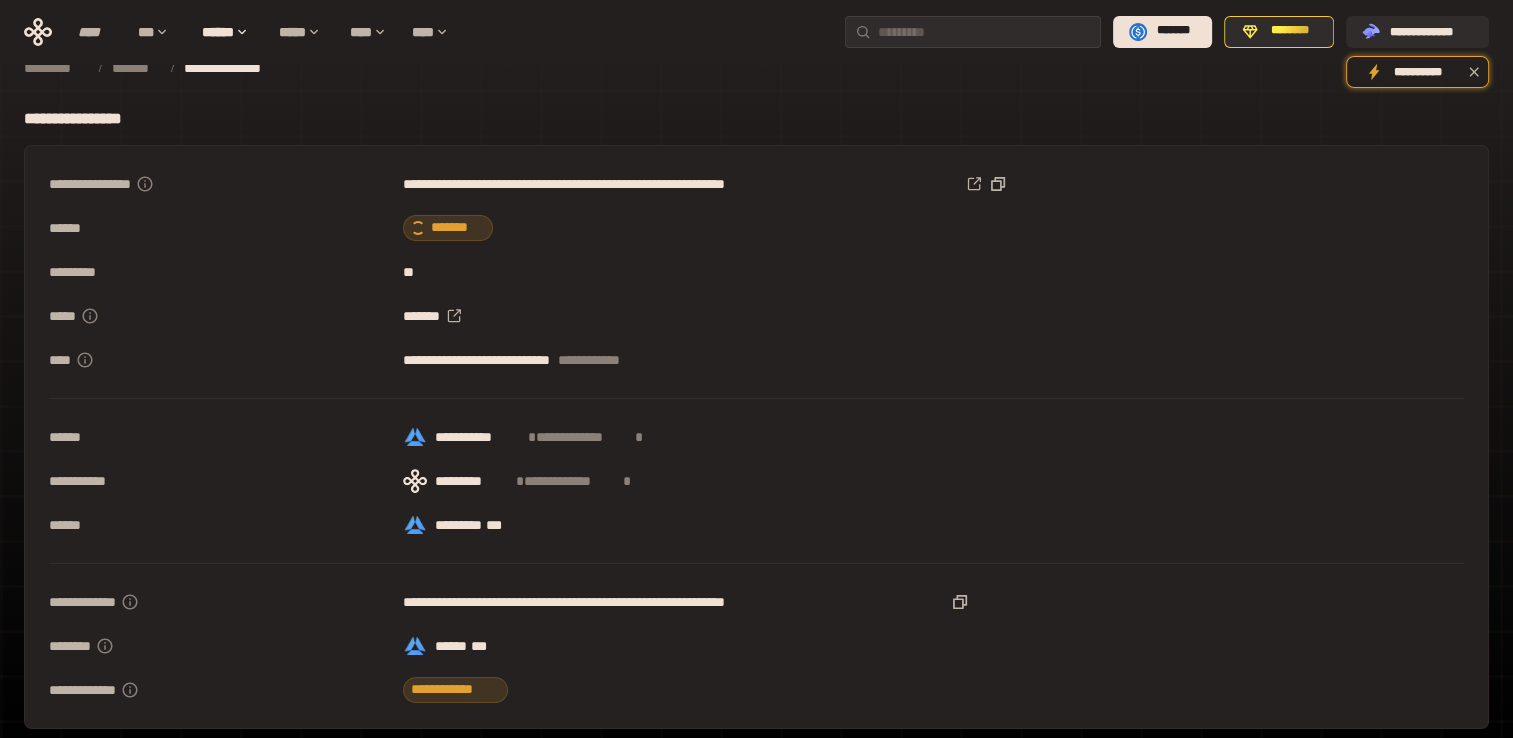 scroll, scrollTop: 0, scrollLeft: 0, axis: both 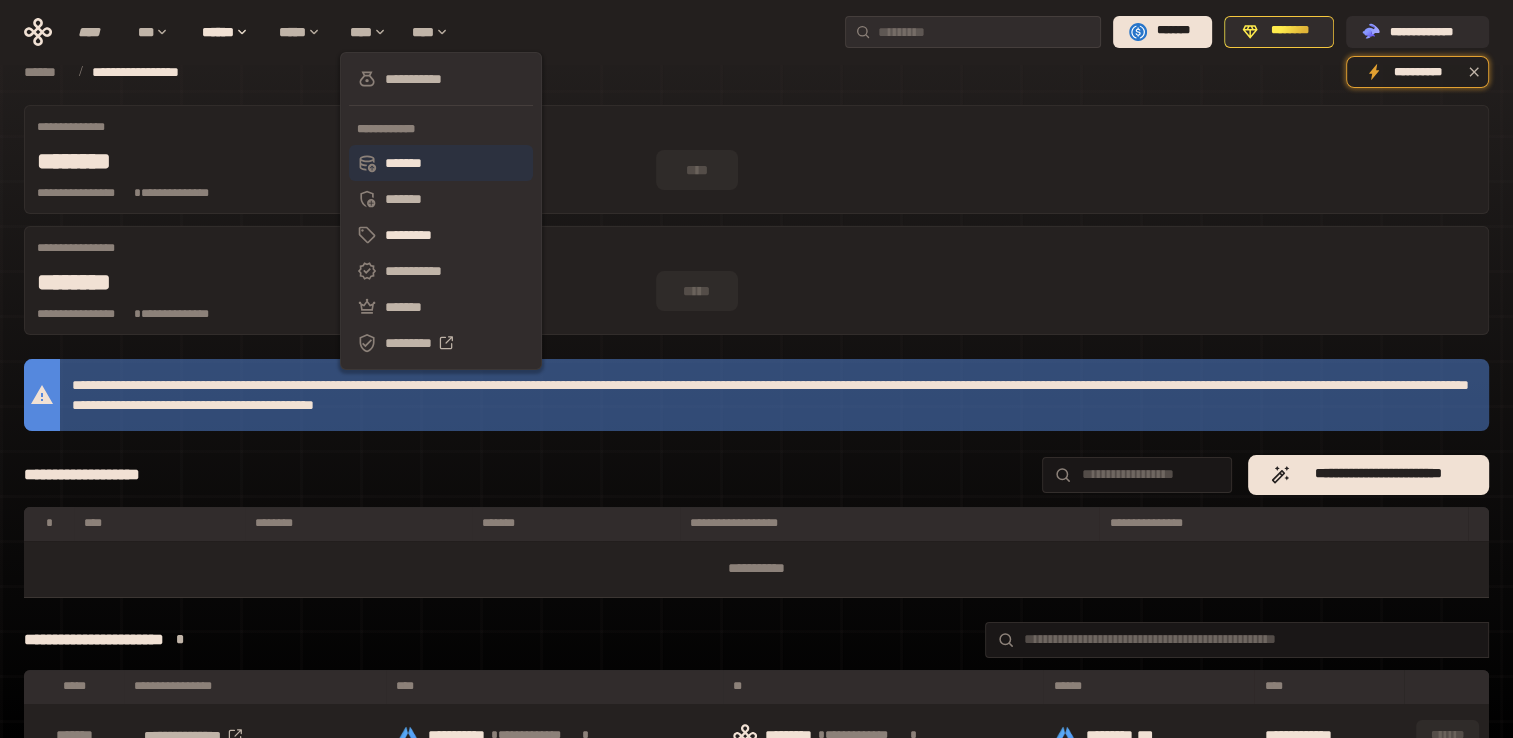 click on "*******" at bounding box center (441, 163) 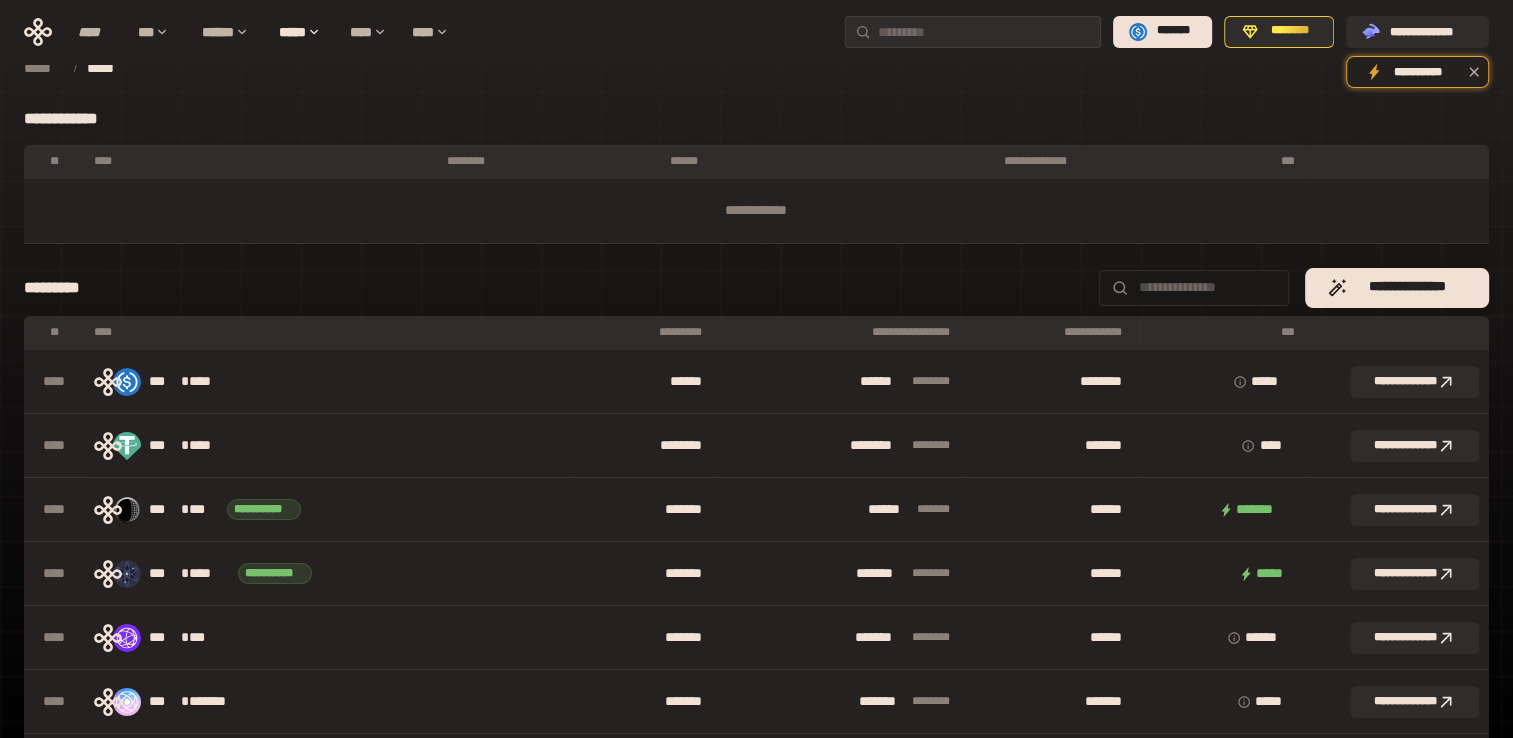 scroll, scrollTop: 0, scrollLeft: 0, axis: both 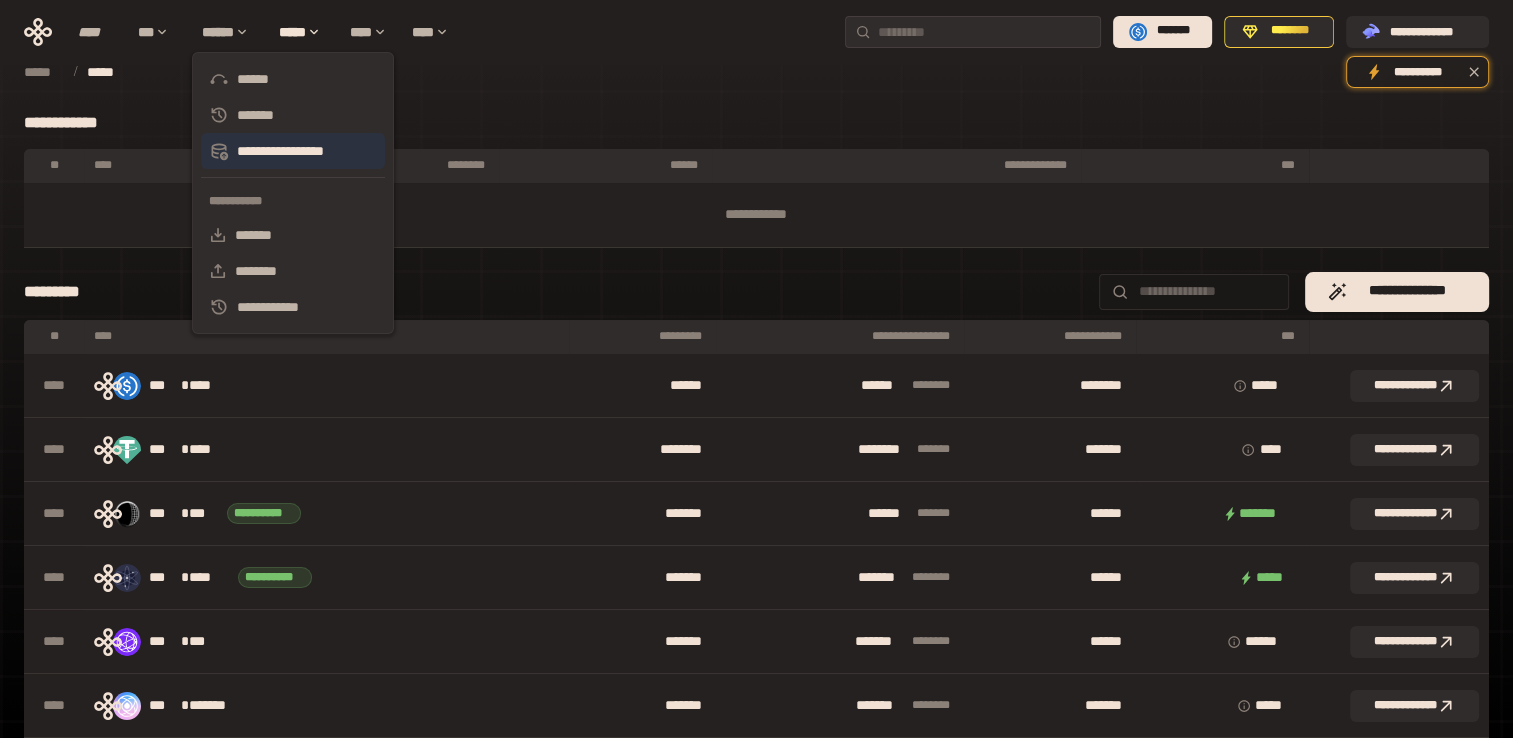click on "**********" at bounding box center (293, 151) 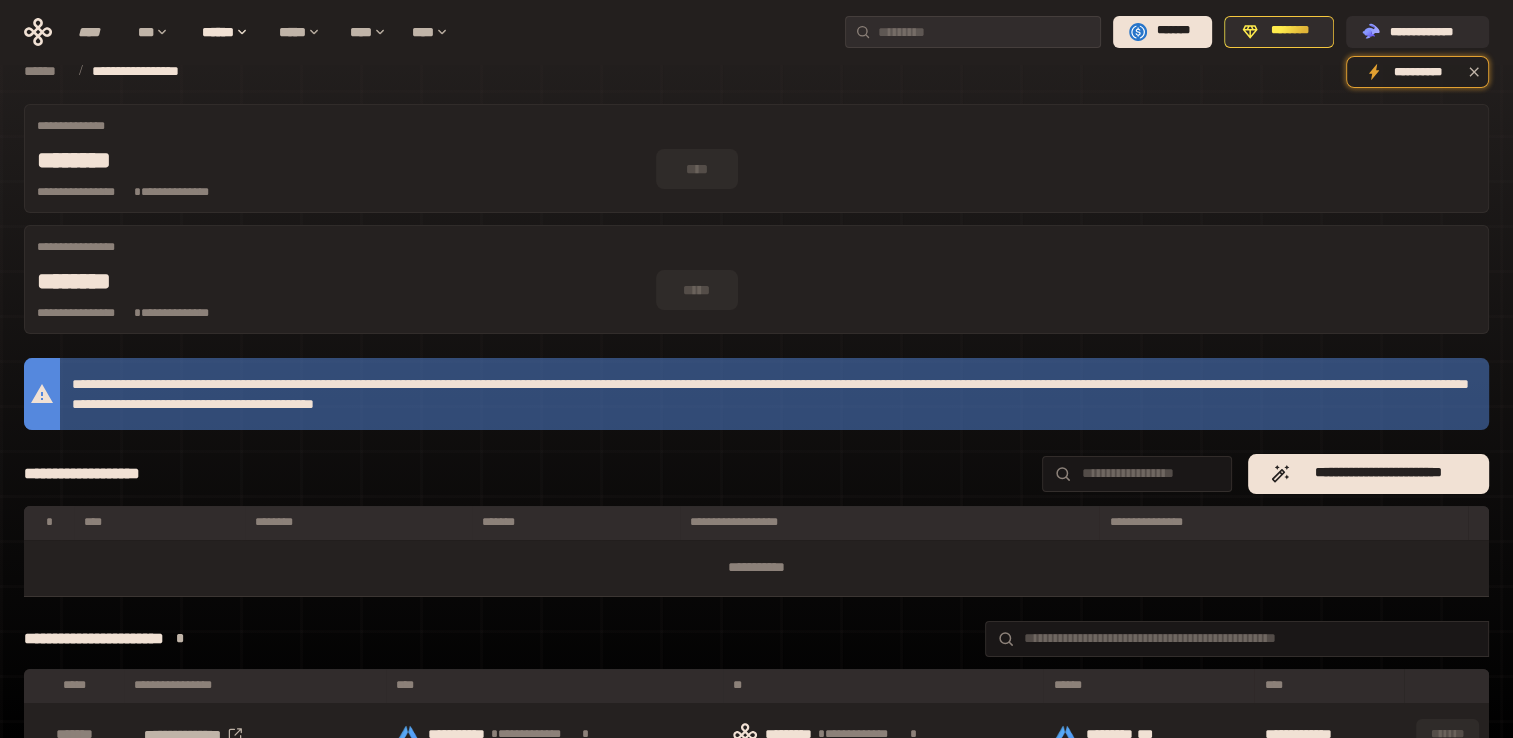 scroll, scrollTop: 0, scrollLeft: 0, axis: both 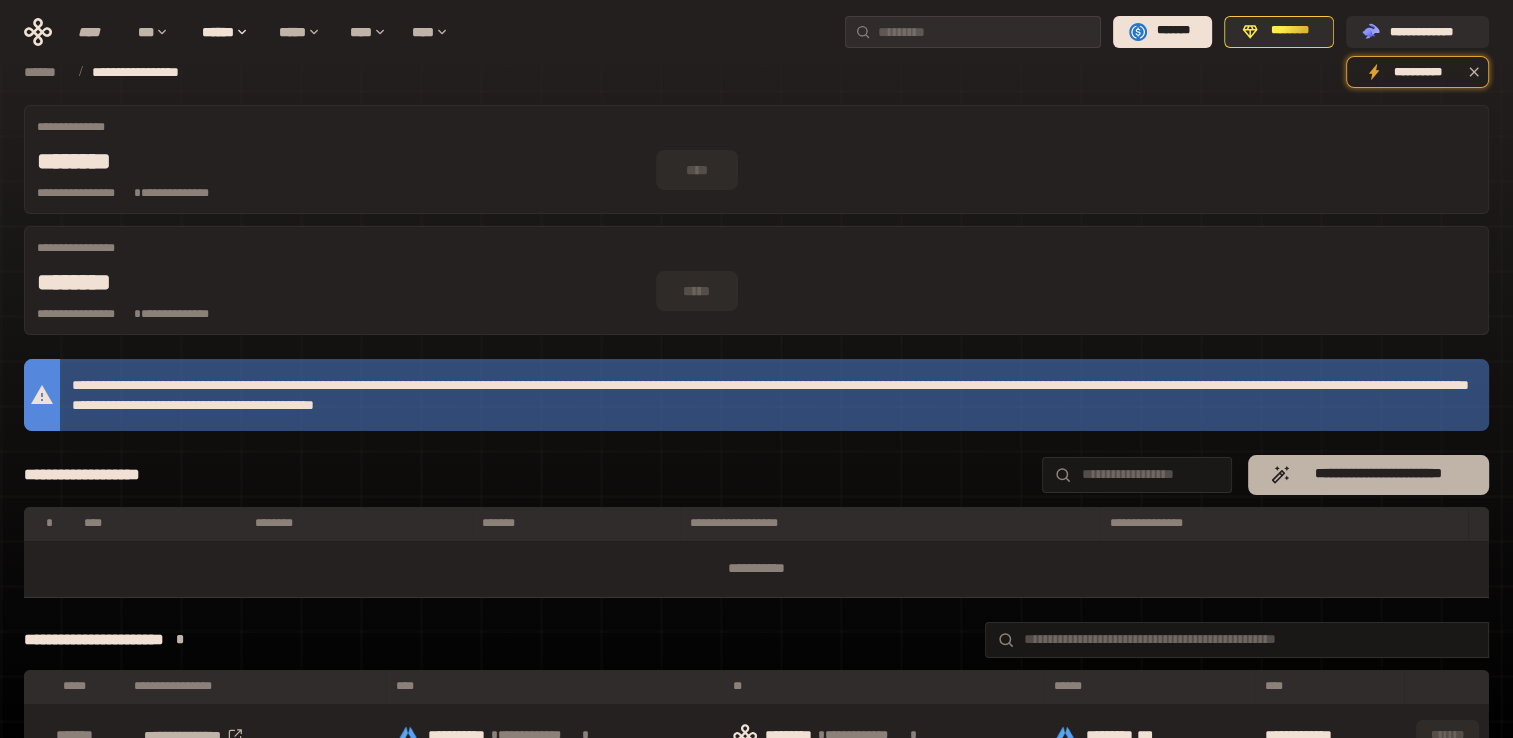 click on "**********" at bounding box center (1368, 475) 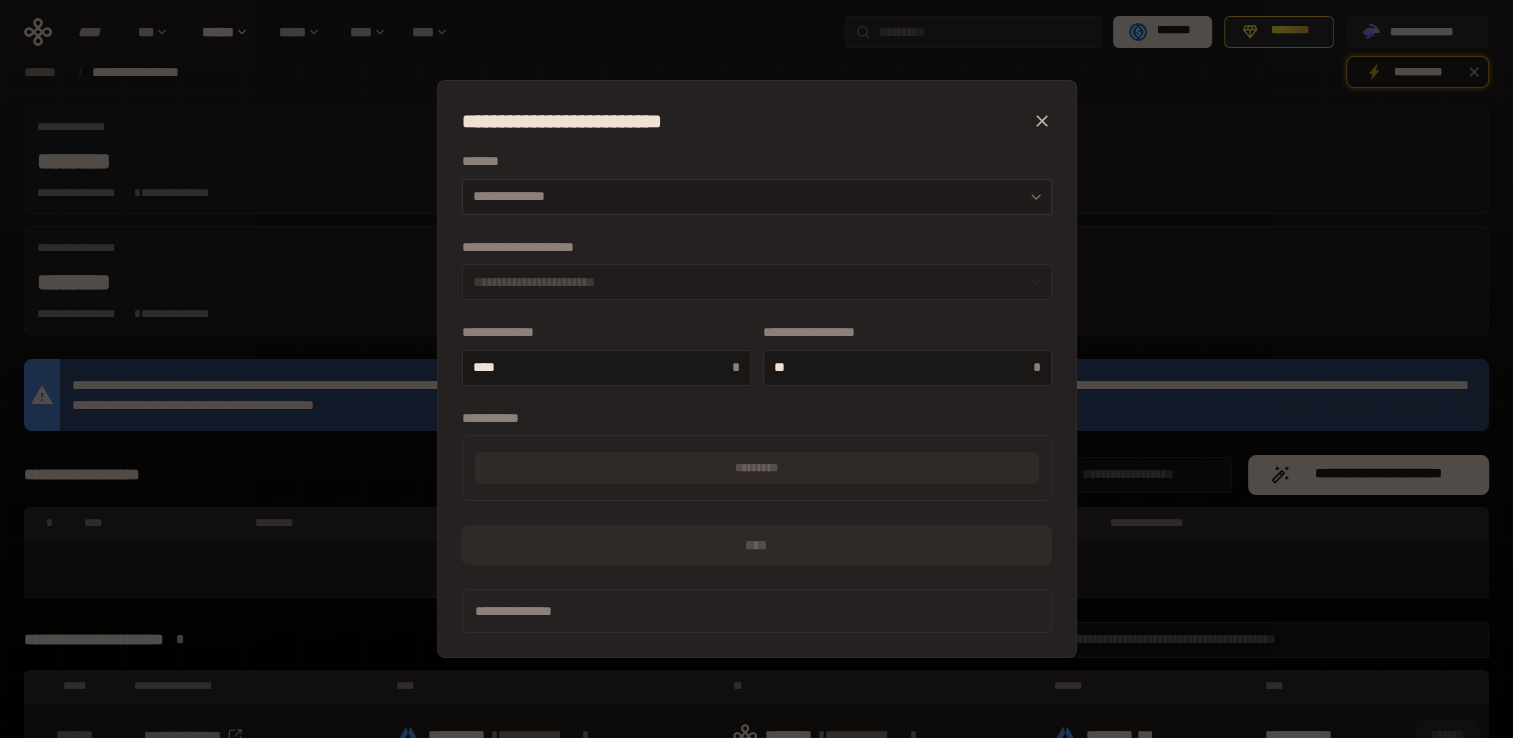 click 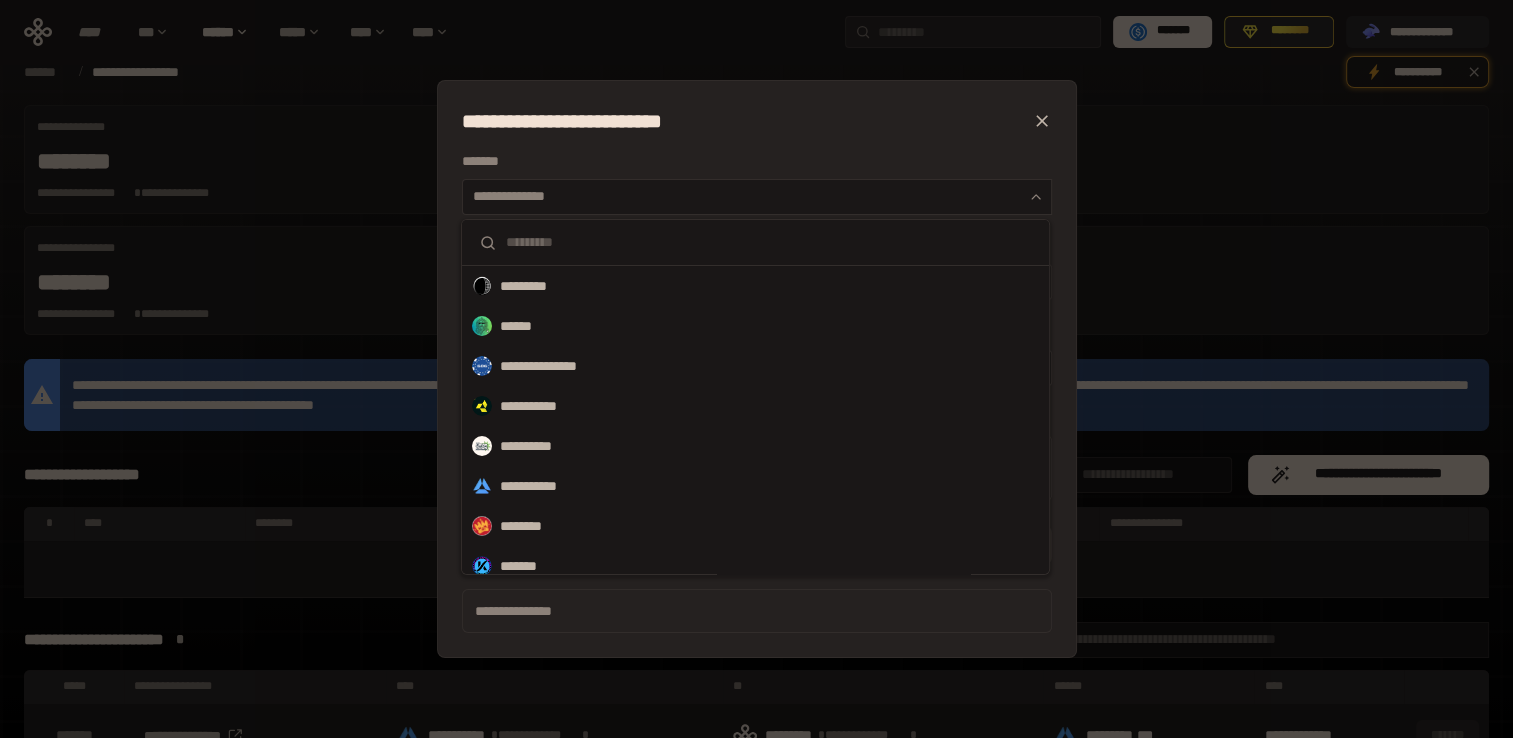 click on "[FIRST] [LAST] [EMAIL] [ADDRESS] [CITY] [STATE] [POSTAL CODE] [COUNTRY] [PHONE] [ADDRESS] [CITY] [STATE] [POSTAL CODE] [COUNTRY] [CREDIT CARD] [PHONE] [ADDRESS] [CITY] [STATE] [POSTAL CODE] [COUNTRY] [EMAIL] [ADDRESS] [CITY] [STATE] [POSTAL CODE] [COUNTRY]" at bounding box center [756, 369] 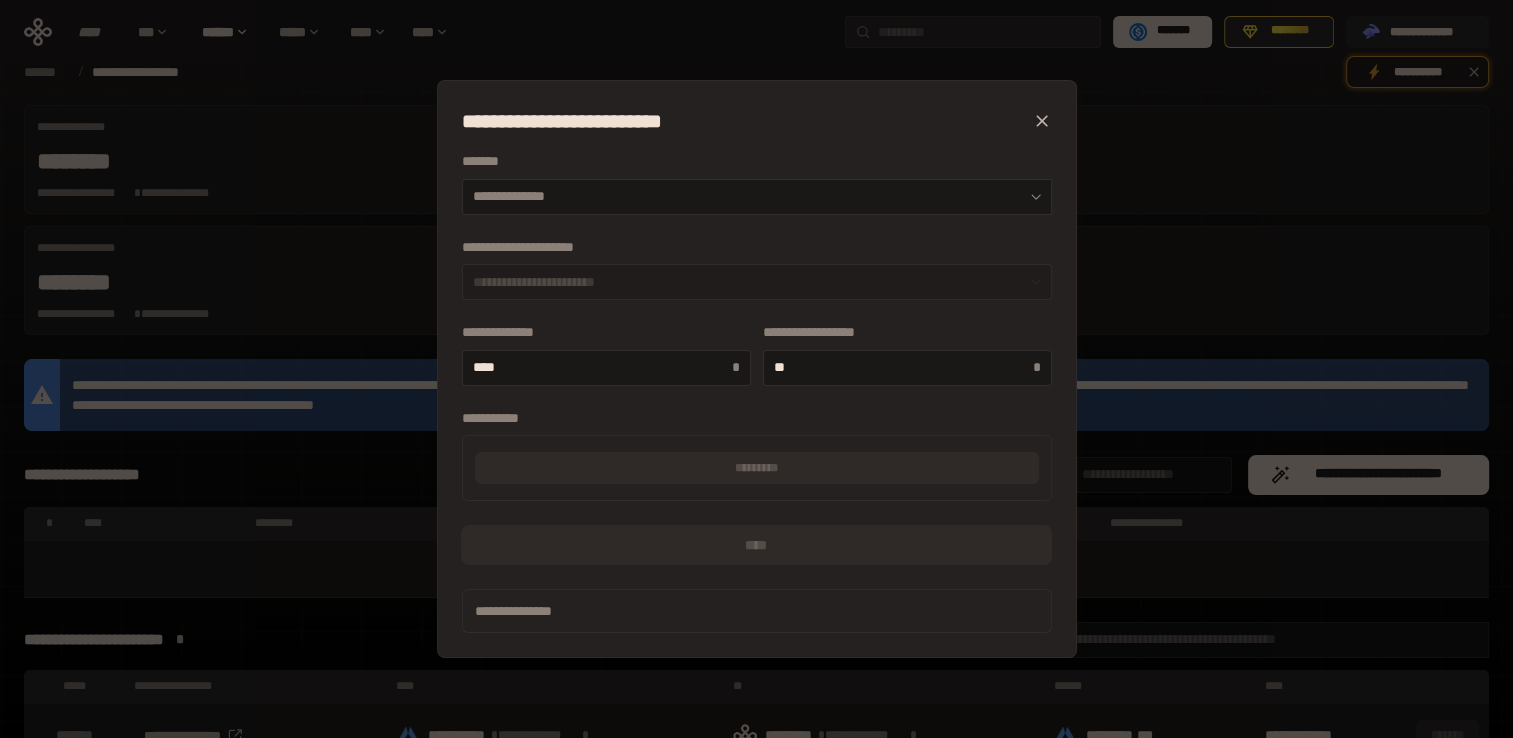 click 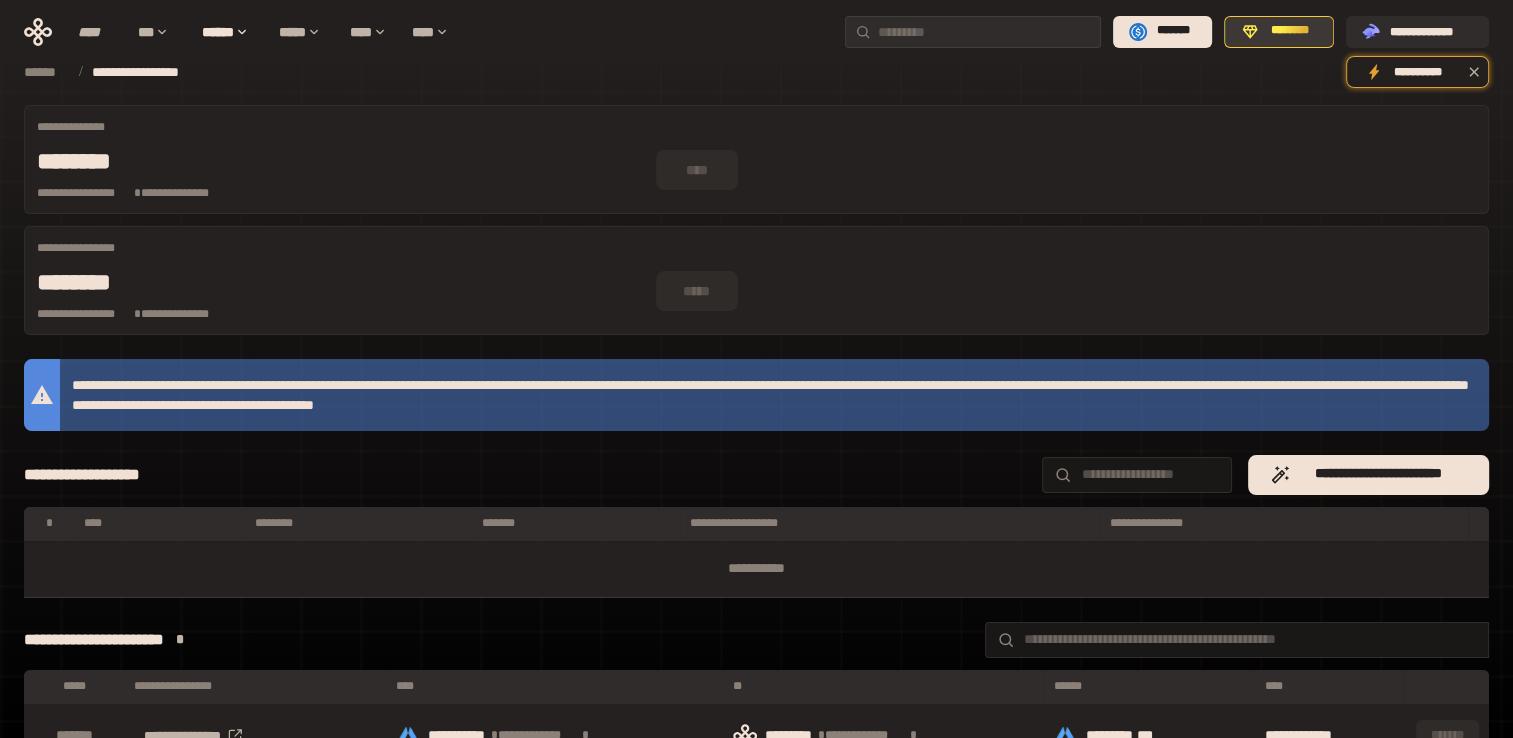 click 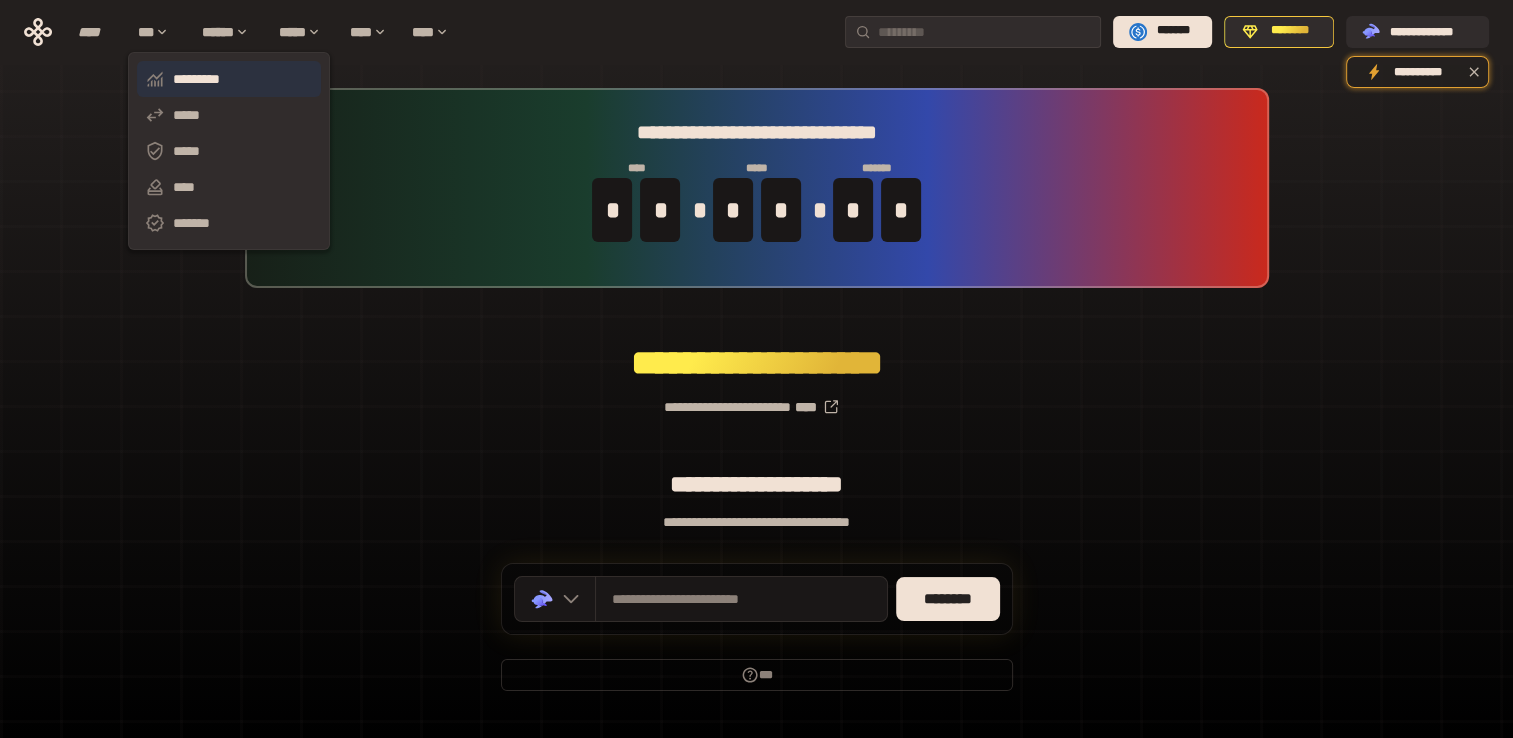 click on "*********" at bounding box center (229, 79) 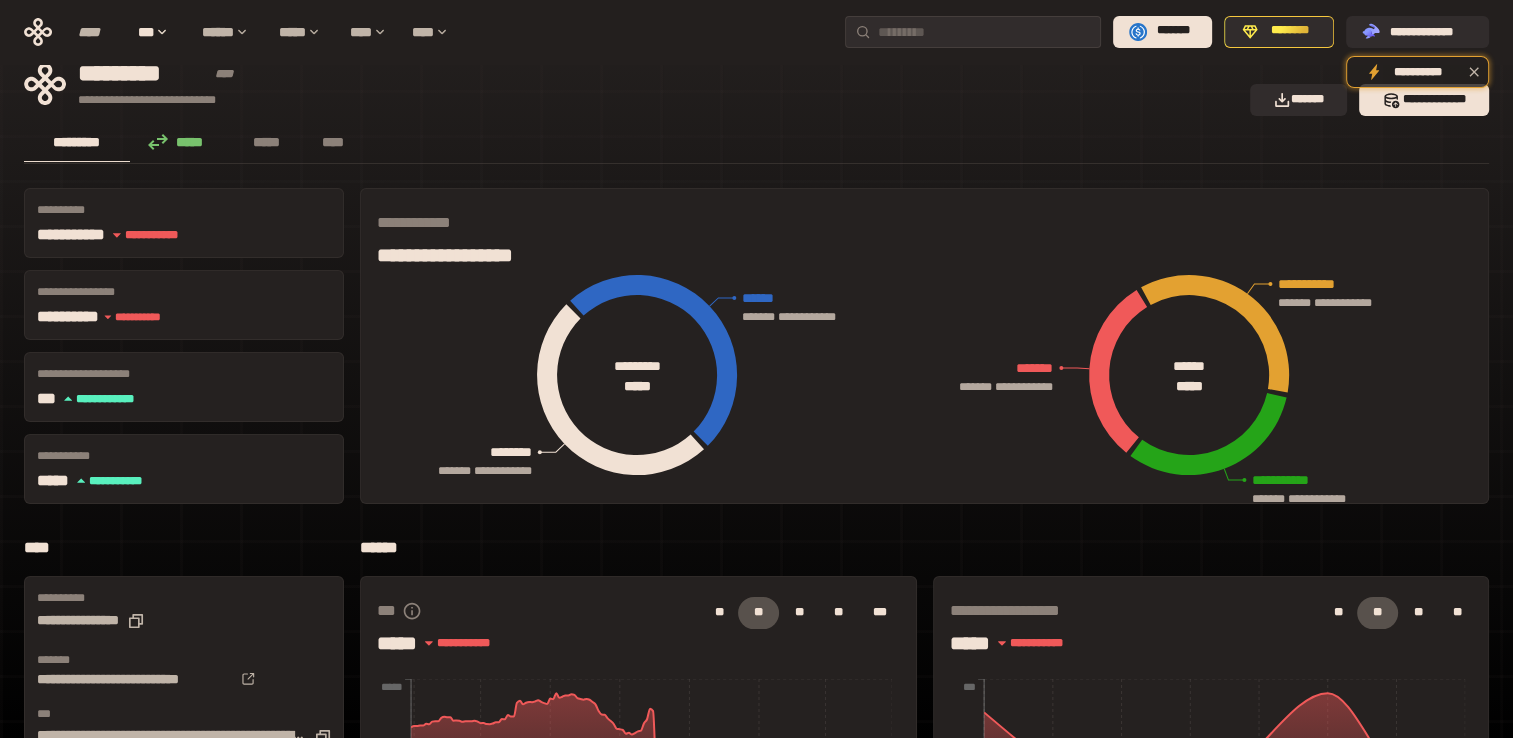 scroll, scrollTop: 0, scrollLeft: 0, axis: both 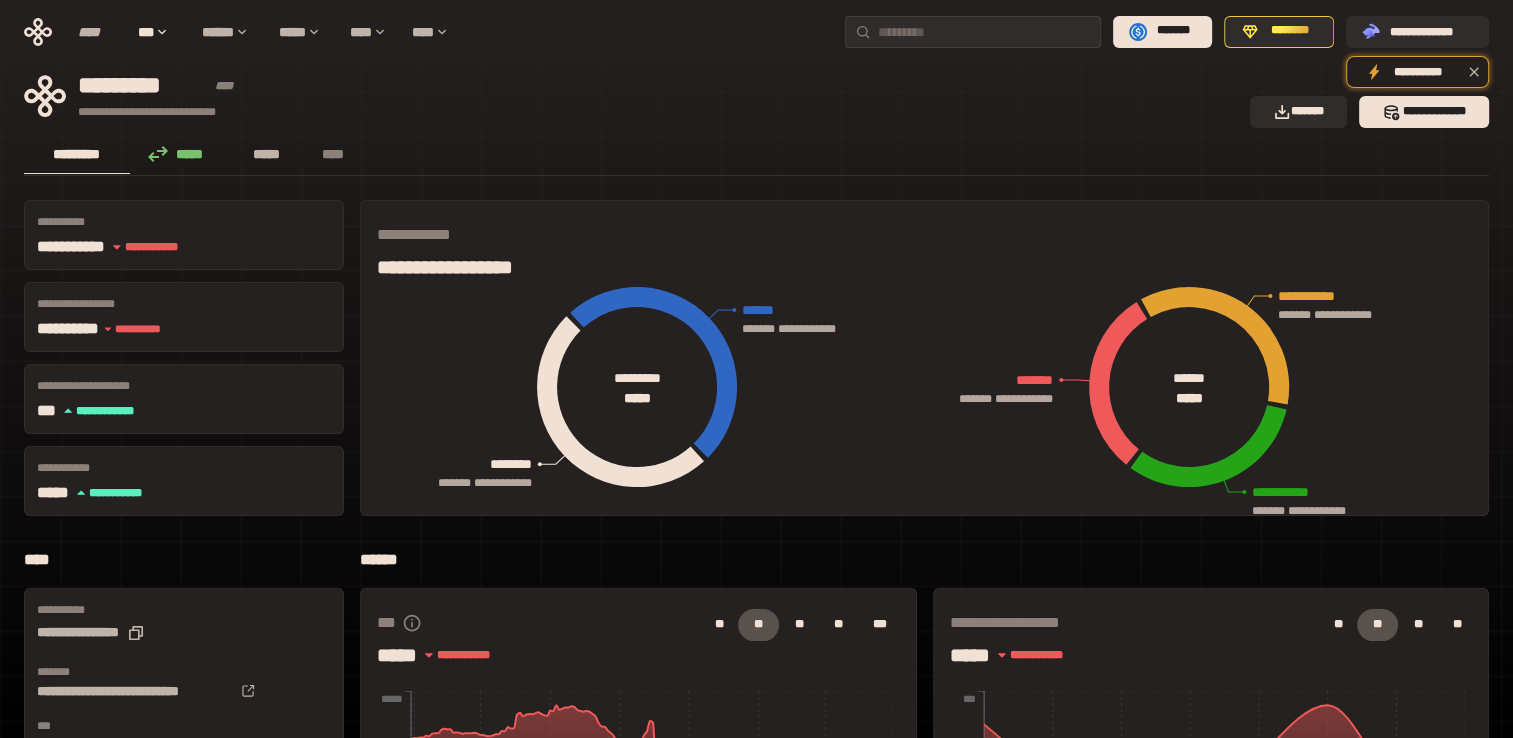 click on "*****" at bounding box center [267, 154] 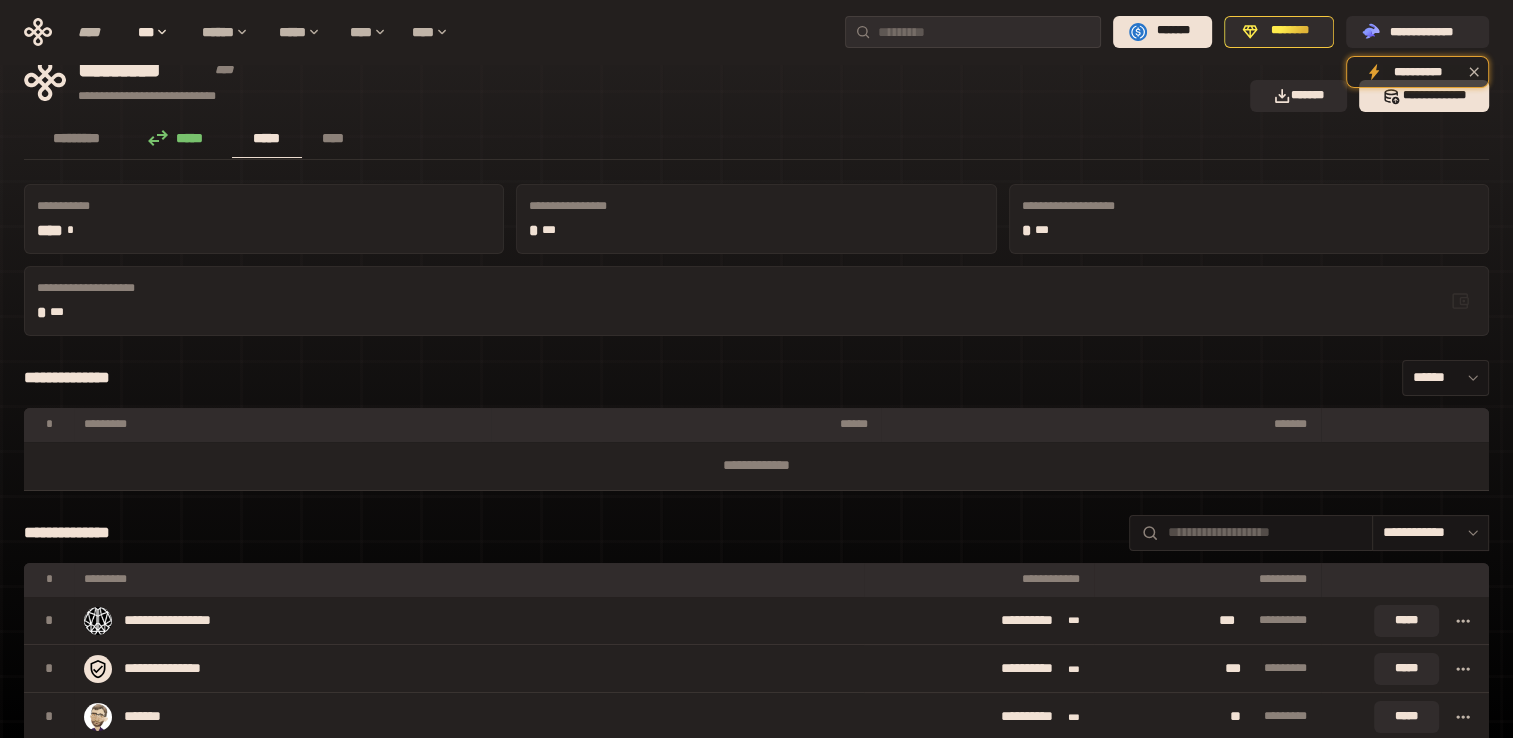 scroll, scrollTop: 0, scrollLeft: 0, axis: both 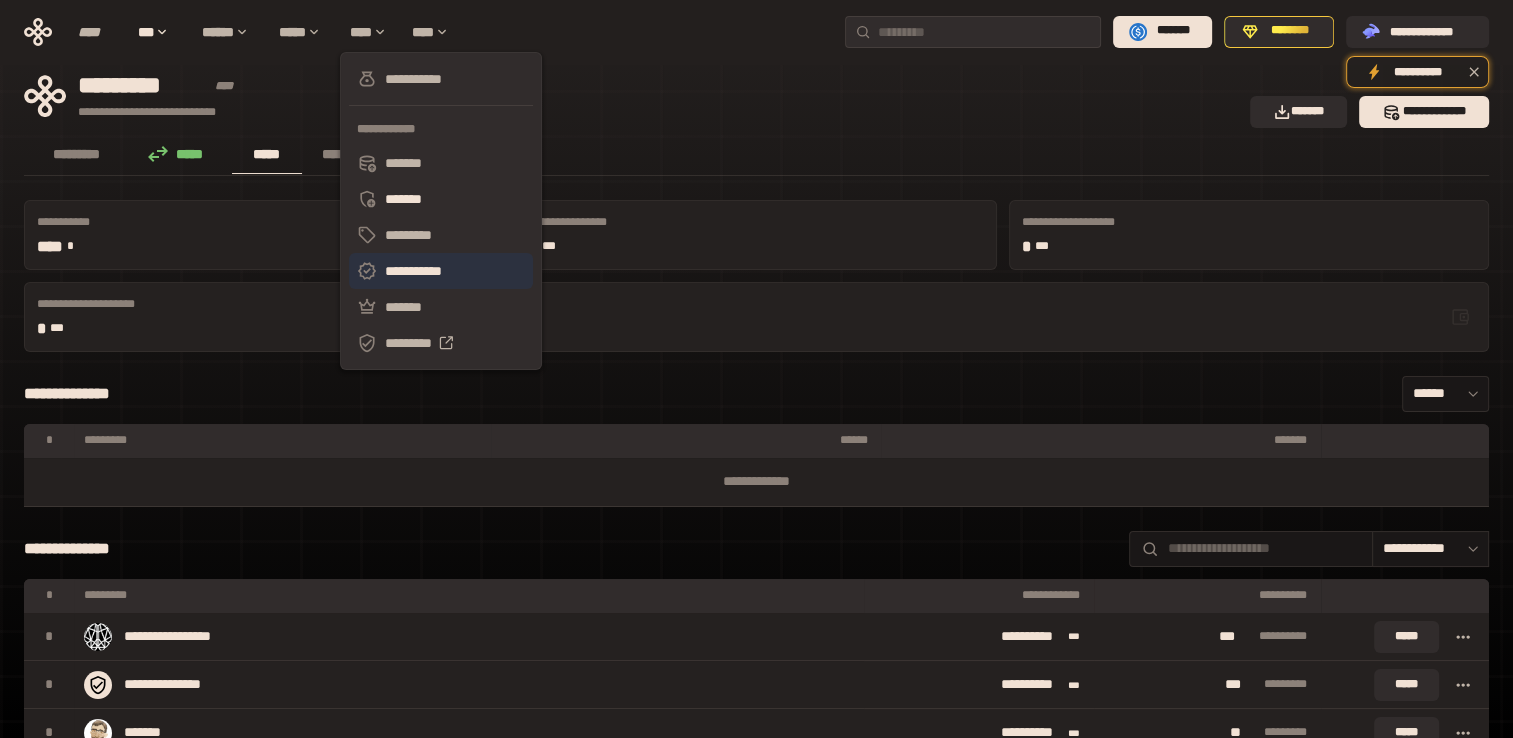 click on "**********" at bounding box center [441, 271] 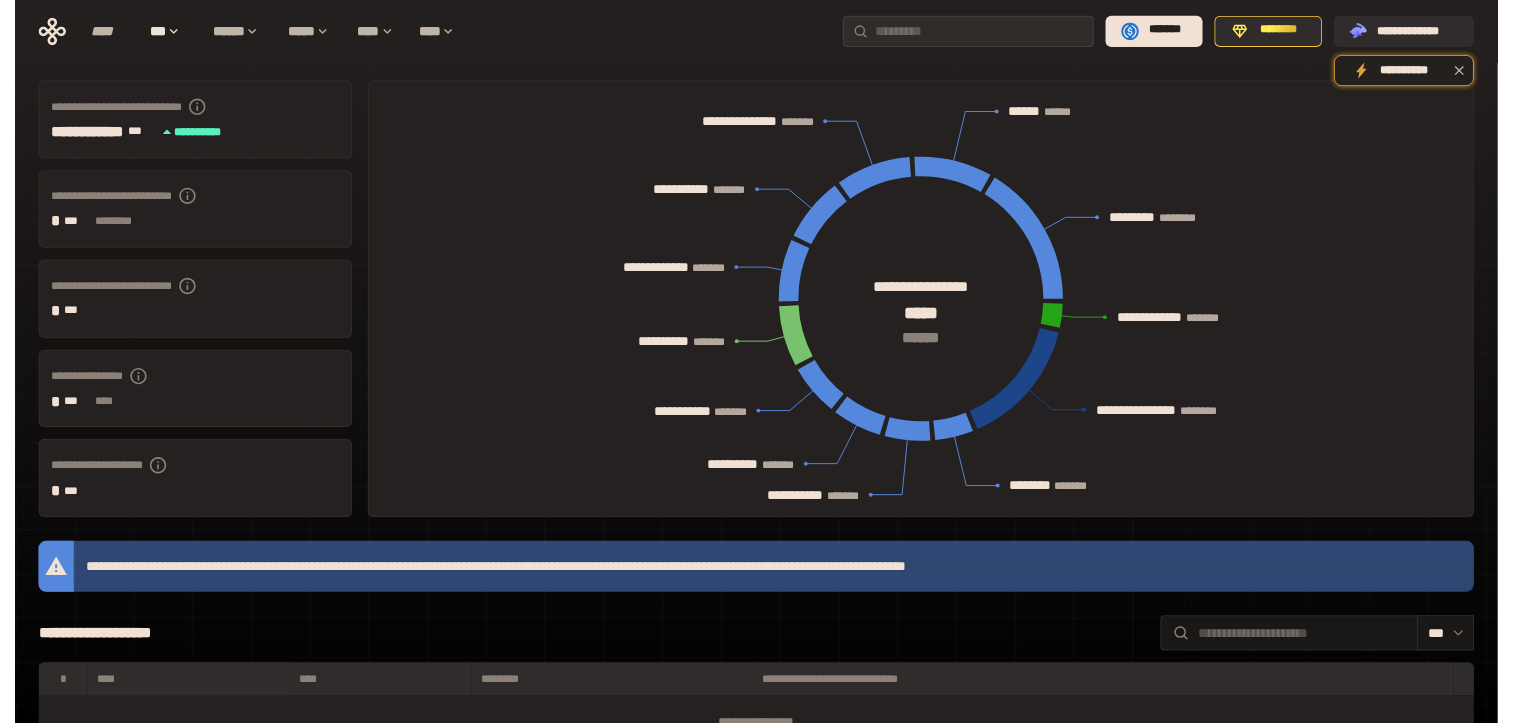 scroll, scrollTop: 0, scrollLeft: 0, axis: both 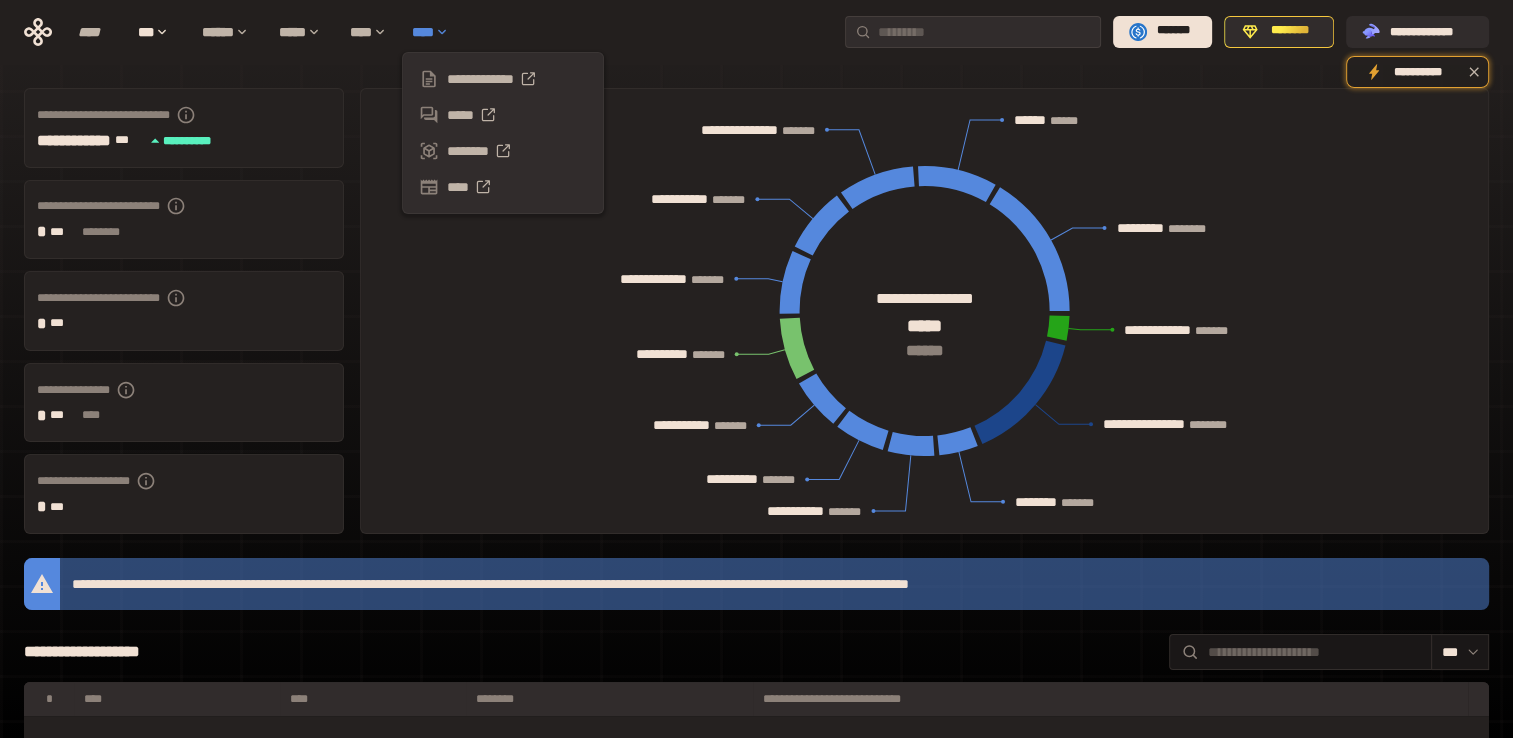 click on "****" at bounding box center (435, 32) 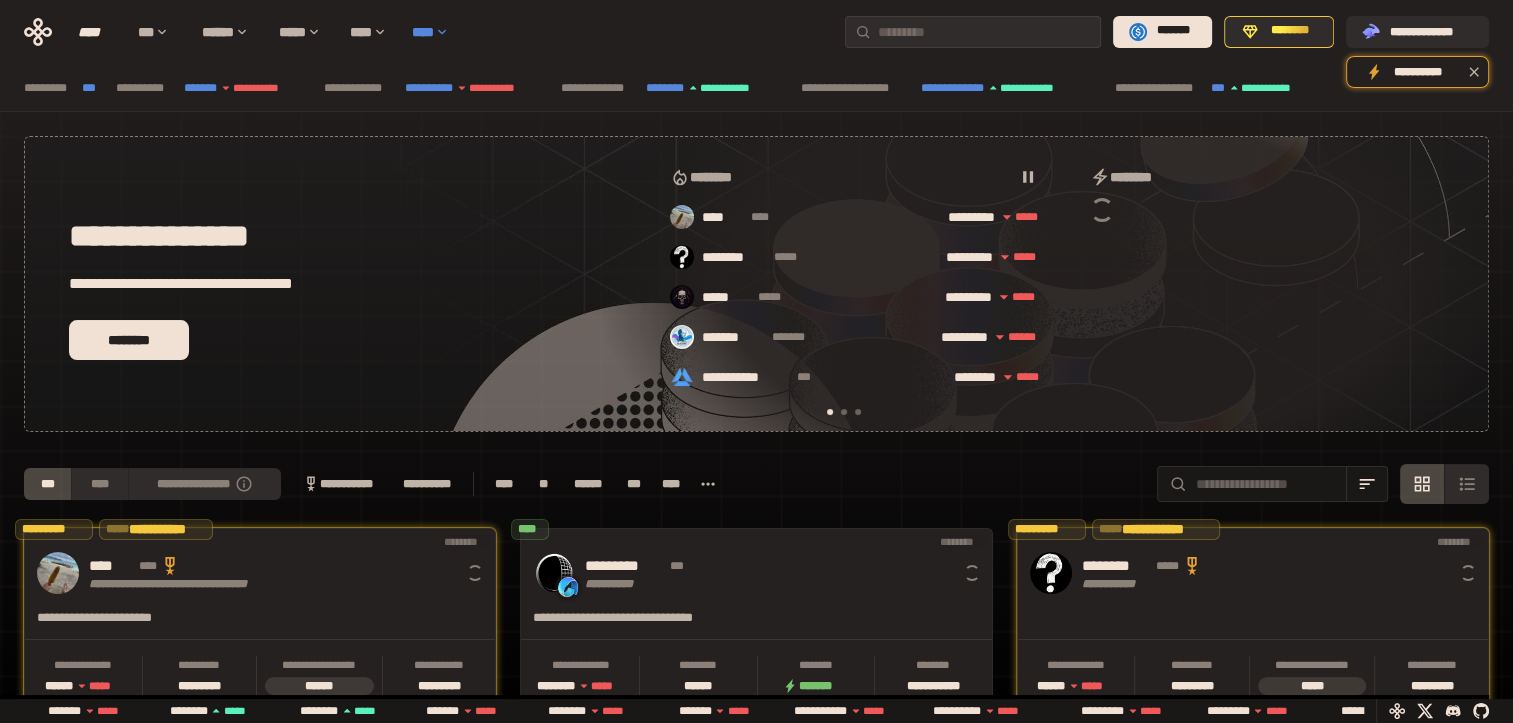 scroll, scrollTop: 0, scrollLeft: 16, axis: horizontal 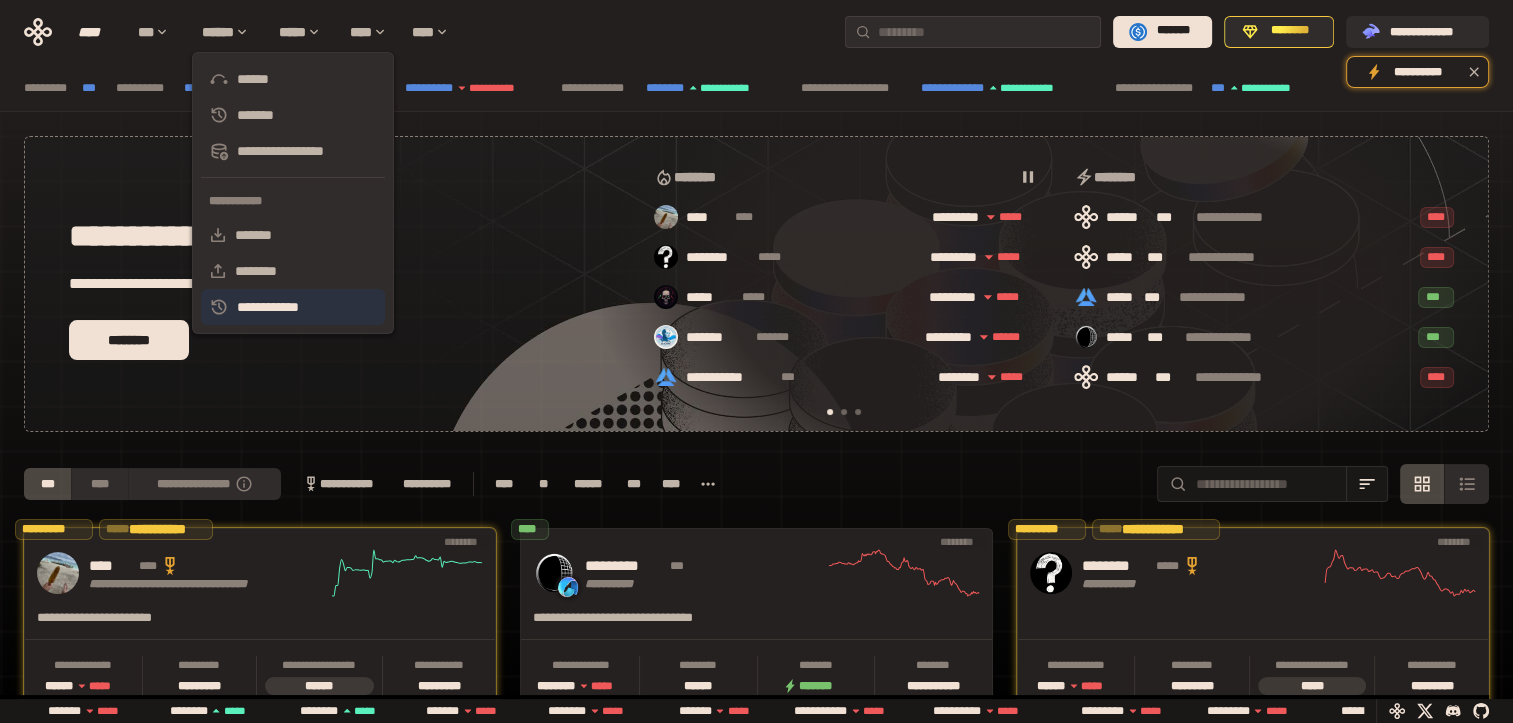 click on "**********" at bounding box center [293, 307] 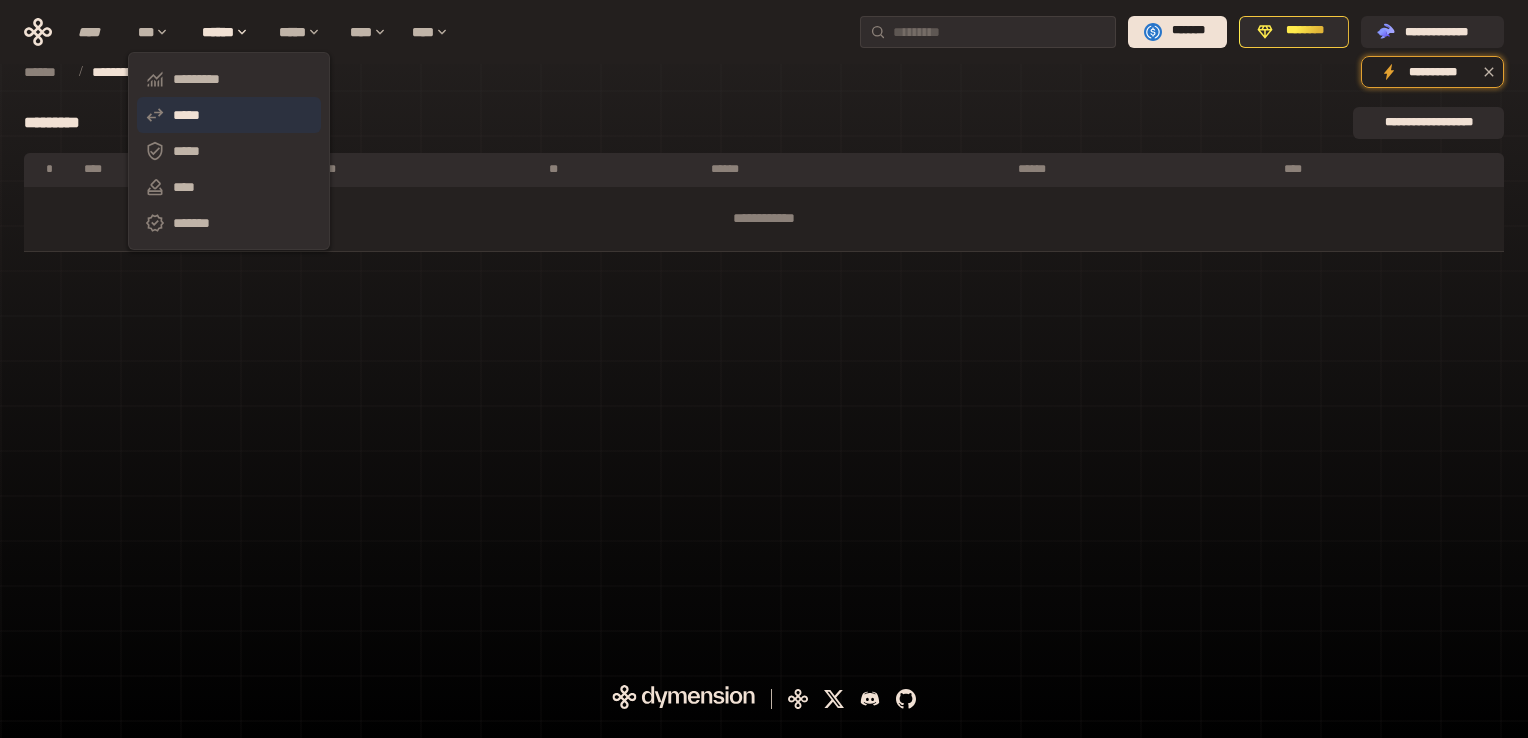 click on "*****" at bounding box center [229, 115] 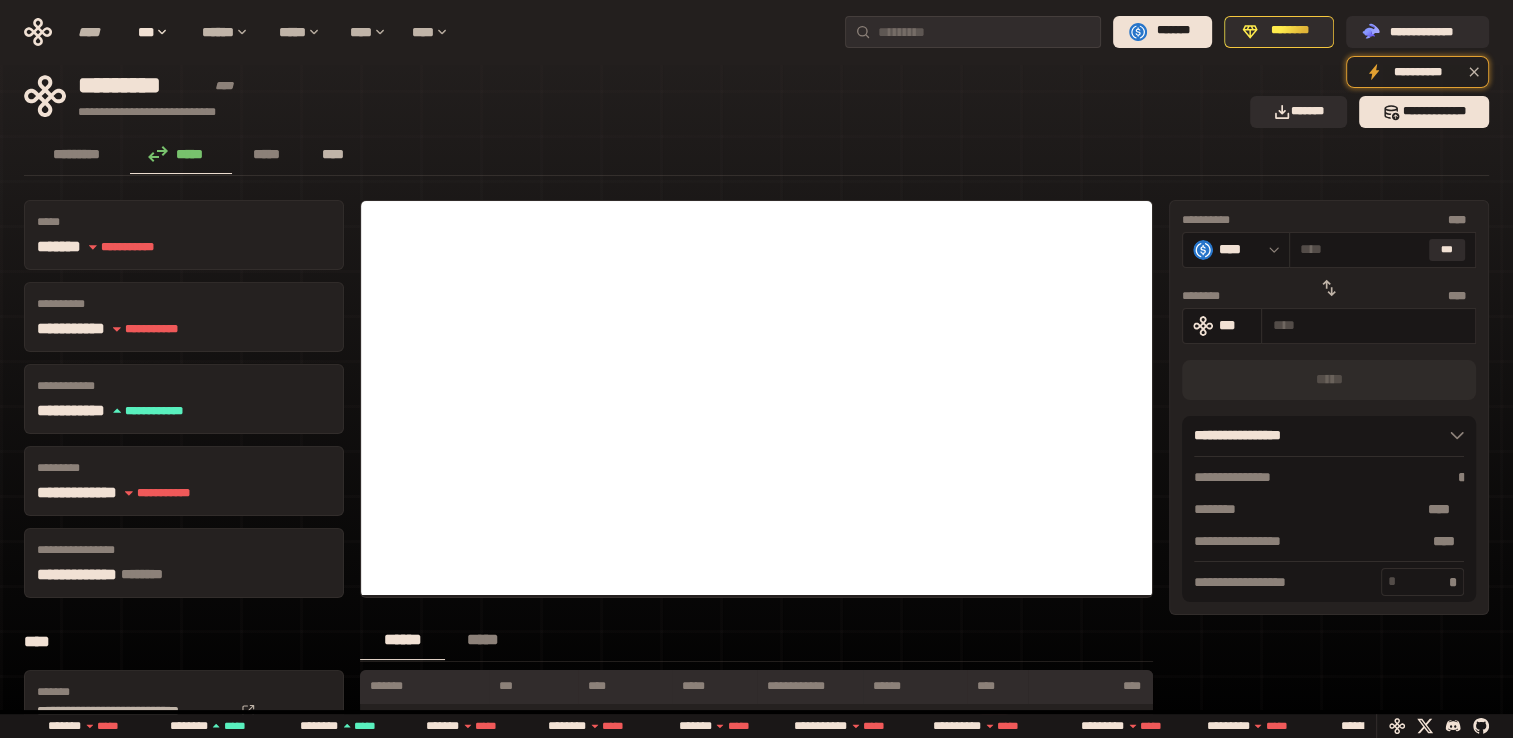 click on "****" at bounding box center [333, 154] 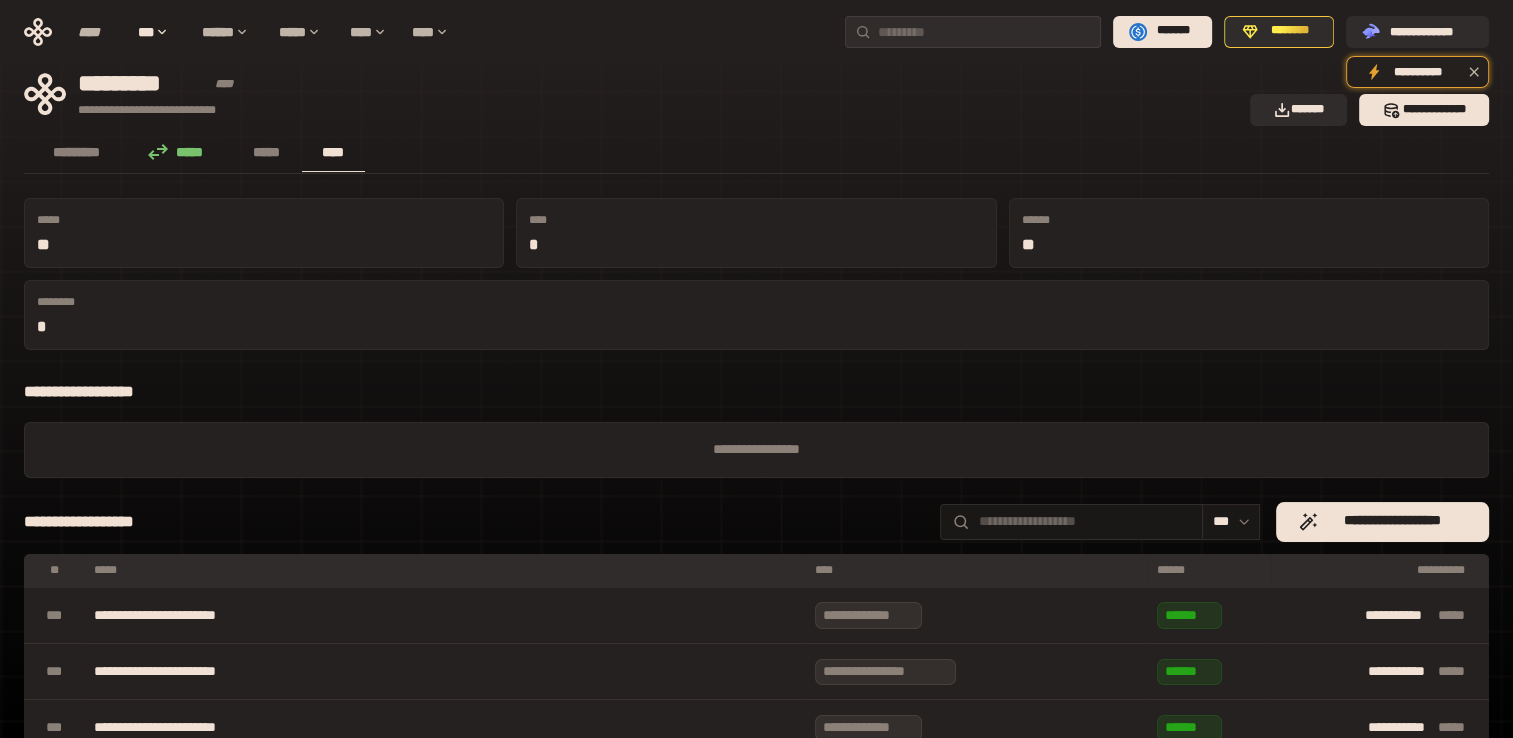 scroll, scrollTop: 0, scrollLeft: 0, axis: both 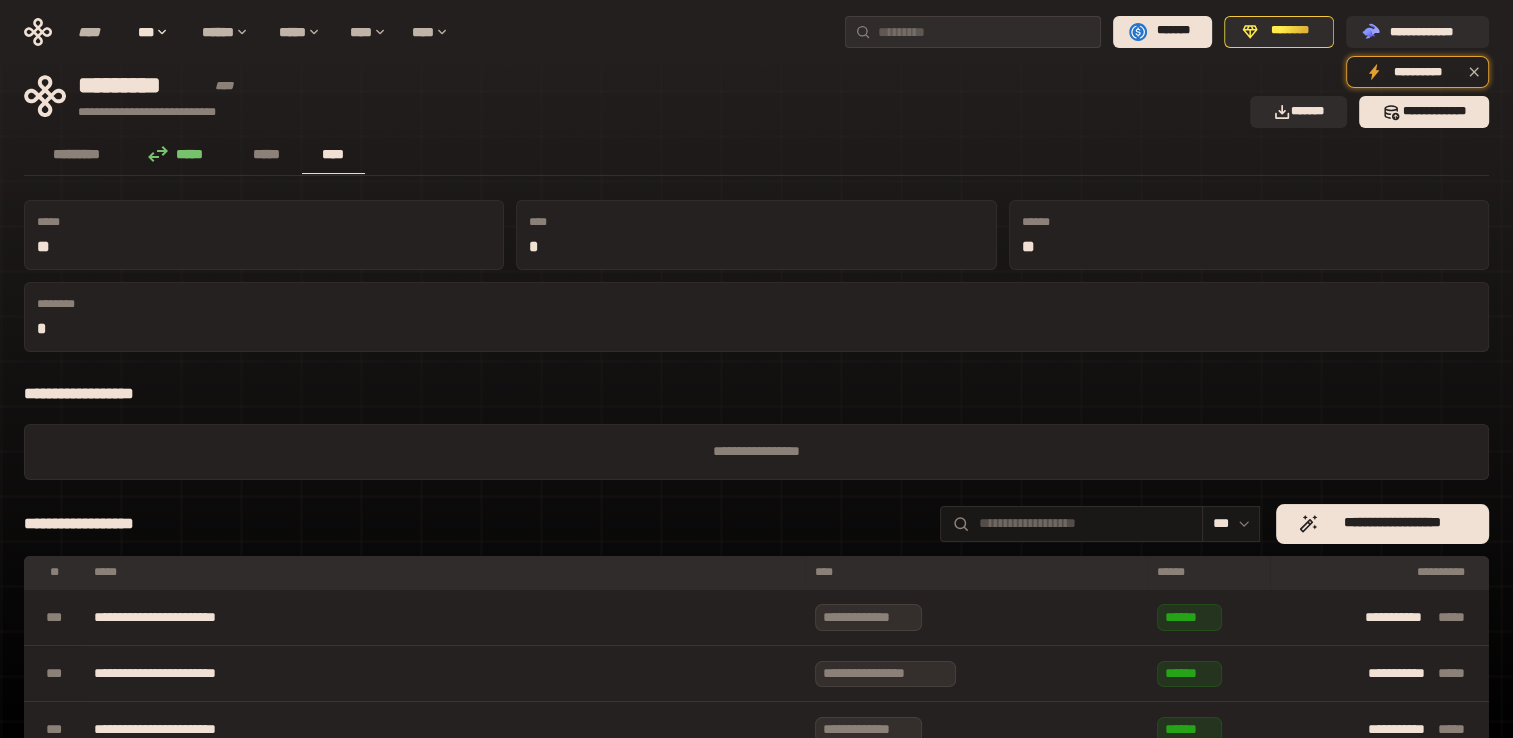 click 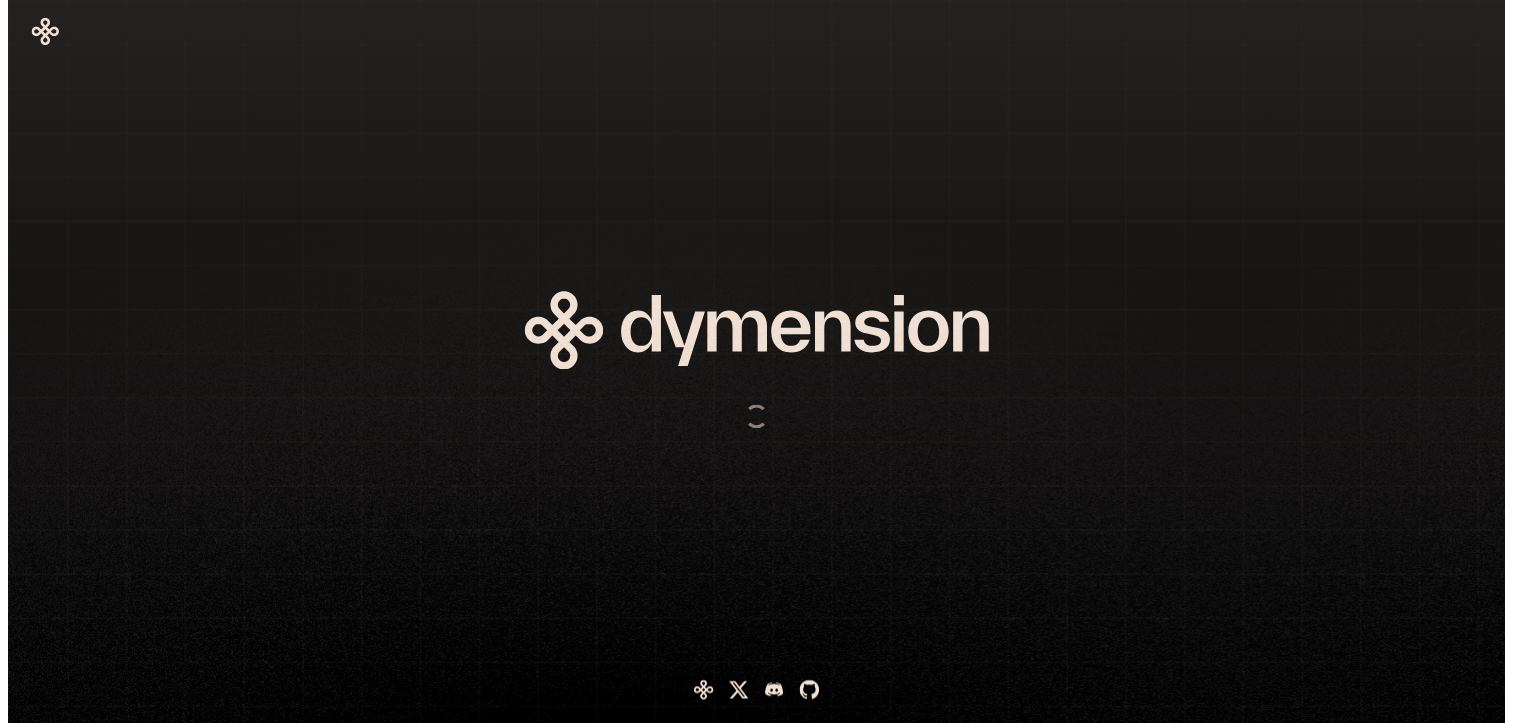 scroll, scrollTop: 0, scrollLeft: 0, axis: both 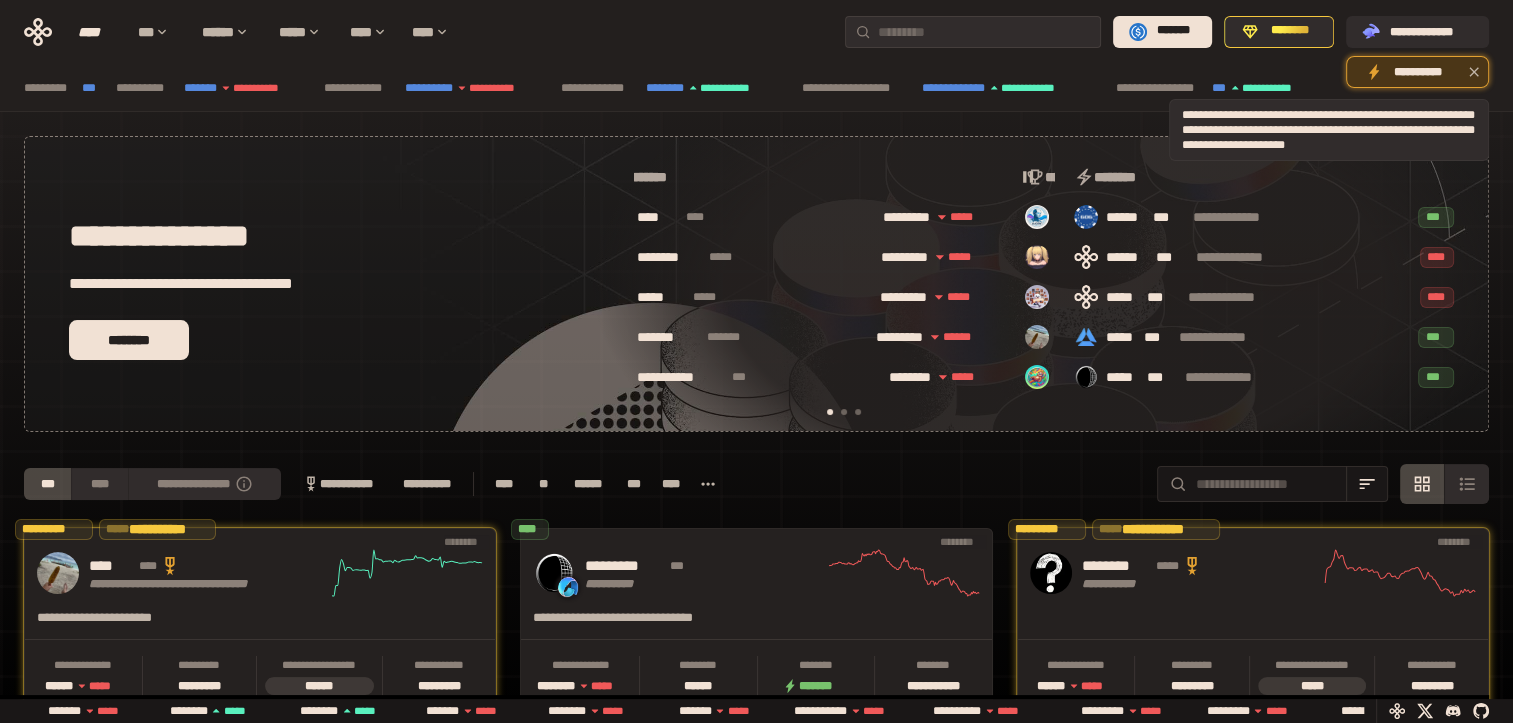 click 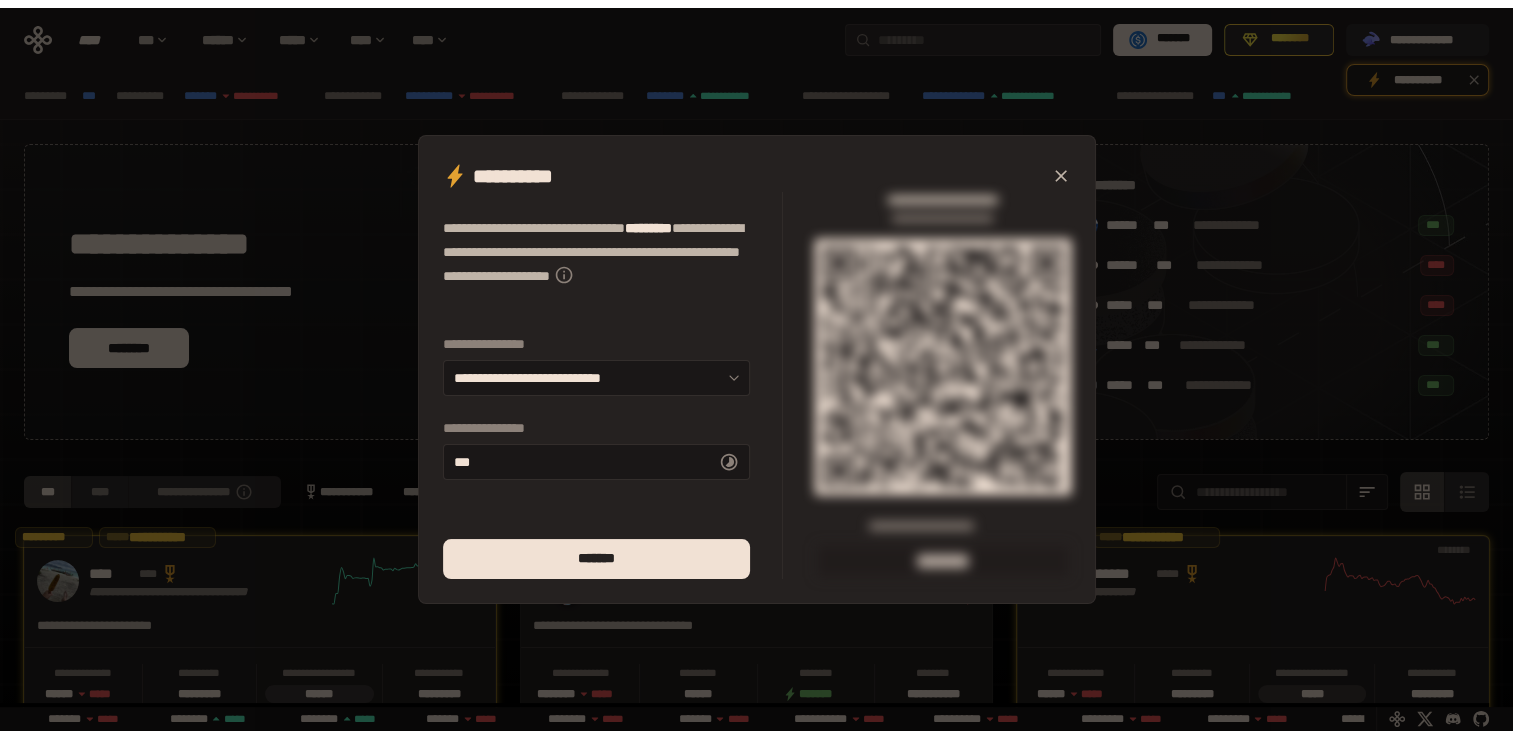 scroll, scrollTop: 0, scrollLeft: 436, axis: horizontal 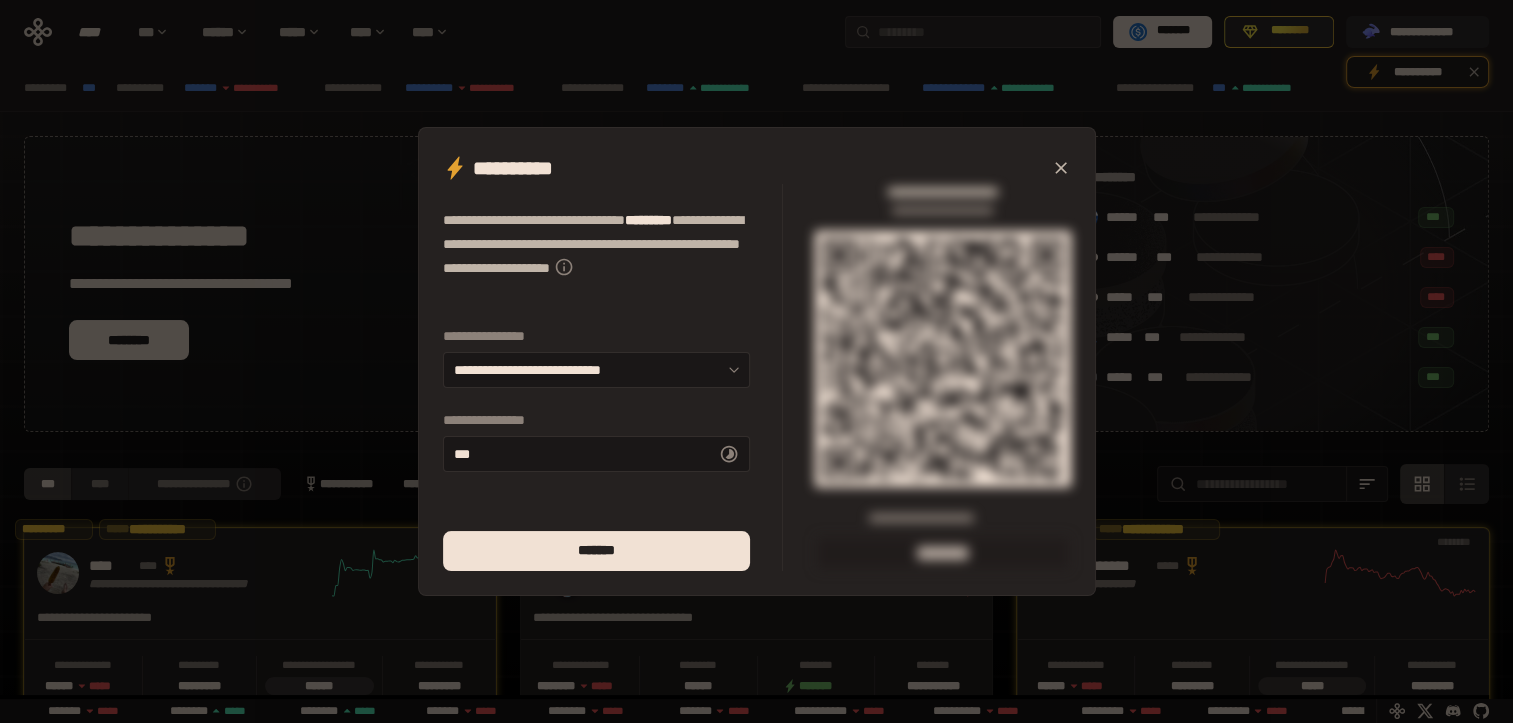 click 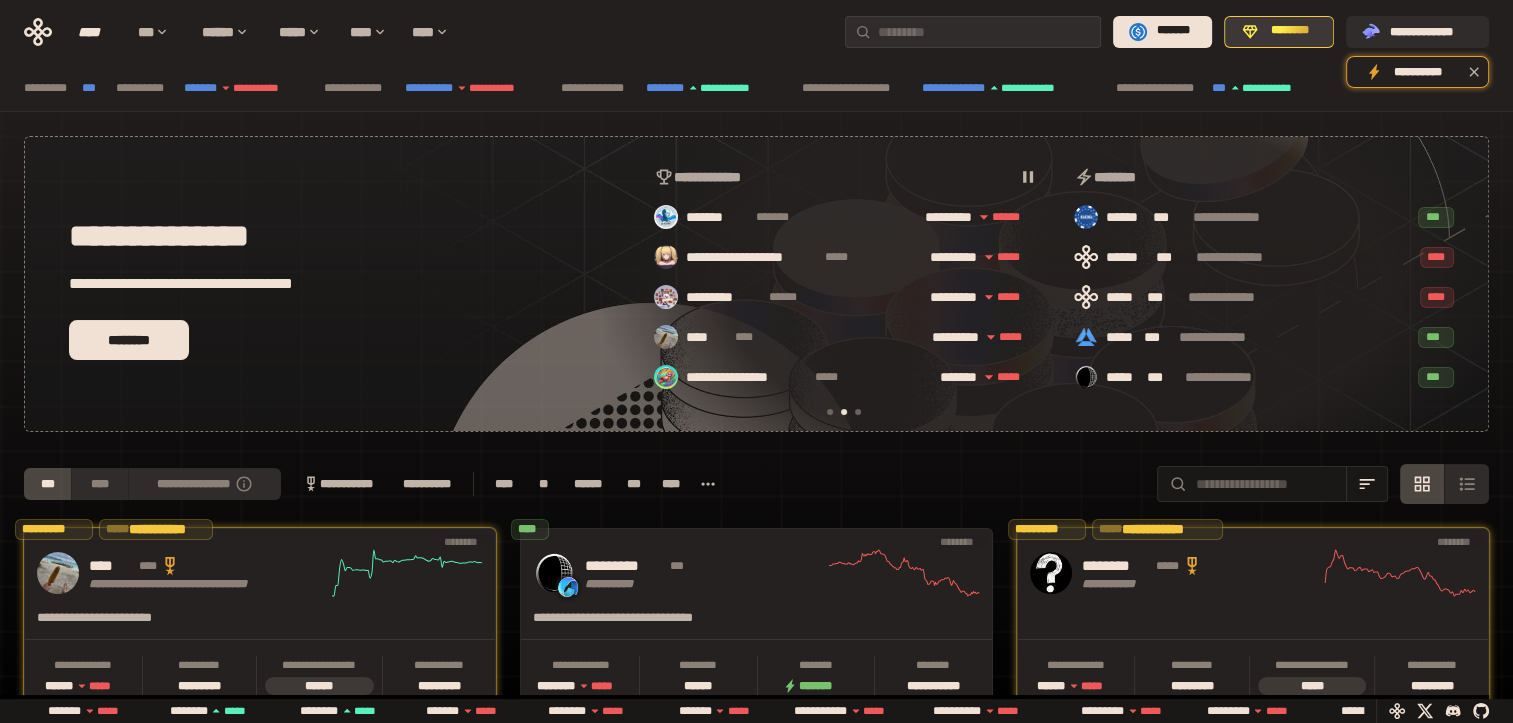 click 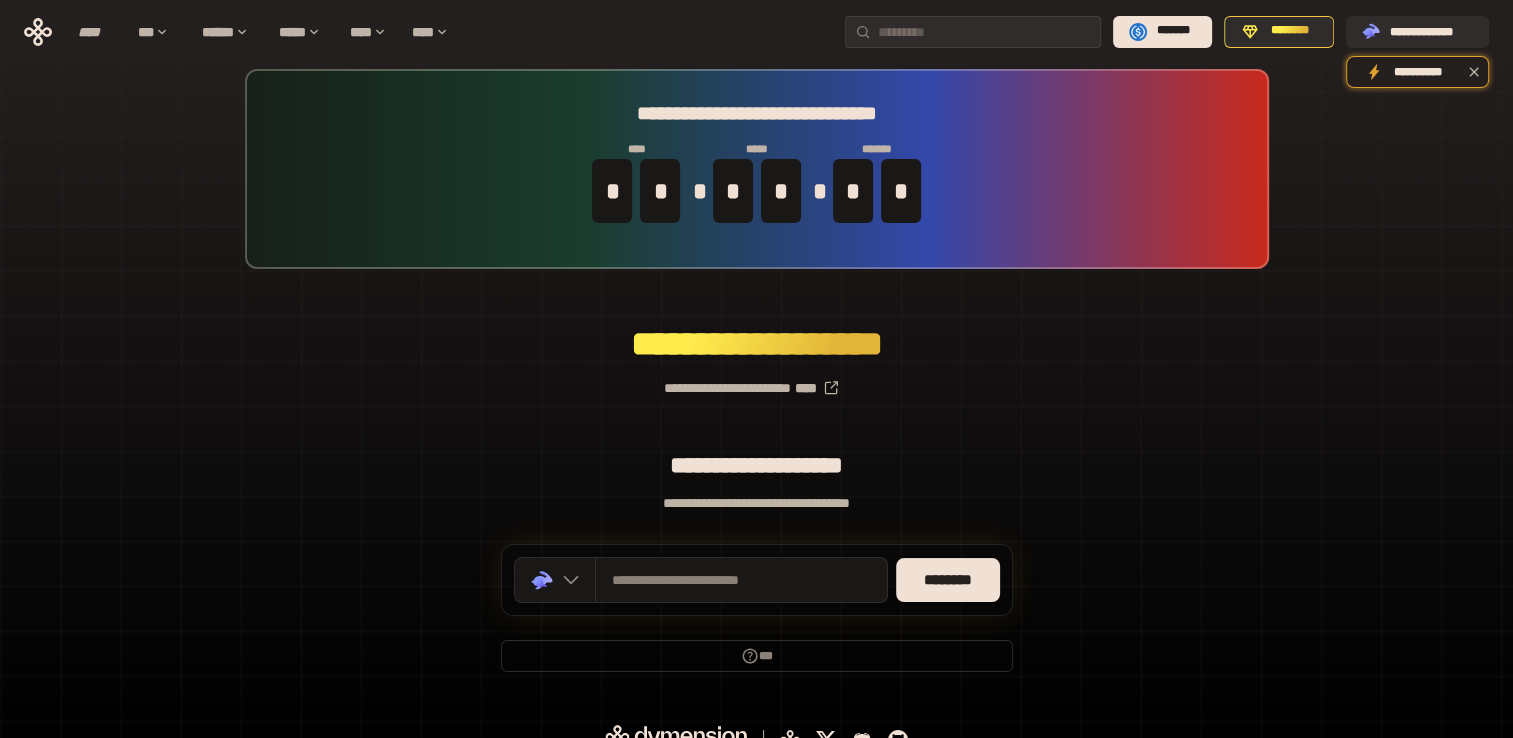 scroll, scrollTop: 44, scrollLeft: 0, axis: vertical 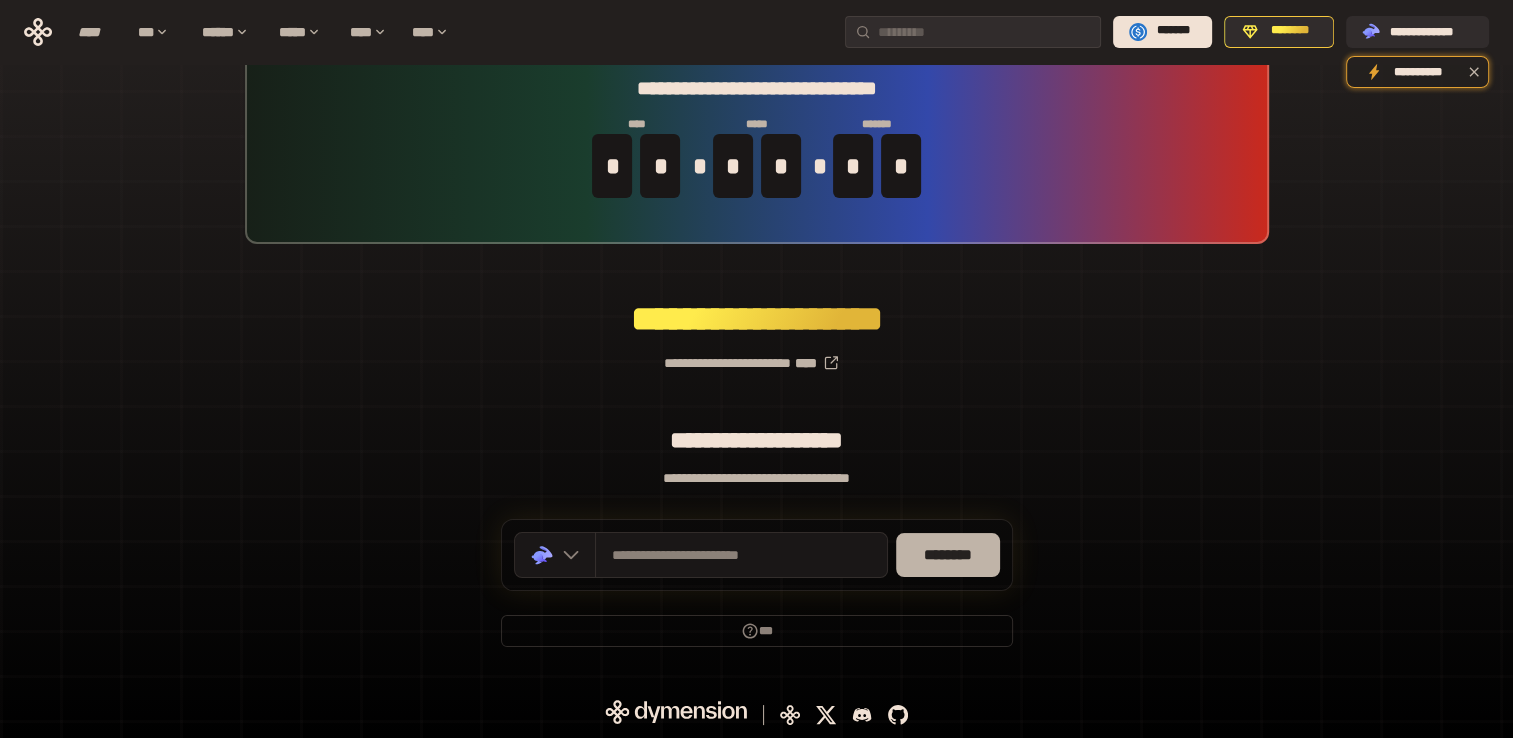 click on "********" at bounding box center (948, 555) 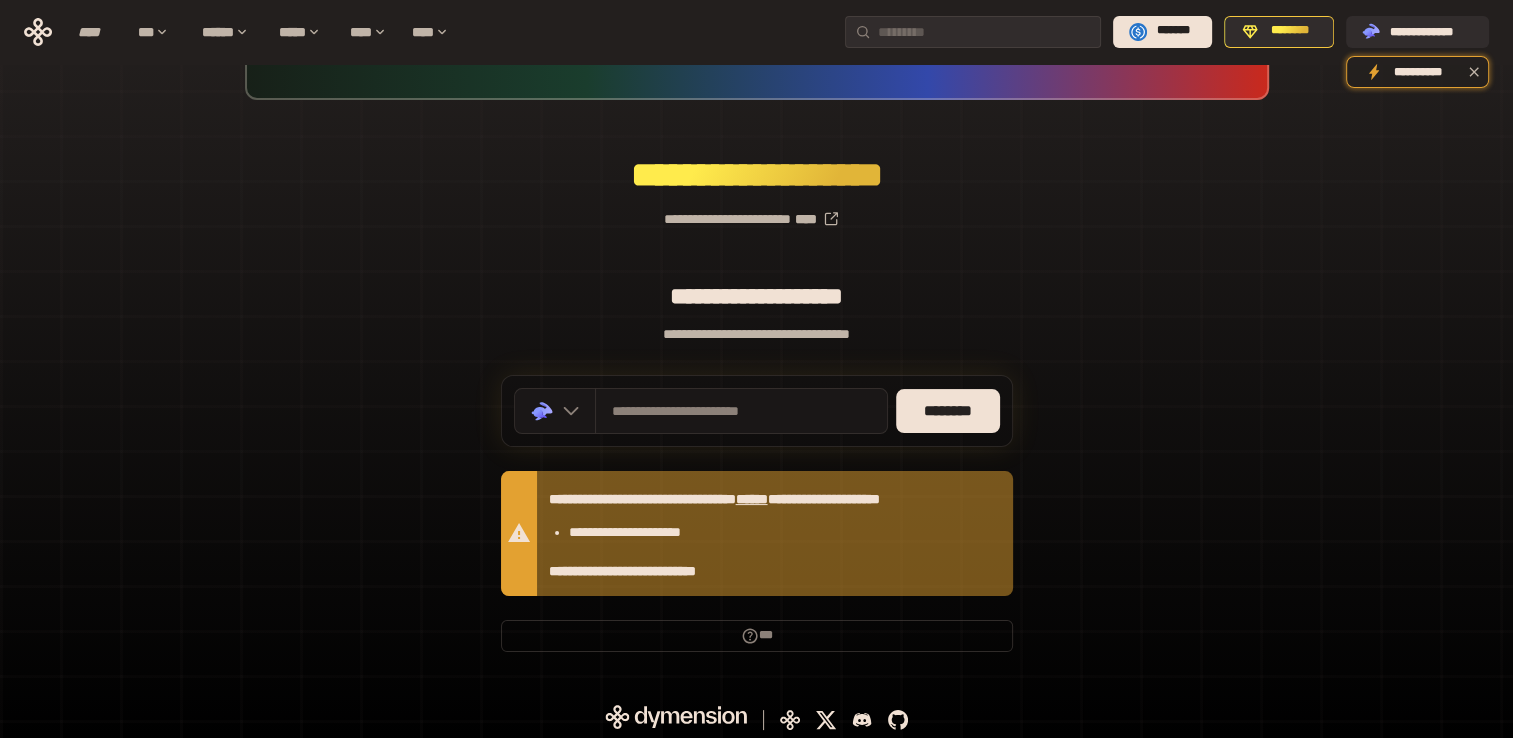 scroll, scrollTop: 192, scrollLeft: 0, axis: vertical 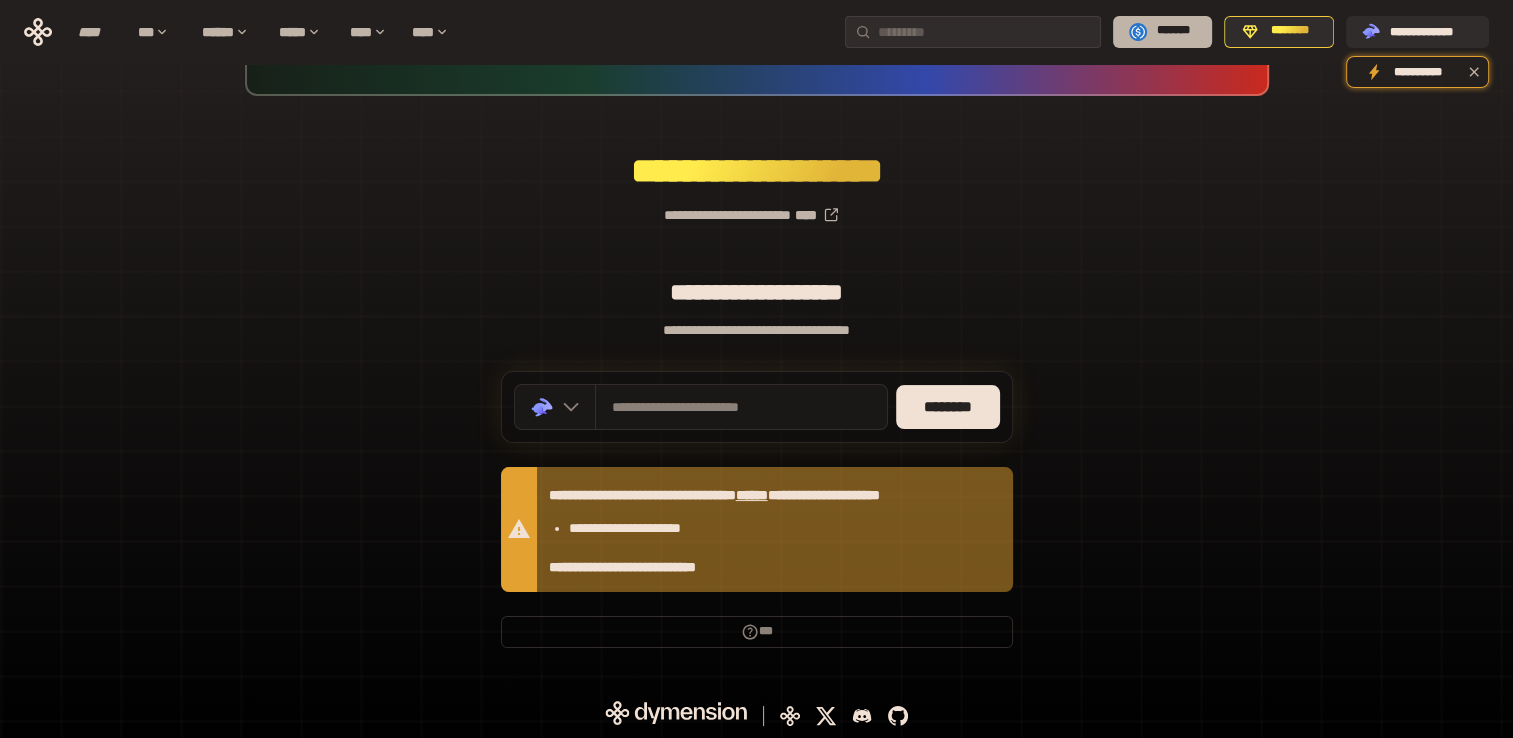 click on "*******" at bounding box center [1162, 32] 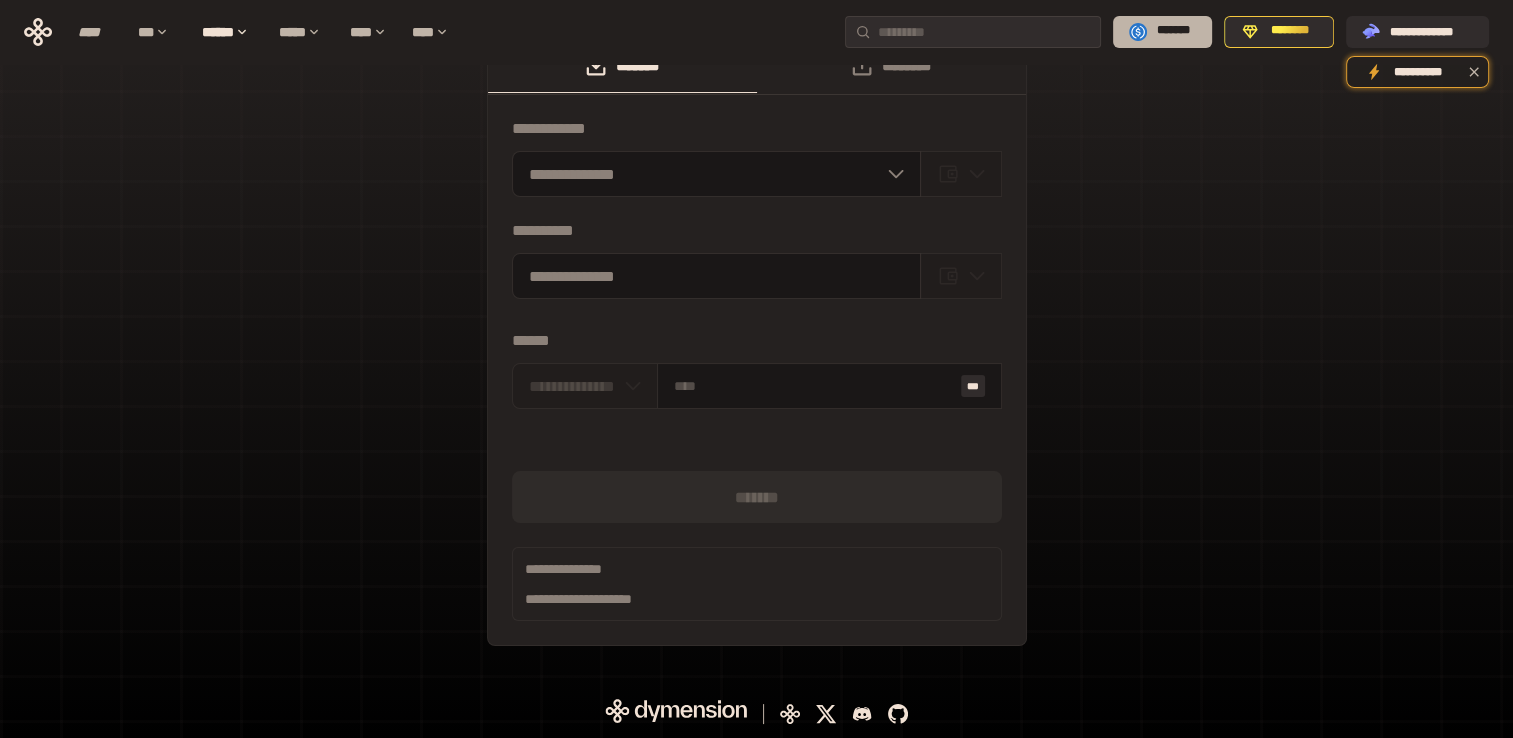scroll, scrollTop: 48, scrollLeft: 0, axis: vertical 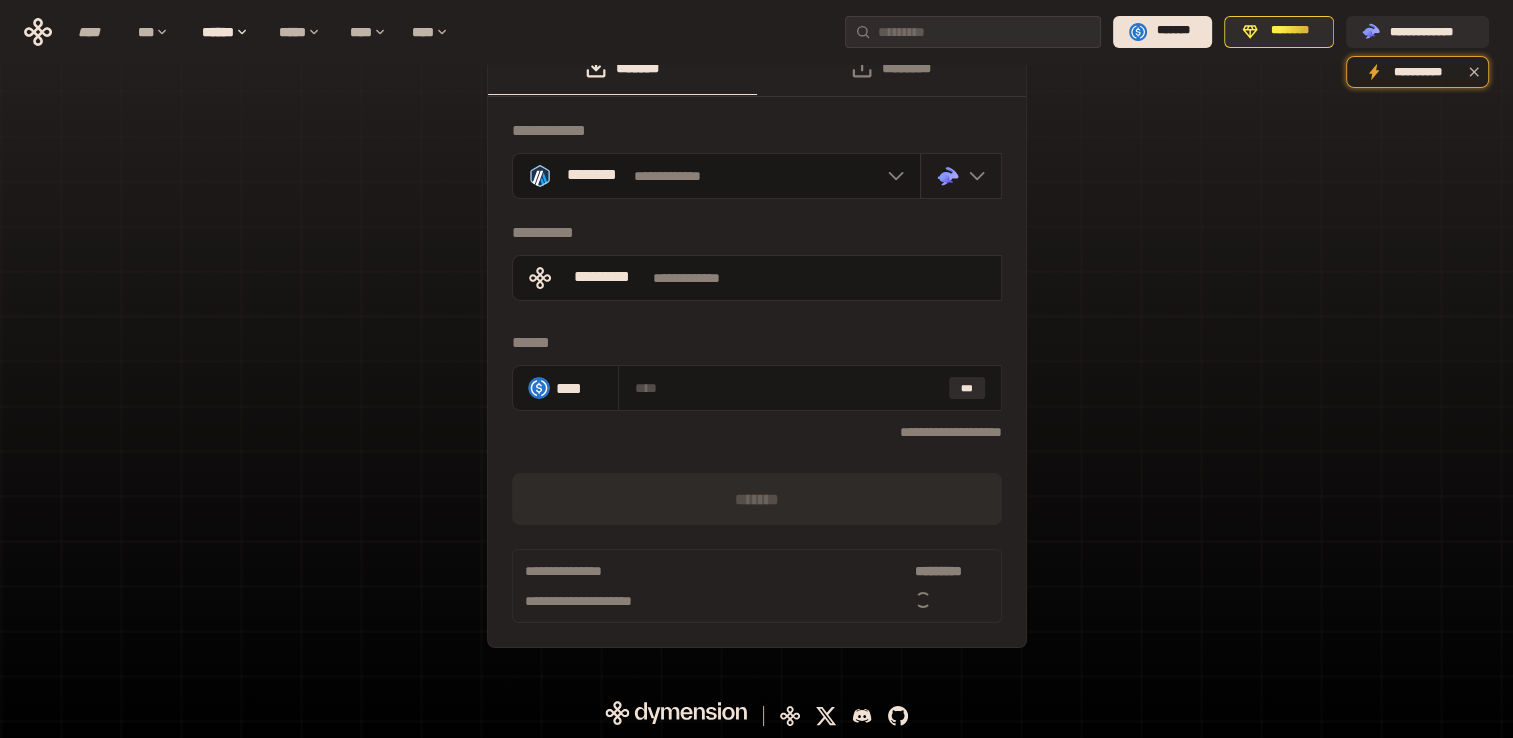 click on ".st0{fill:url(#SVGID_1_);}
.st1{fill-rule:evenodd;clip-rule:evenodd;fill:url(#SVGID_00000161597173617360504640000012432366591255278478_);}
.st2{fill-rule:evenodd;clip-rule:evenodd;fill:url(#SVGID_00000021803777515098205300000017382971856690286485_);}
.st3{fill:url(#SVGID_00000031192219548086493050000012287181694732331425_);}" at bounding box center (961, 176) 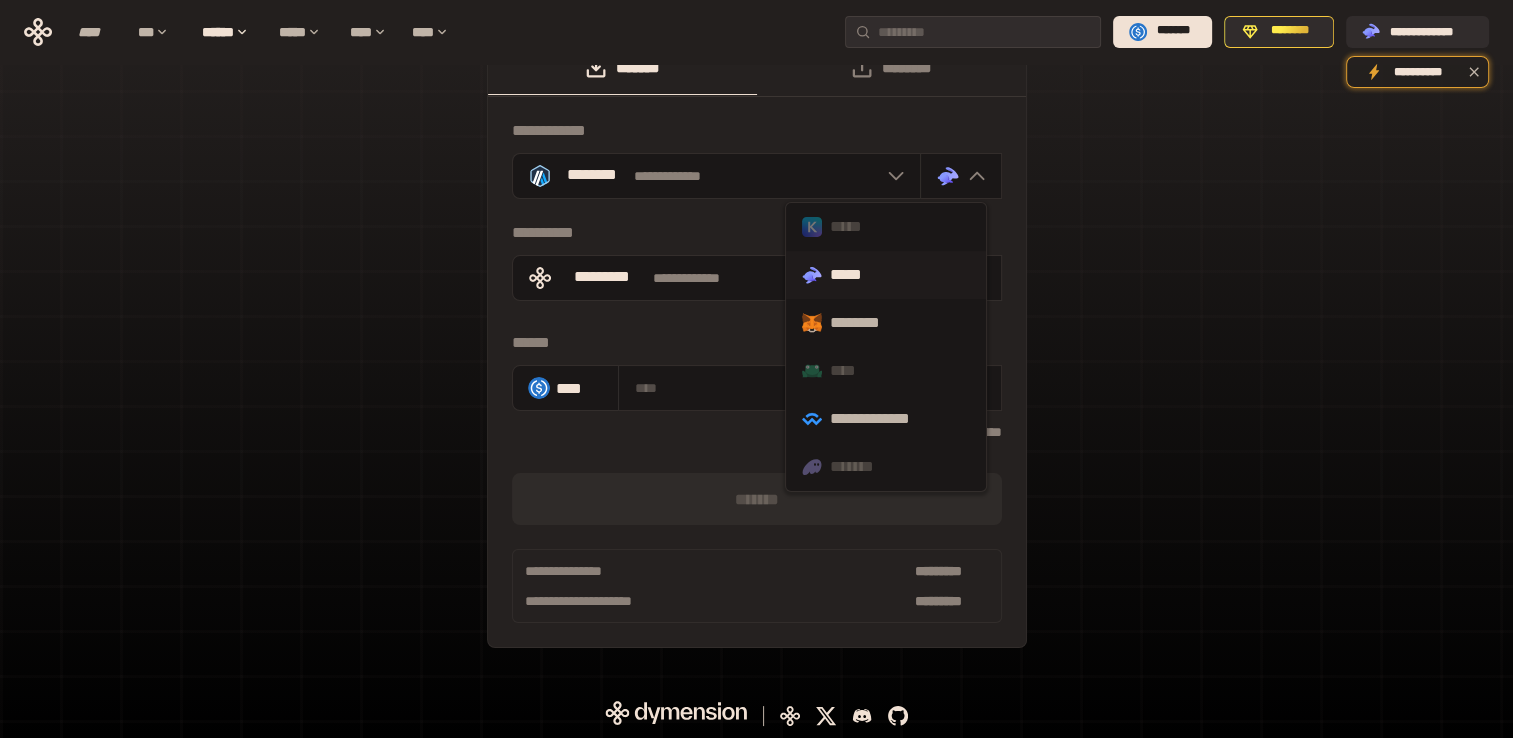 click on ".st0{fill:url(#SVGID_1_);}
.st1{fill-rule:evenodd;clip-rule:evenodd;fill:url(#SVGID_00000161597173617360504640000012432366591255278478_);}
.st2{fill-rule:evenodd;clip-rule:evenodd;fill:url(#SVGID_00000021803777515098205300000017382971856690286485_);}
.st3{fill:url(#SVGID_00000031192219548086493050000012287181694732331425_);}
*****" at bounding box center [886, 275] 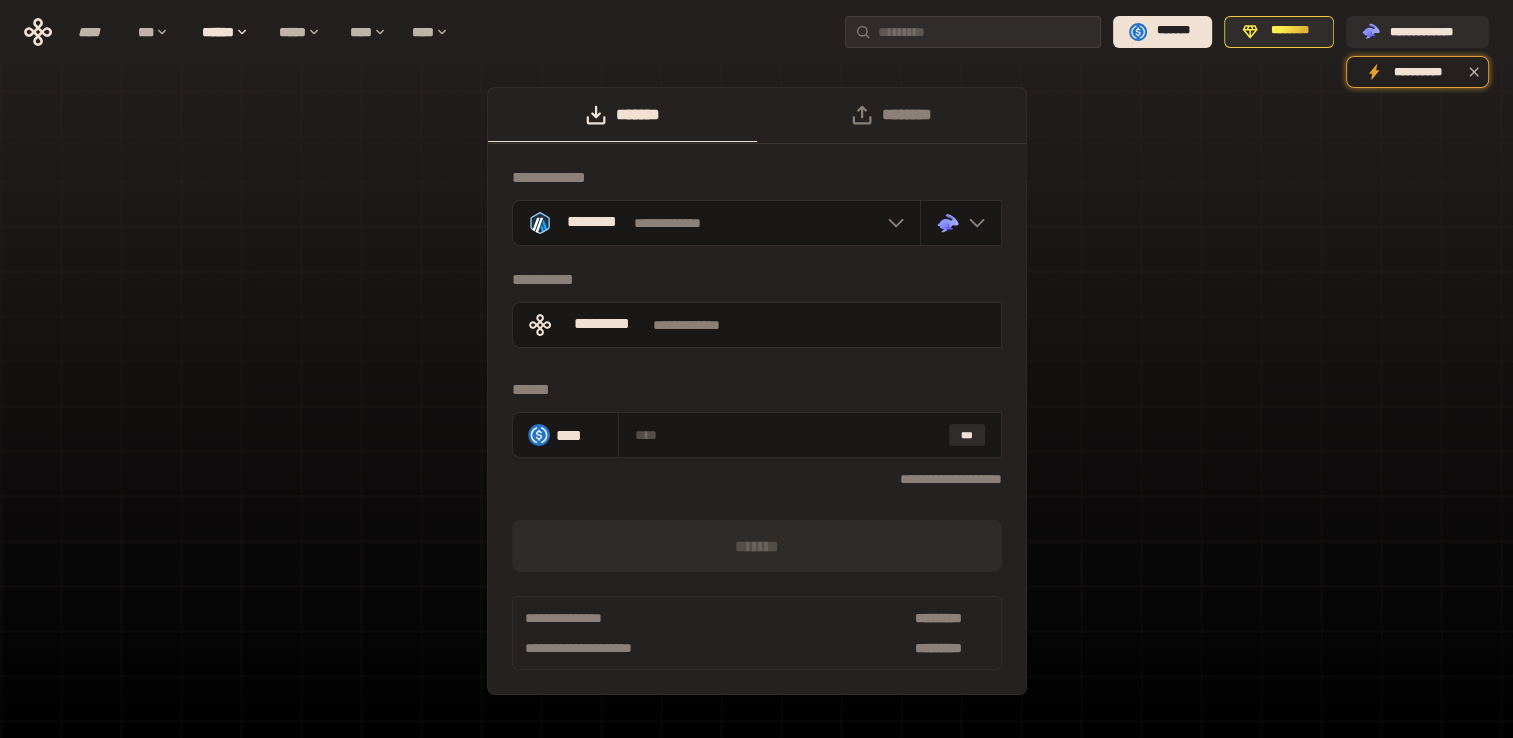 scroll, scrollTop: 0, scrollLeft: 0, axis: both 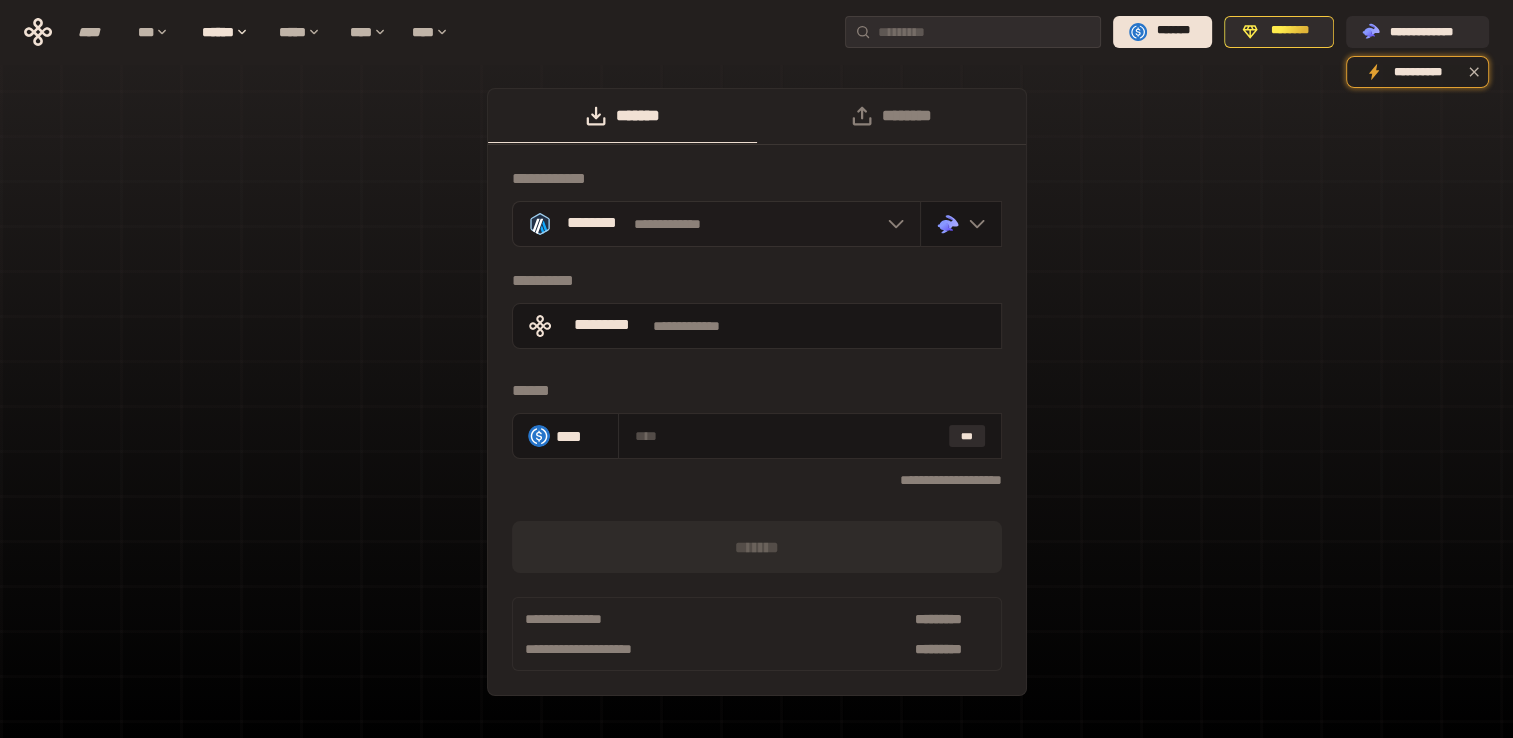 click 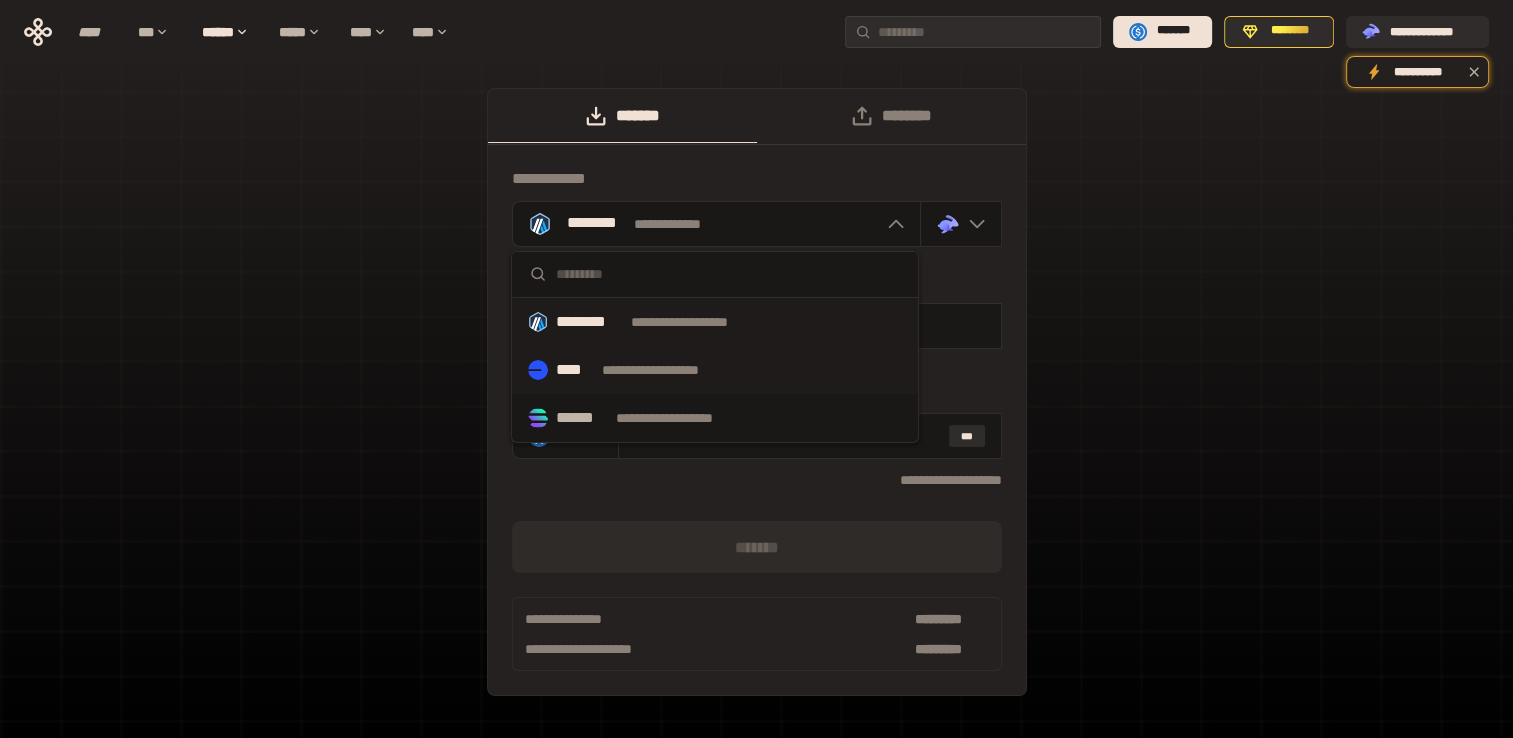 click on "**********" at bounding box center (715, 370) 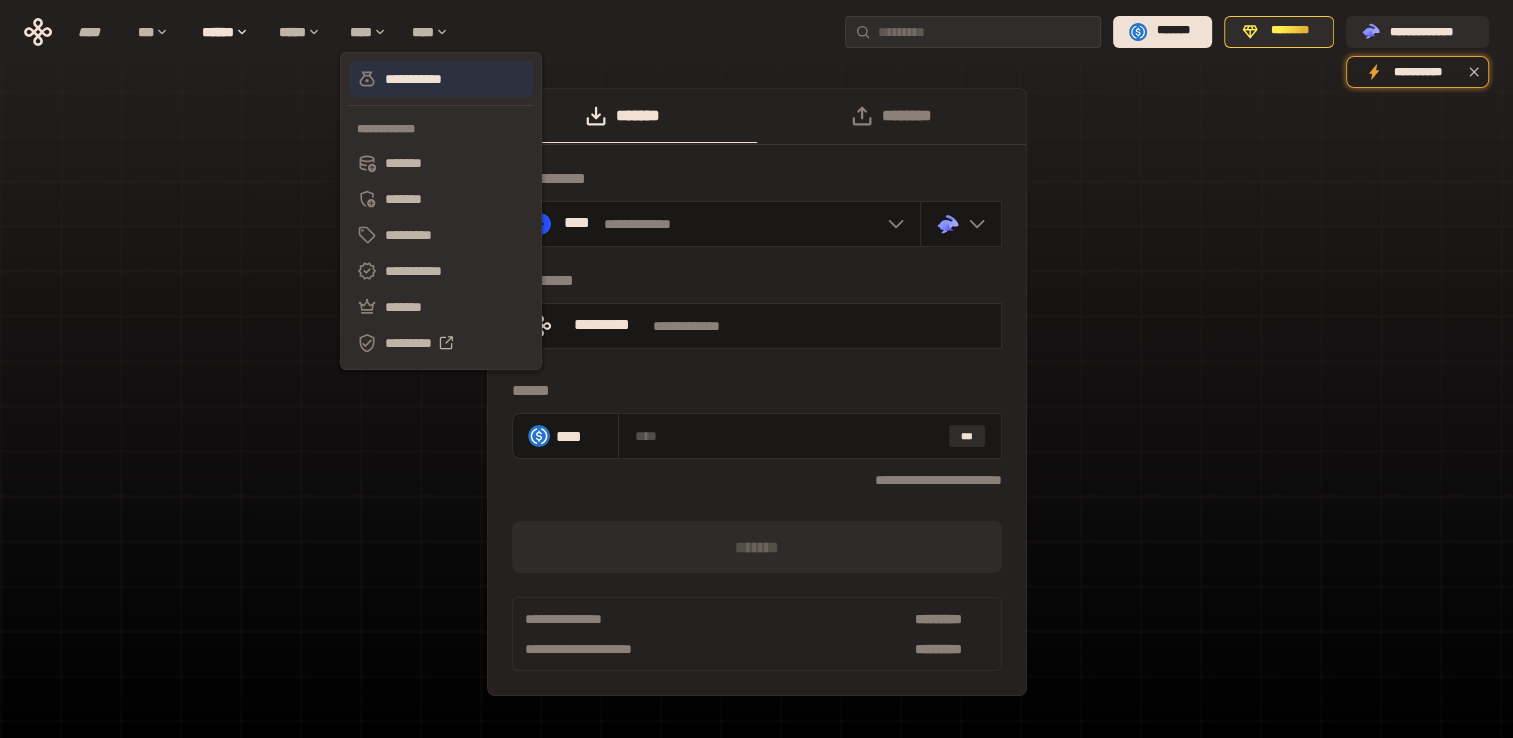 click on "**********" at bounding box center [441, 79] 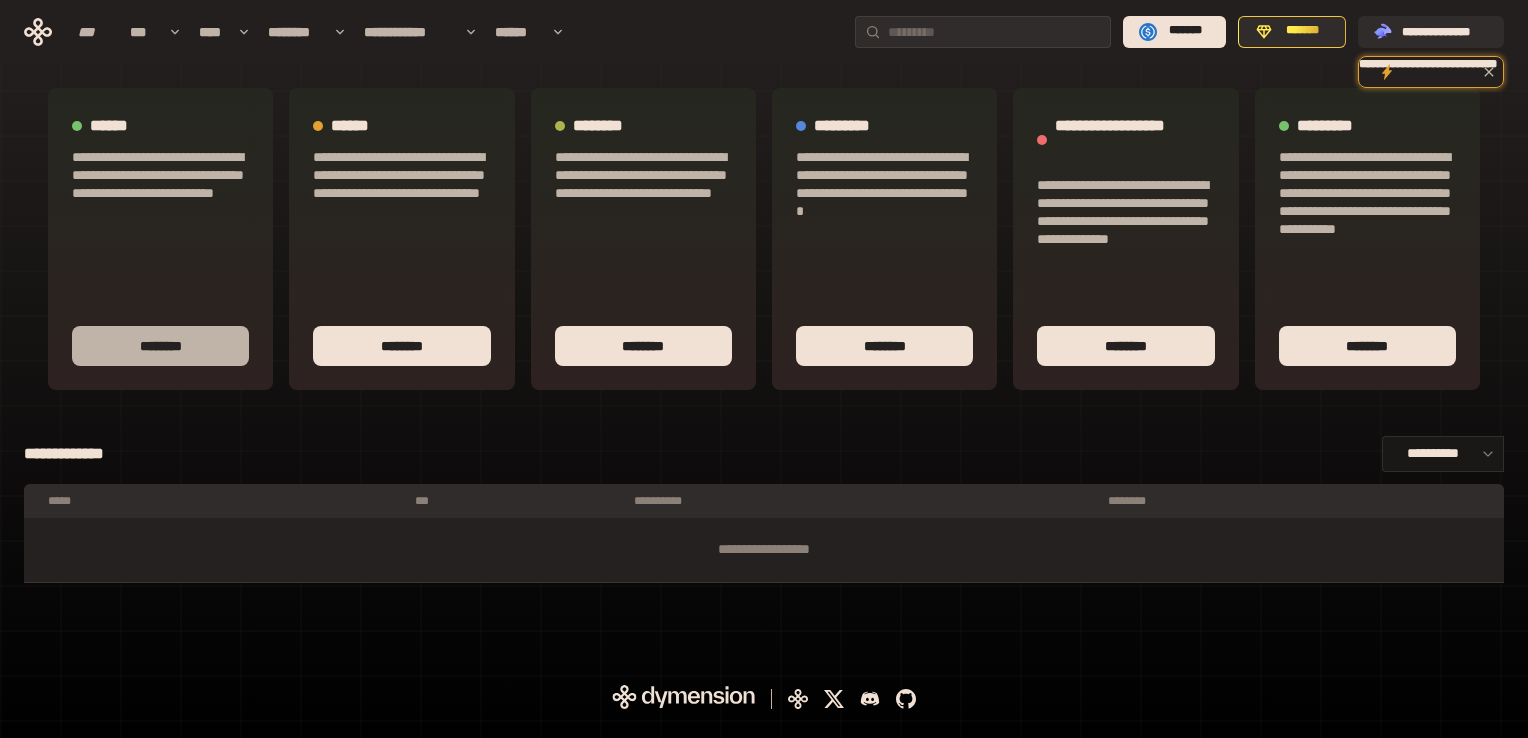 click on "********" at bounding box center [160, 346] 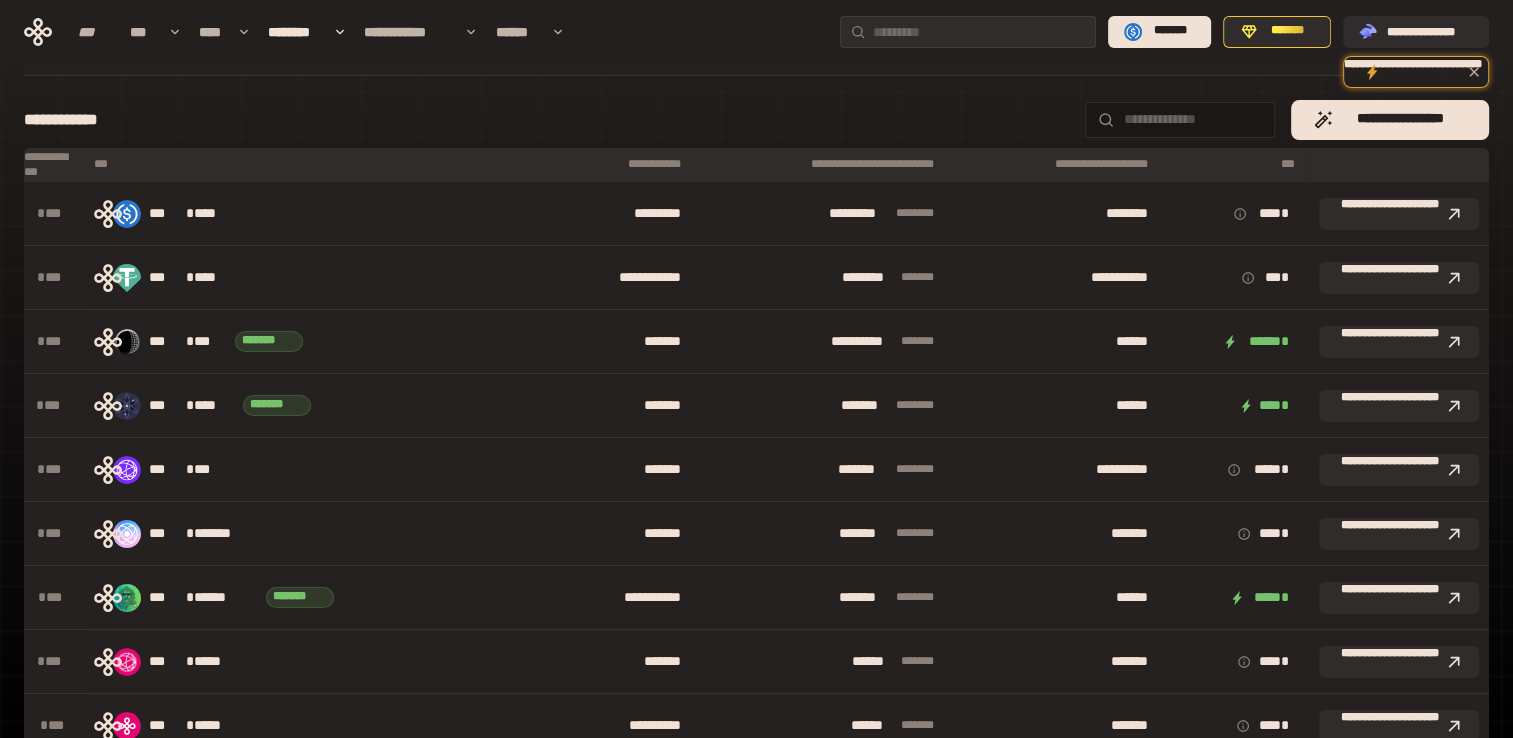 scroll, scrollTop: 200, scrollLeft: 0, axis: vertical 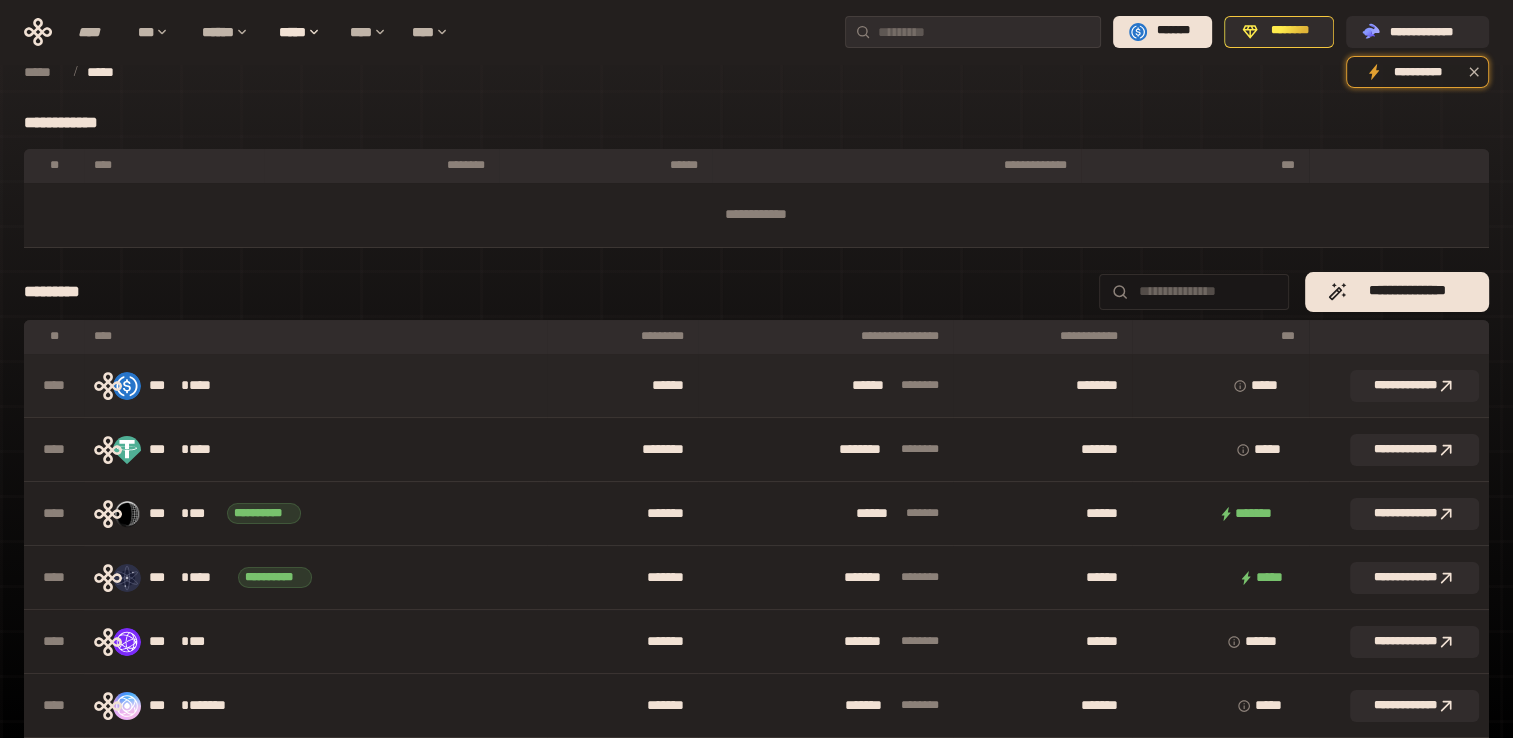 click on "****** * ***** **" at bounding box center [825, 386] 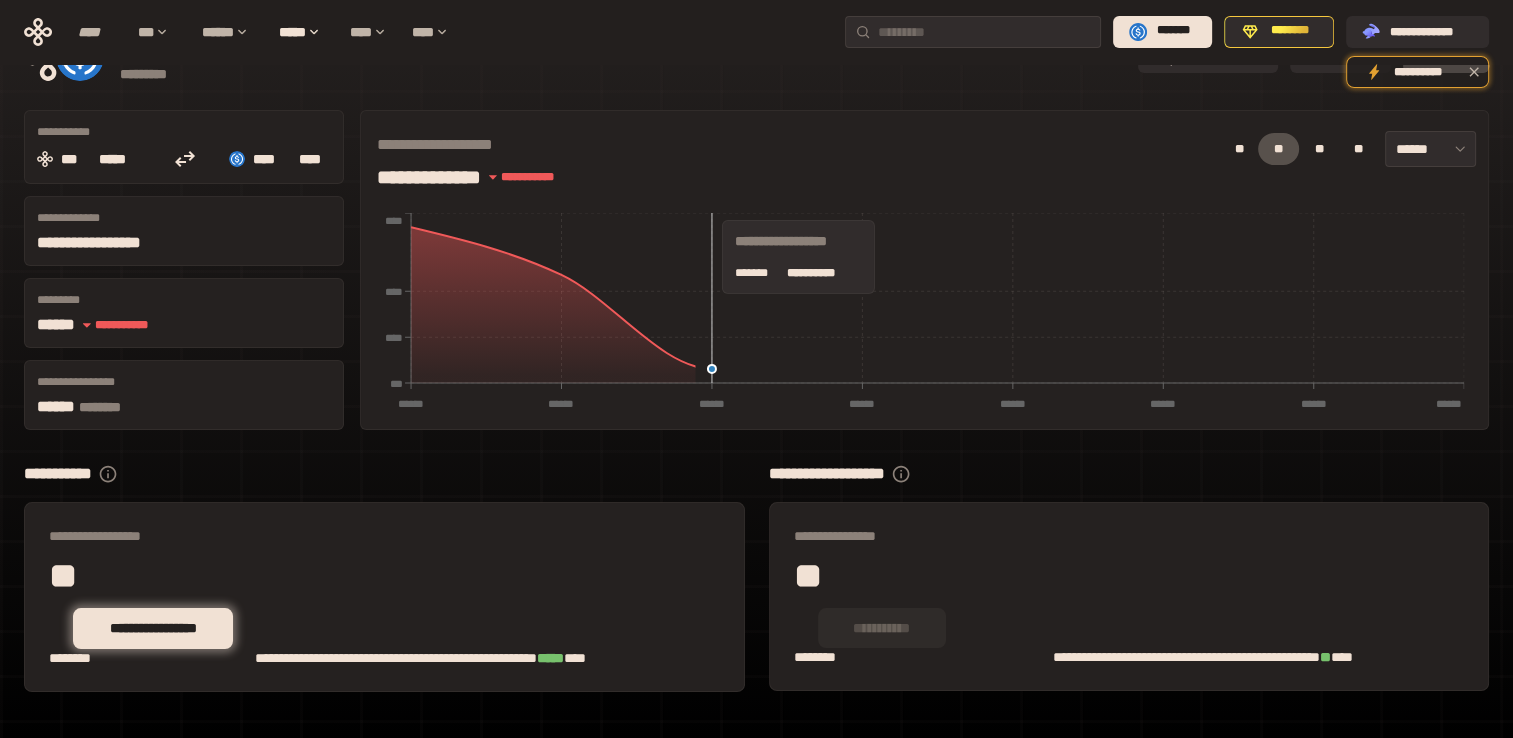 scroll, scrollTop: 80, scrollLeft: 0, axis: vertical 